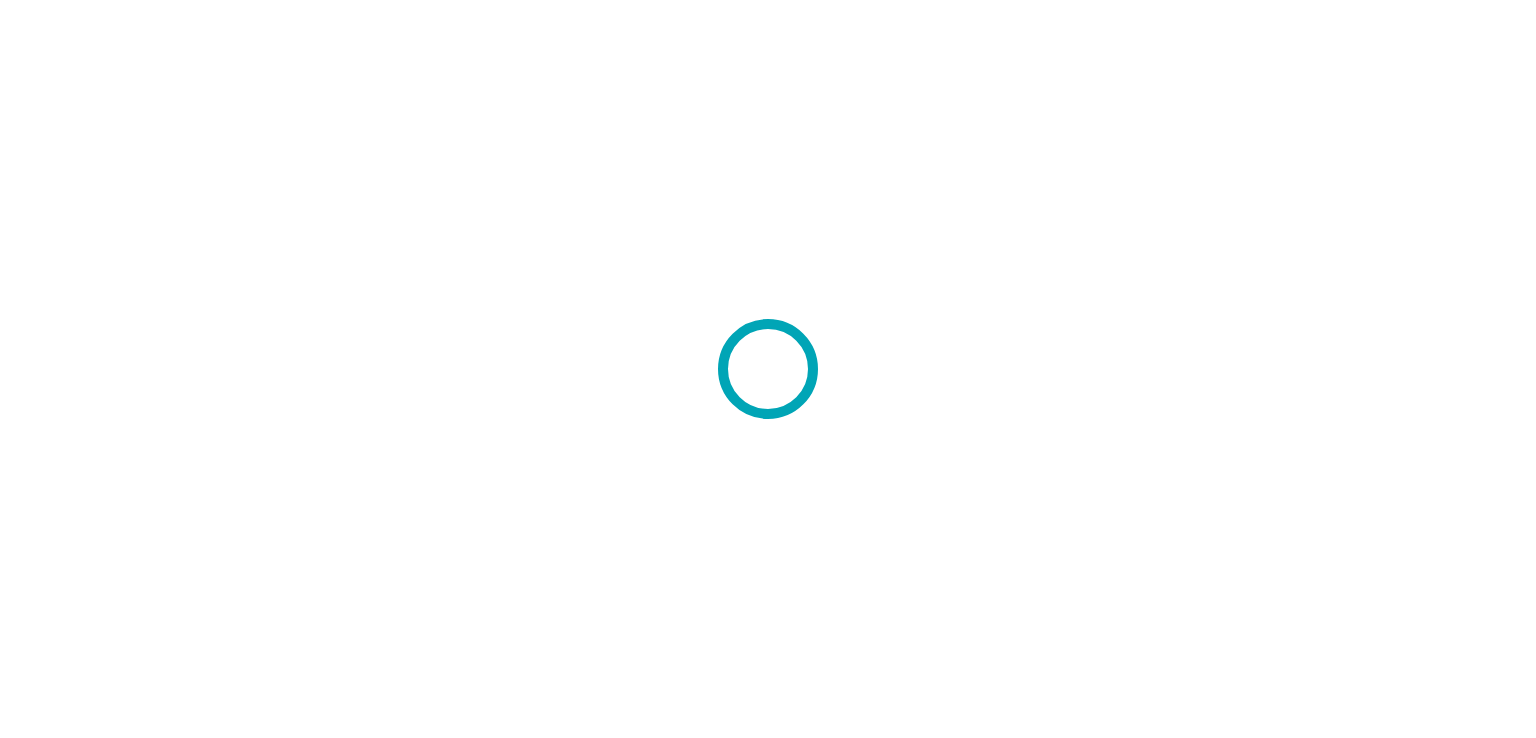 scroll, scrollTop: 0, scrollLeft: 0, axis: both 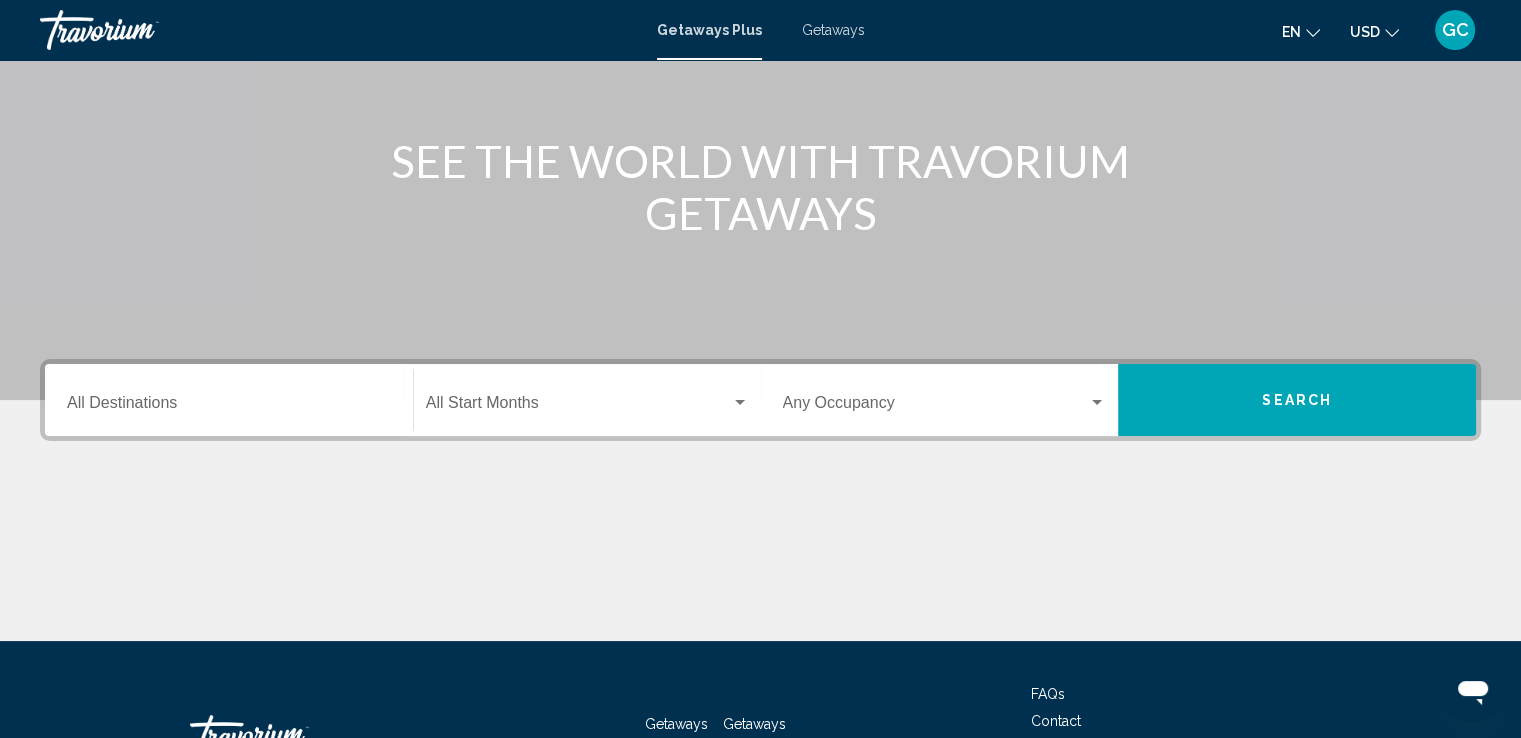 click on "Search" at bounding box center (1297, 401) 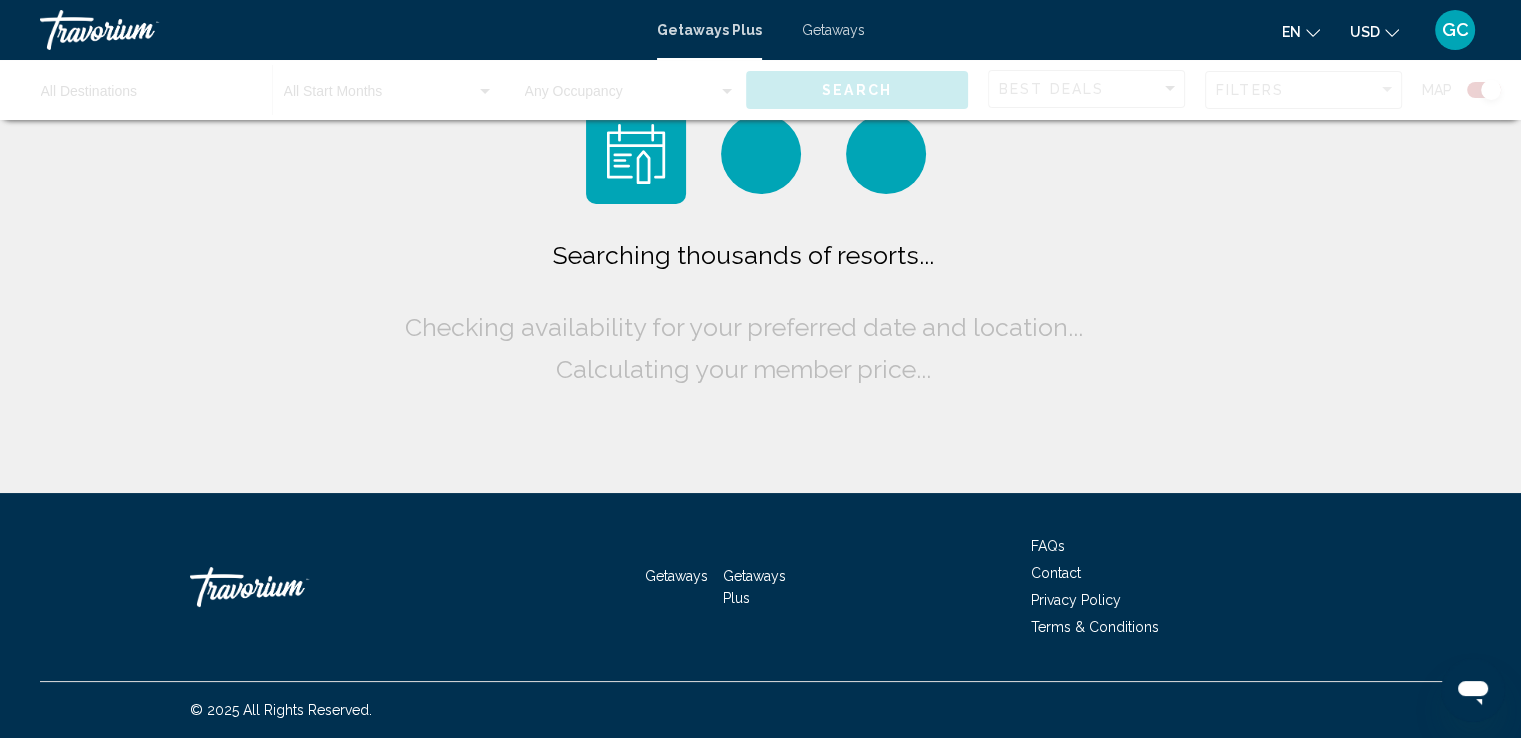 scroll, scrollTop: 0, scrollLeft: 0, axis: both 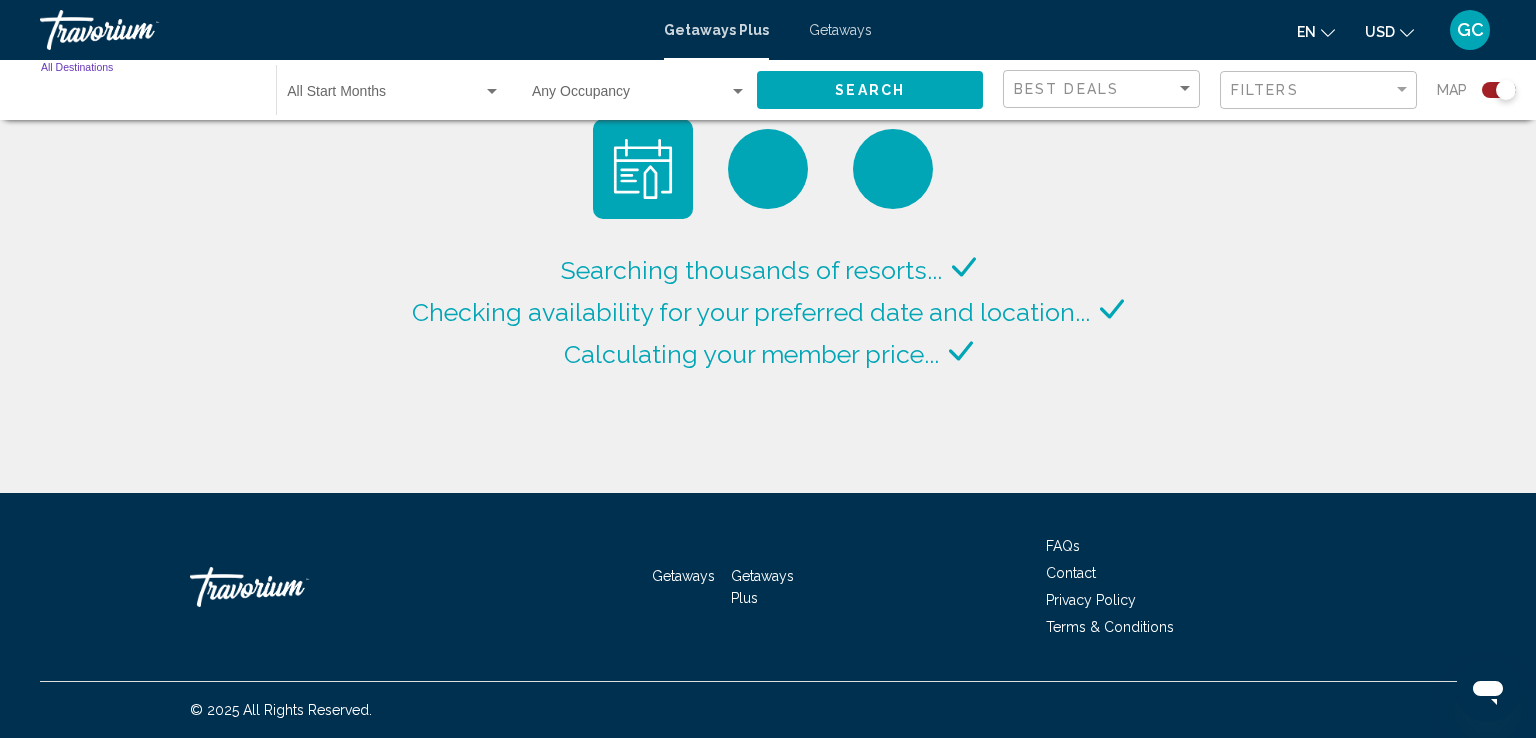 click on "Destination All Destinations" at bounding box center (148, 96) 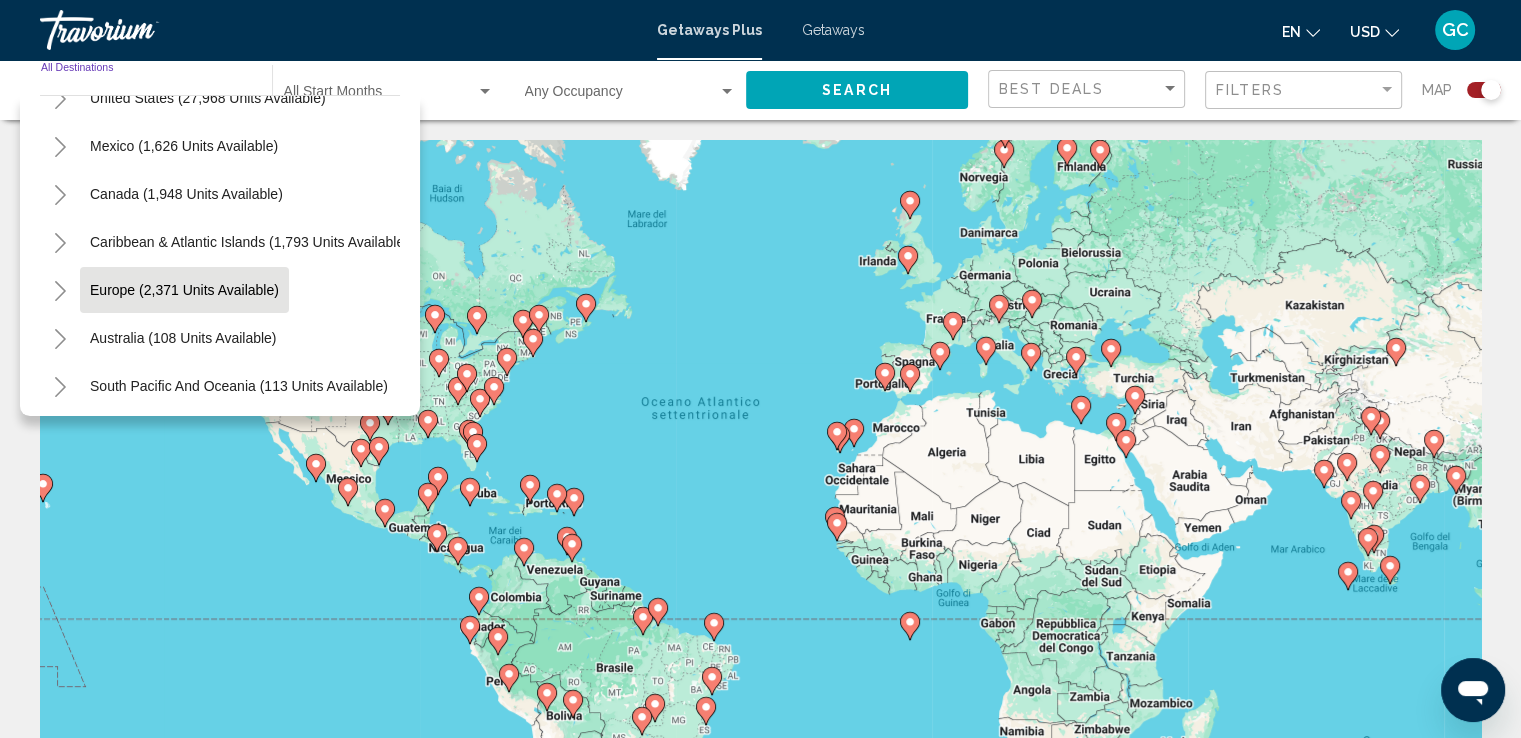 scroll, scrollTop: 100, scrollLeft: 0, axis: vertical 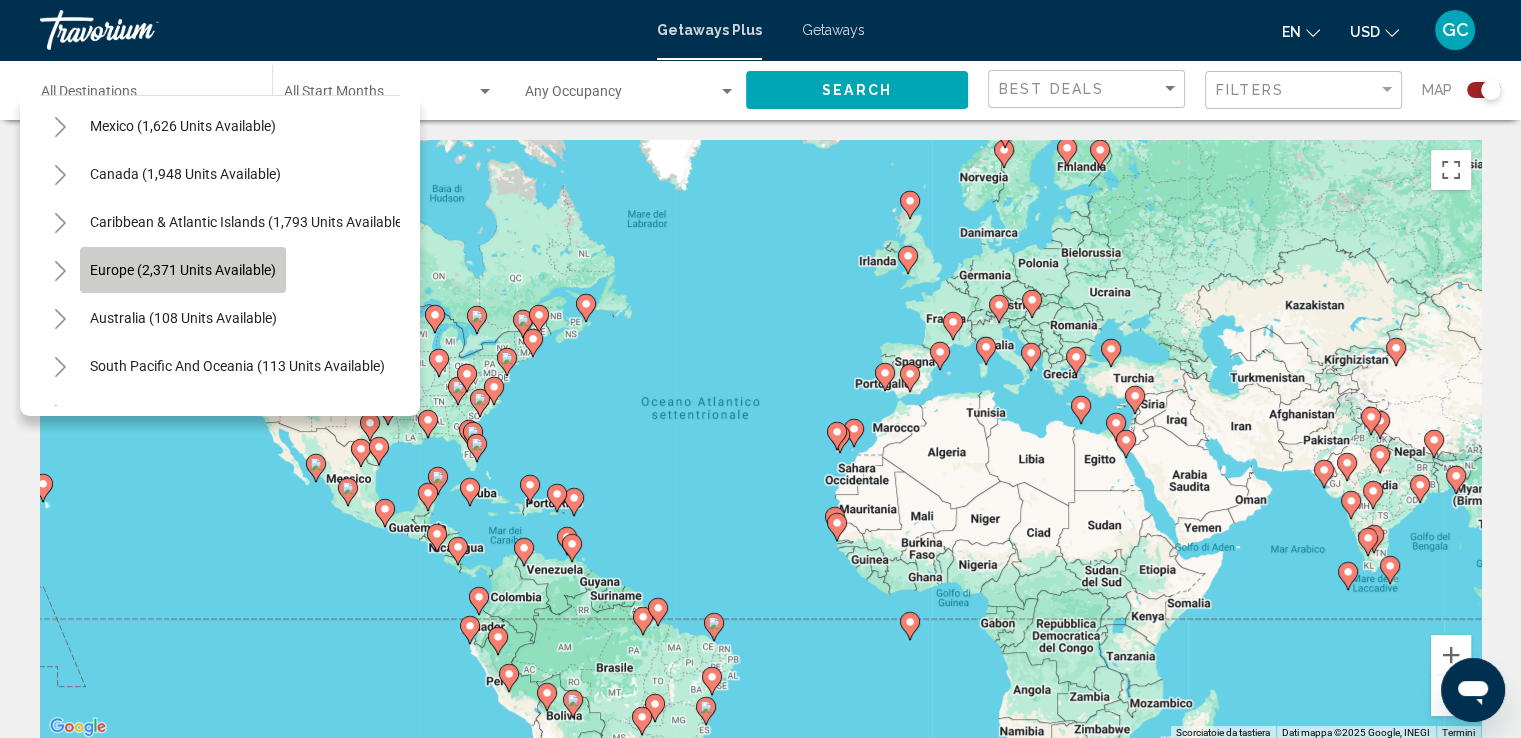 click on "Europe (2,371 units available)" 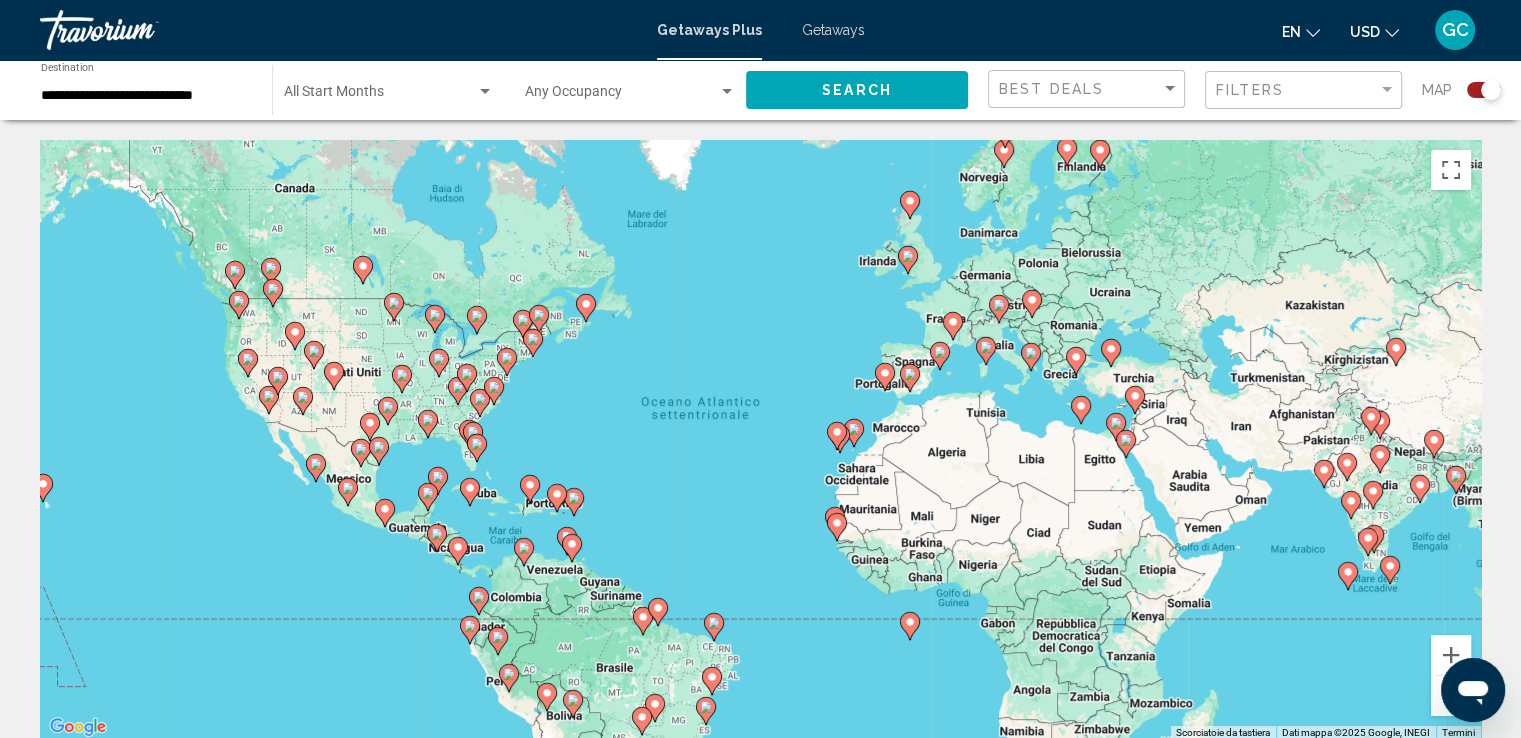 click on "Per attivare il trascinamento con la tastiera, premi Alt + Invio. Nello stato di trascinamento con la tastiera, utilizza i tasti Freccia per spostare l'indicatore. Per completare il trascinamento, premi il tasto Invio. Per annullare, premi Esc." at bounding box center [760, 440] 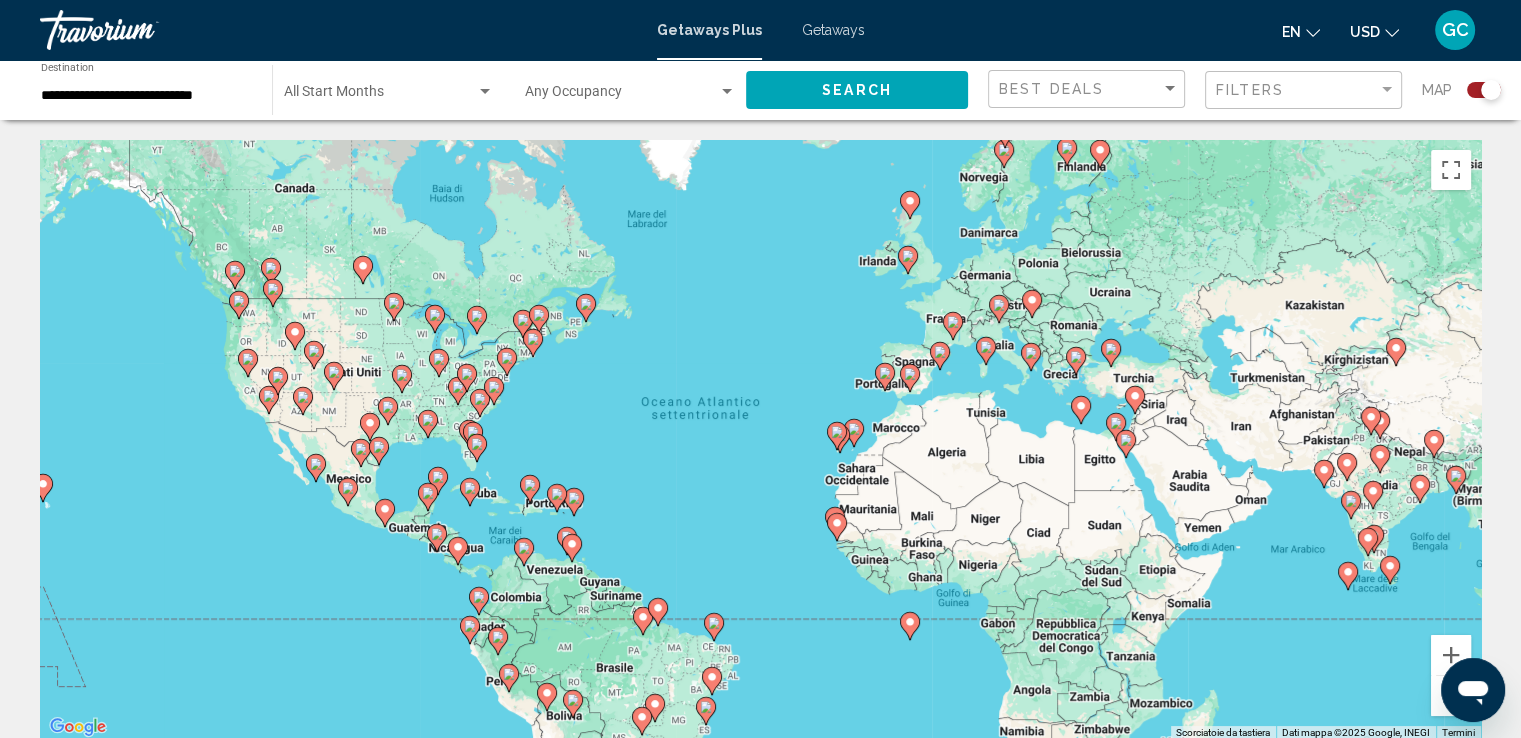click on "Per attivare il trascinamento con la tastiera, premi Alt + Invio. Nello stato di trascinamento con la tastiera, utilizza i tasti Freccia per spostare l'indicatore. Per completare il trascinamento, premi il tasto Invio. Per annullare, premi Esc." at bounding box center [760, 440] 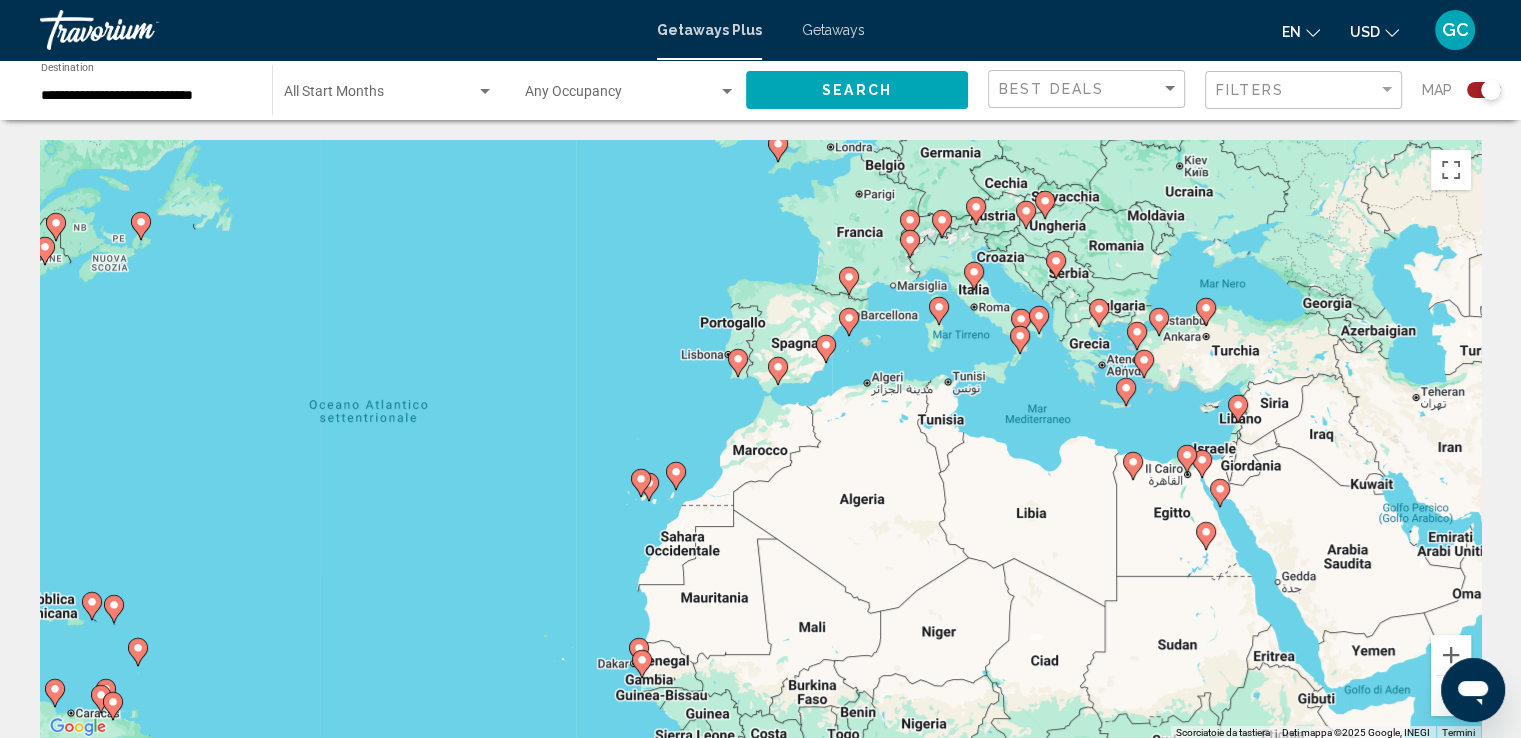 click on "Per attivare il trascinamento con la tastiera, premi Alt + Invio. Nello stato di trascinamento con la tastiera, utilizza i tasti Freccia per spostare l'indicatore. Per completare il trascinamento, premi il tasto Invio. Per annullare, premi Esc." at bounding box center (760, 440) 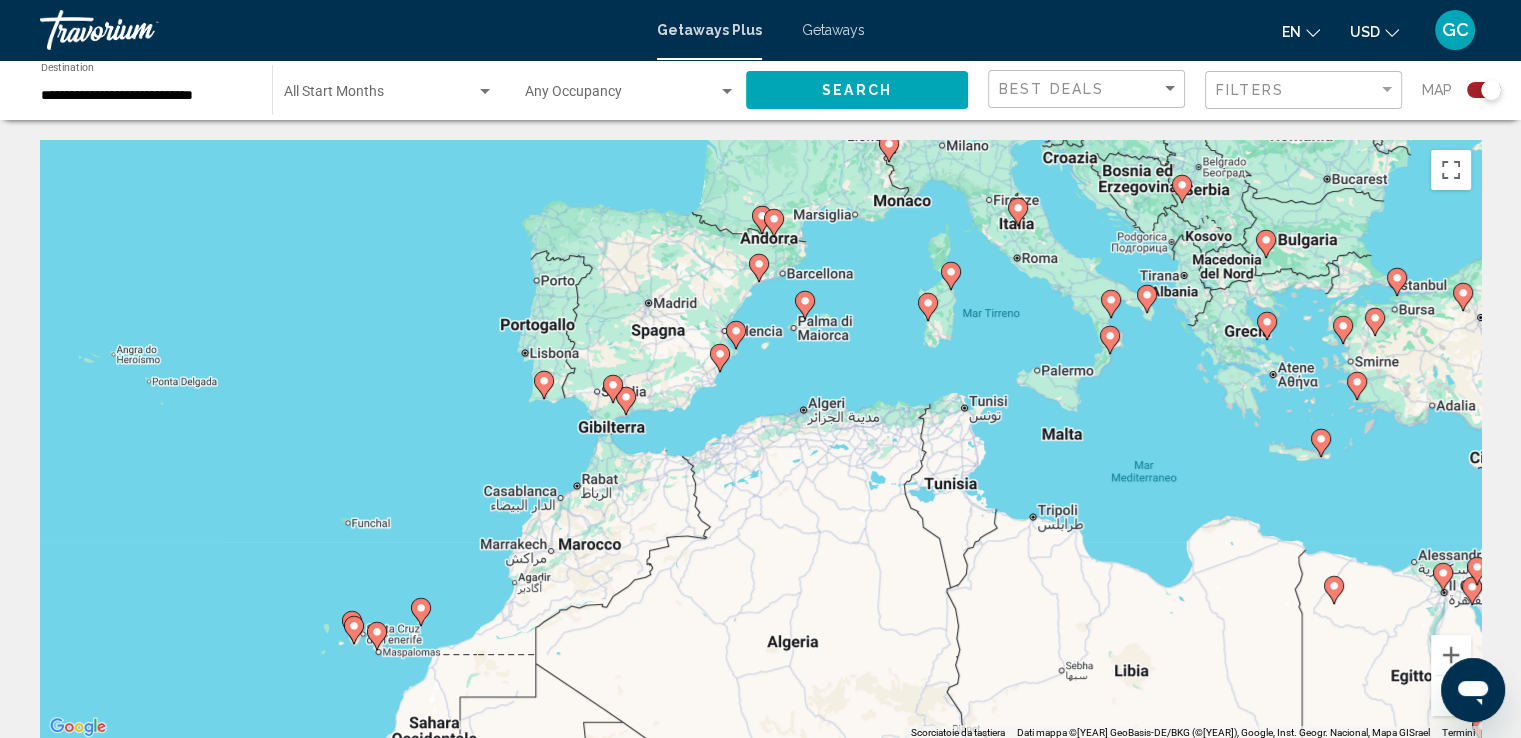 click on "Per attivare il trascinamento con la tastiera, premi Alt + Invio. Nello stato di trascinamento con la tastiera, utilizza i tasti Freccia per spostare l'indicatore. Per completare il trascinamento, premi il tasto Invio. Per annullare, premi Esc." at bounding box center [760, 440] 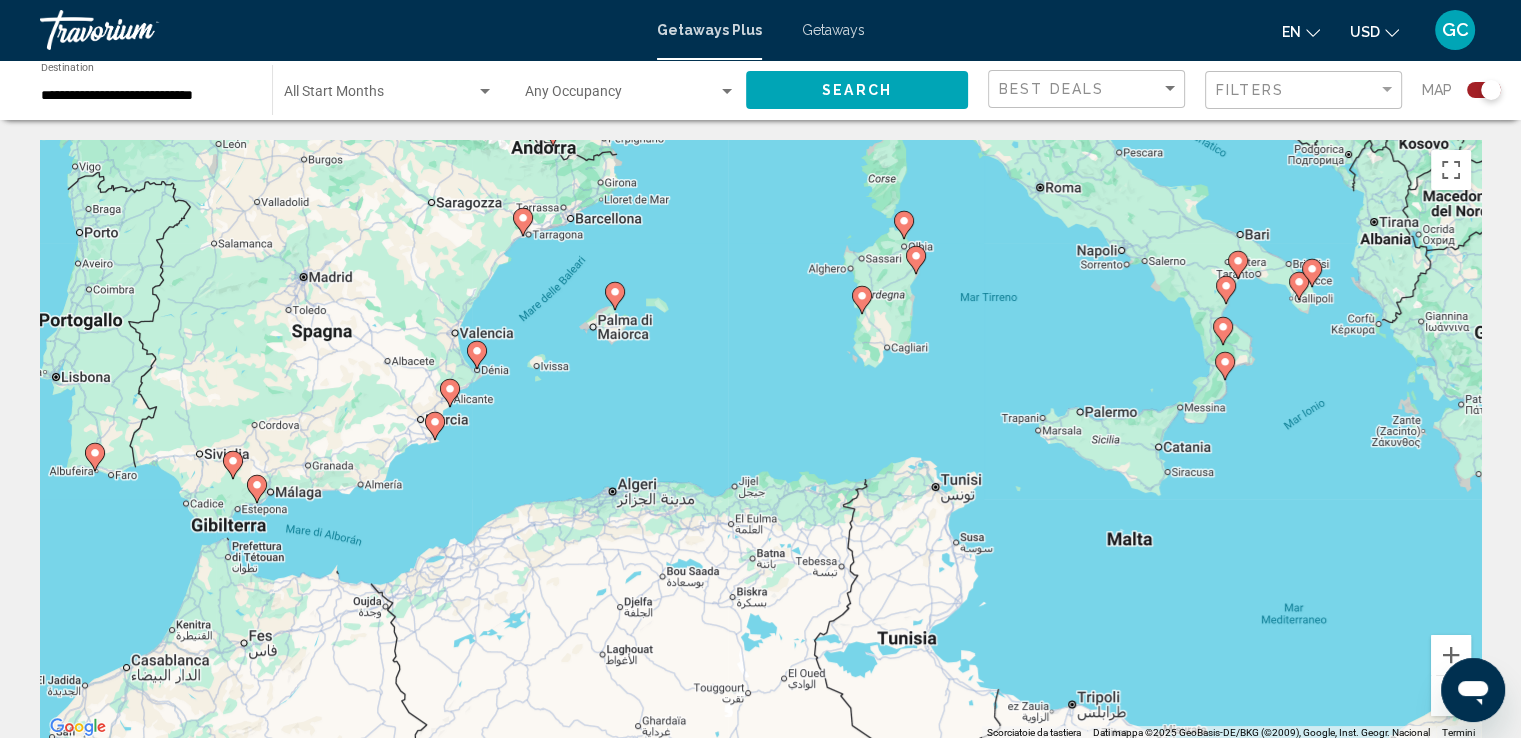 click on "Per attivare il trascinamento con la tastiera, premi Alt + Invio. Nello stato di trascinamento con la tastiera, utilizza i tasti Freccia per spostare l'indicatore. Per completare il trascinamento, premi il tasto Invio. Per annullare, premi Esc." at bounding box center (760, 440) 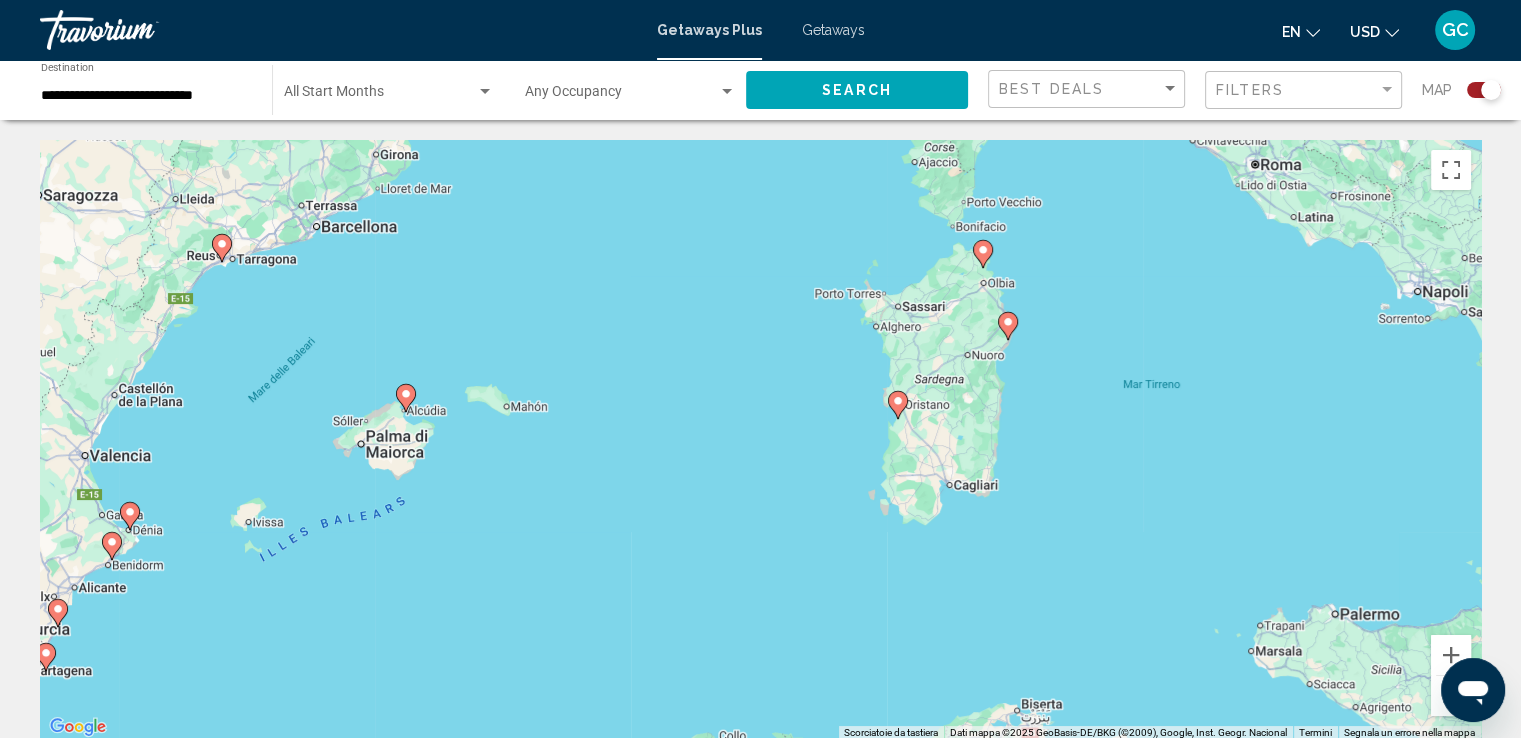 drag, startPoint x: 884, startPoint y: 233, endPoint x: 1047, endPoint y: 359, distance: 206.02185 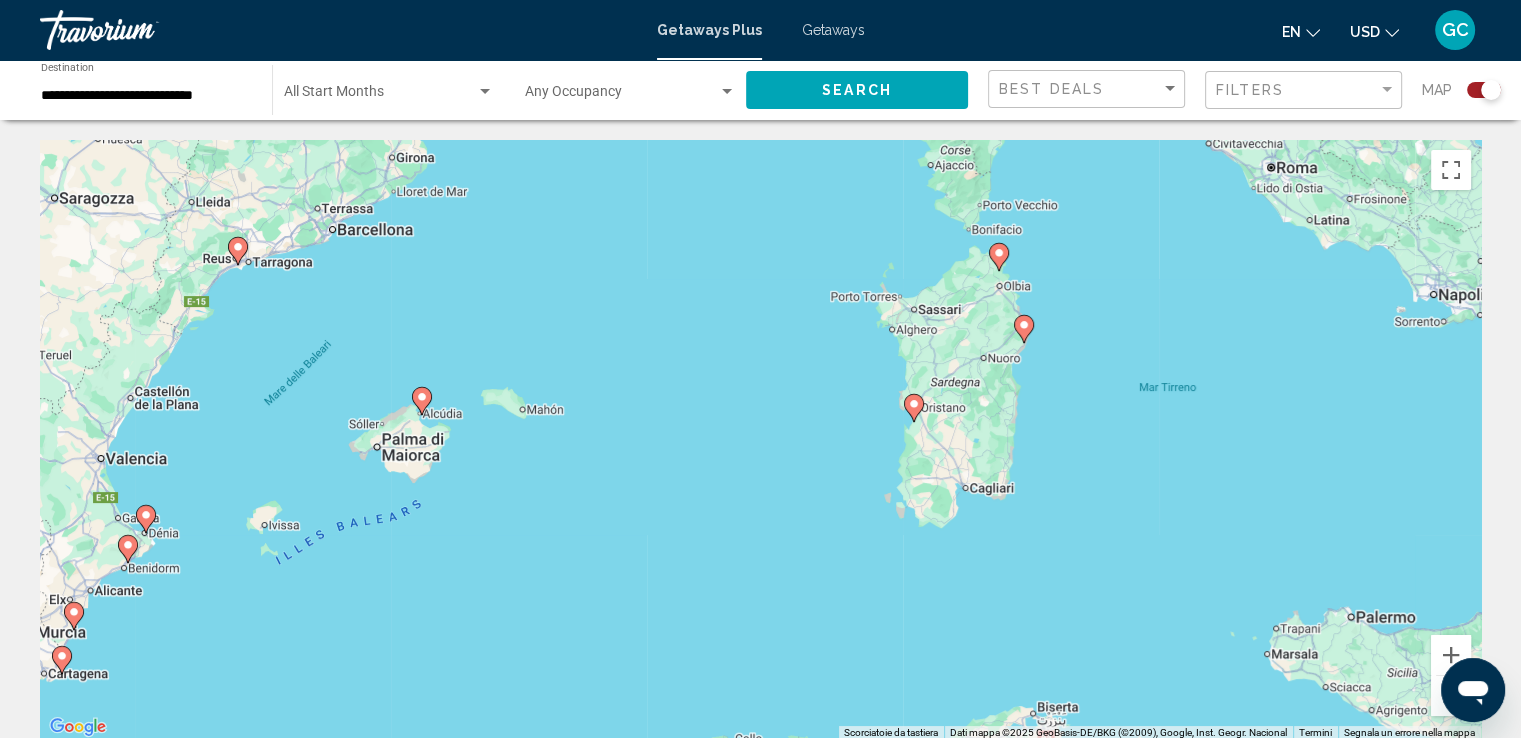 click on "Per attivare il trascinamento con la tastiera, premi Alt + Invio. Nello stato di trascinamento con la tastiera, utilizza i tasti Freccia per spostare l'indicatore. Per completare il trascinamento, premi il tasto Invio. Per annullare, premi Esc." at bounding box center [760, 440] 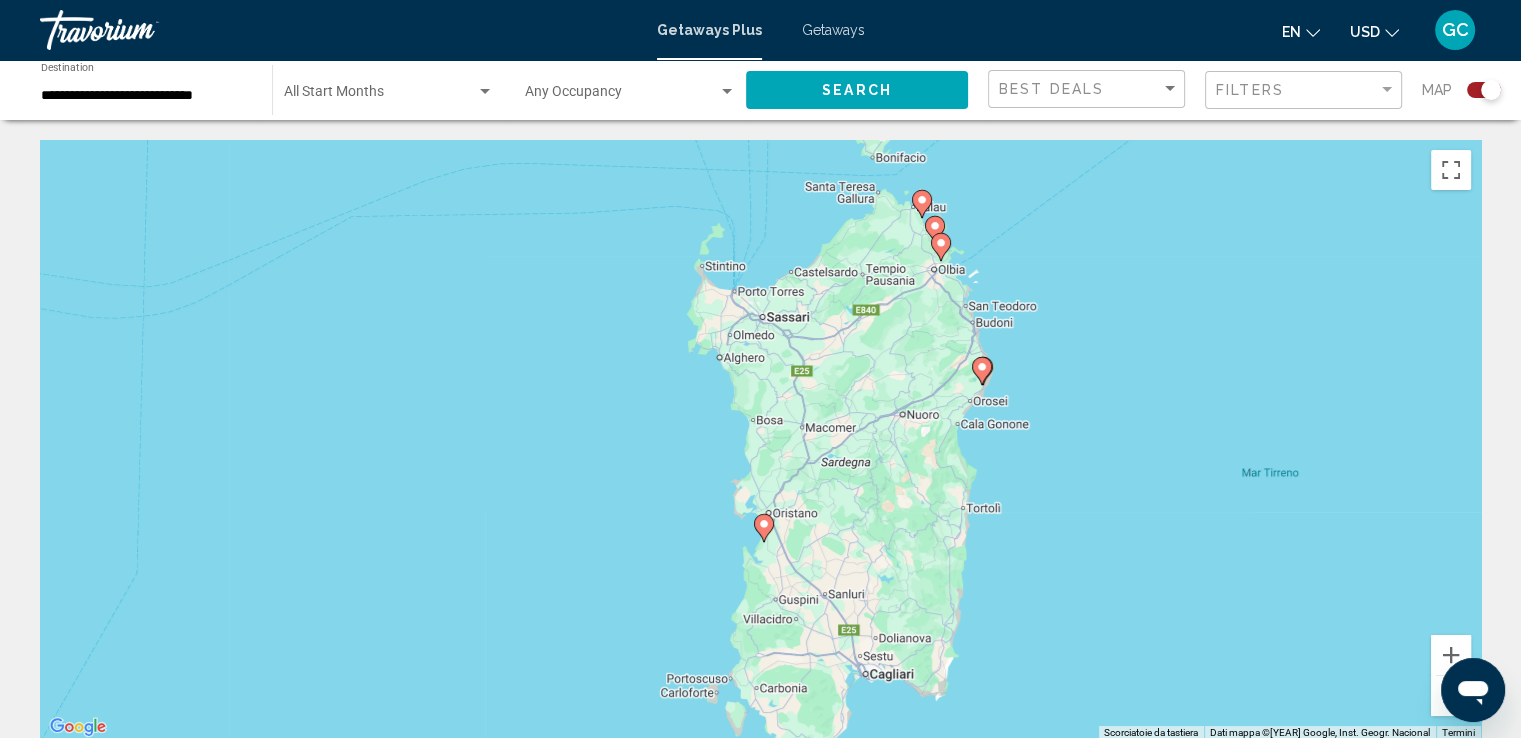click on "Per attivare il trascinamento con la tastiera, premi Alt + Invio. Nello stato di trascinamento con la tastiera, utilizza i tasti Freccia per spostare l'indicatore. Per completare il trascinamento, premi il tasto Invio. Per annullare, premi Esc." at bounding box center [760, 440] 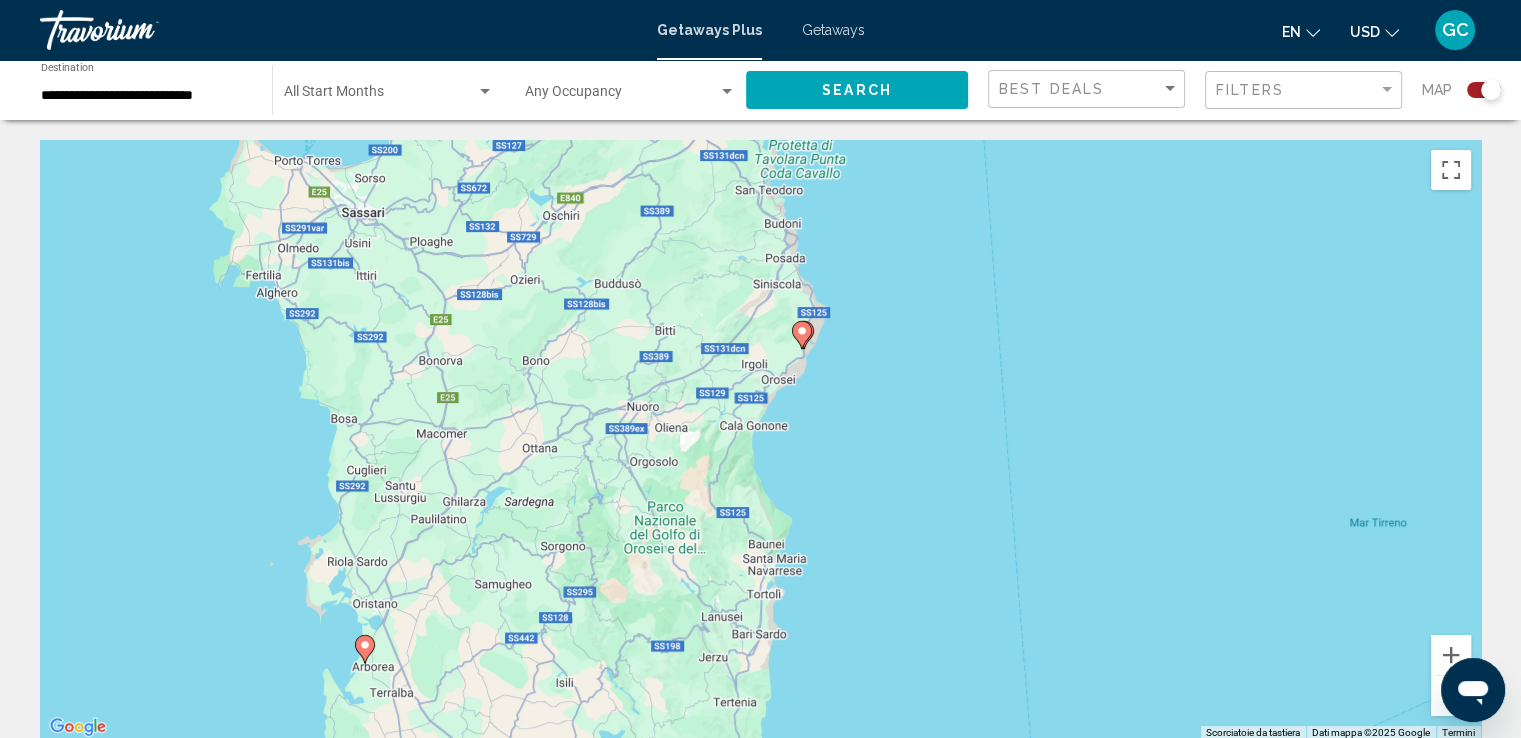 click 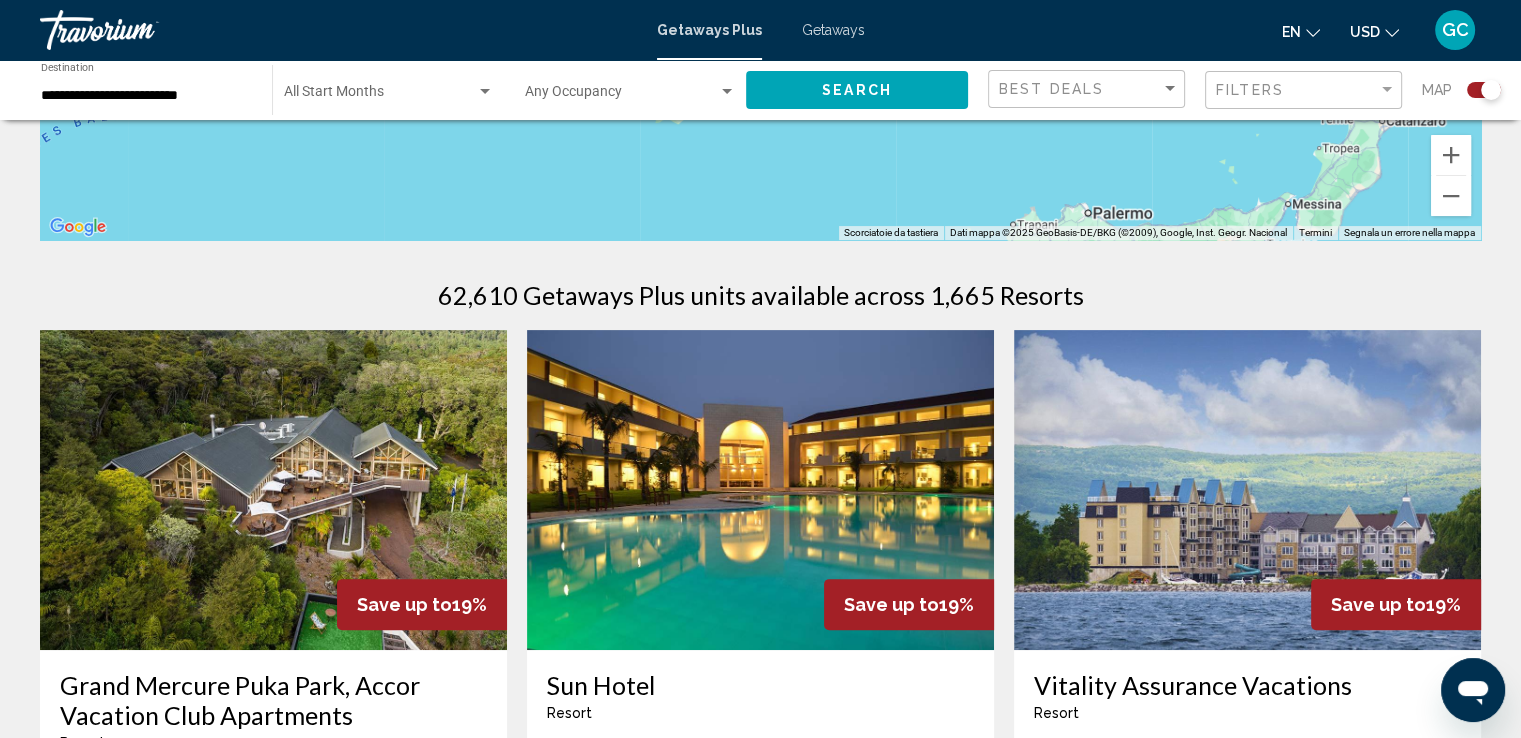 scroll, scrollTop: 300, scrollLeft: 0, axis: vertical 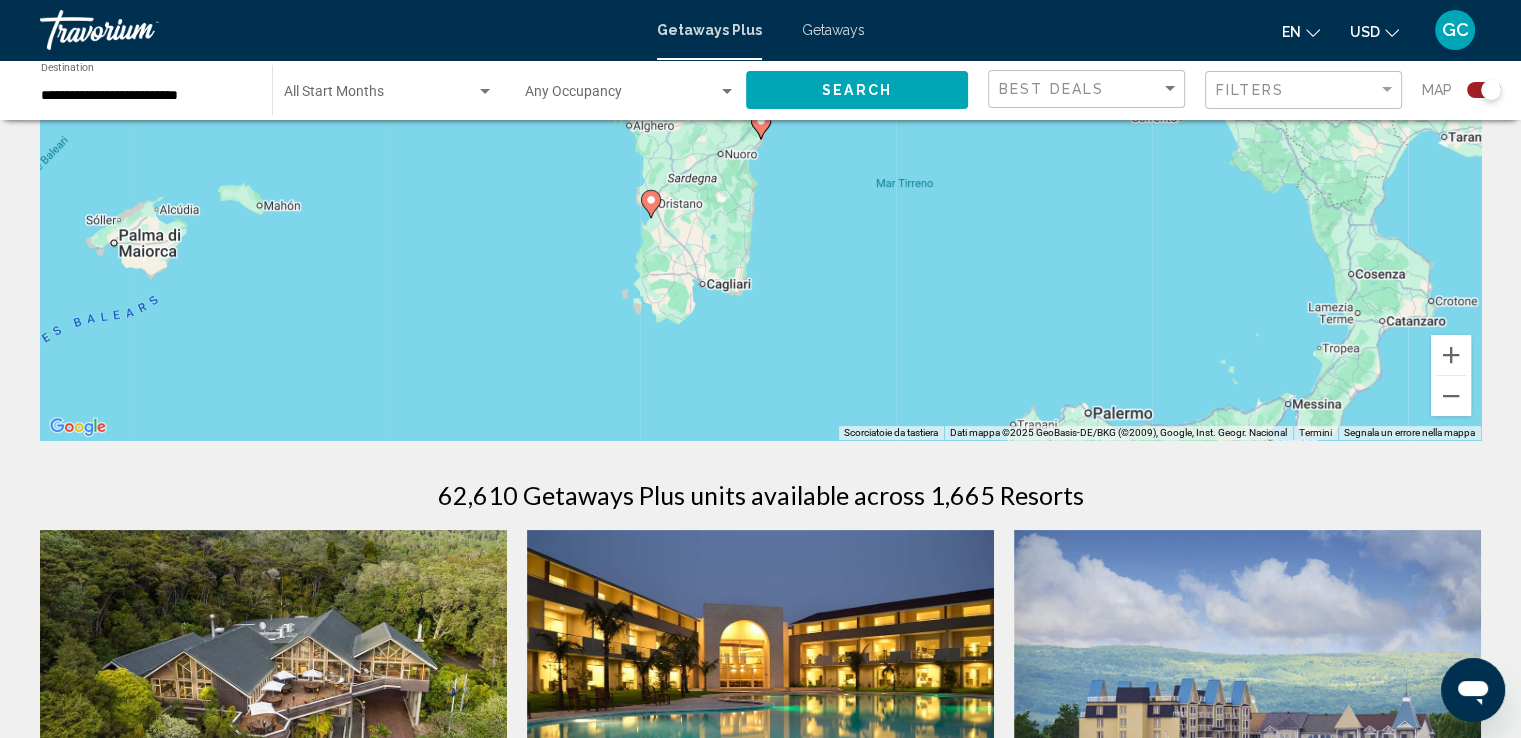 click on "Per navigare, premi i tasti Freccia. Per attivare il trascinamento con la tastiera, premi Alt + Invio. Nello stato di trascinamento con la tastiera, utilizza i tasti Freccia per spostare l'indicatore. Per completare il trascinamento, premi il tasto Invio. Per annullare, premi Esc." at bounding box center [760, 140] 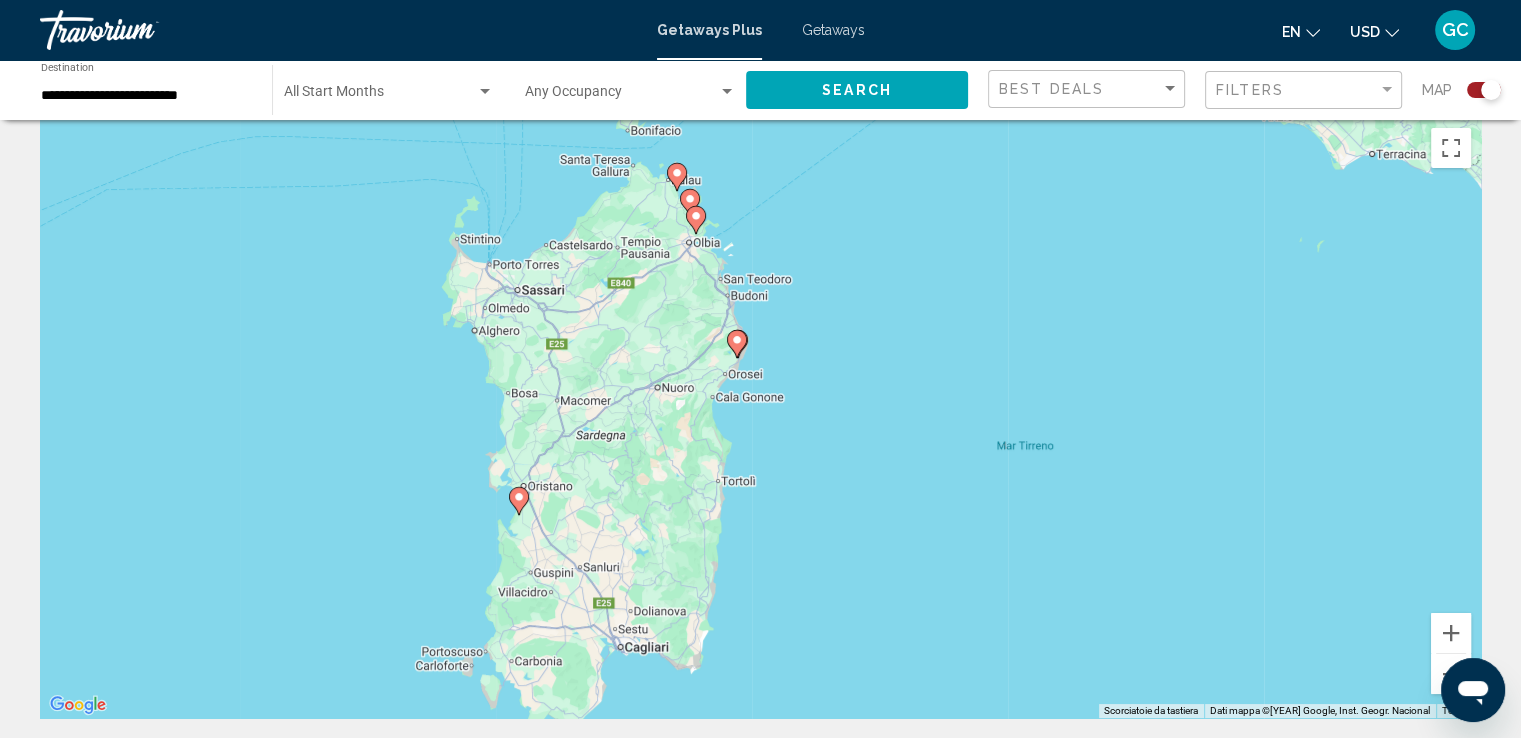 scroll, scrollTop: 0, scrollLeft: 0, axis: both 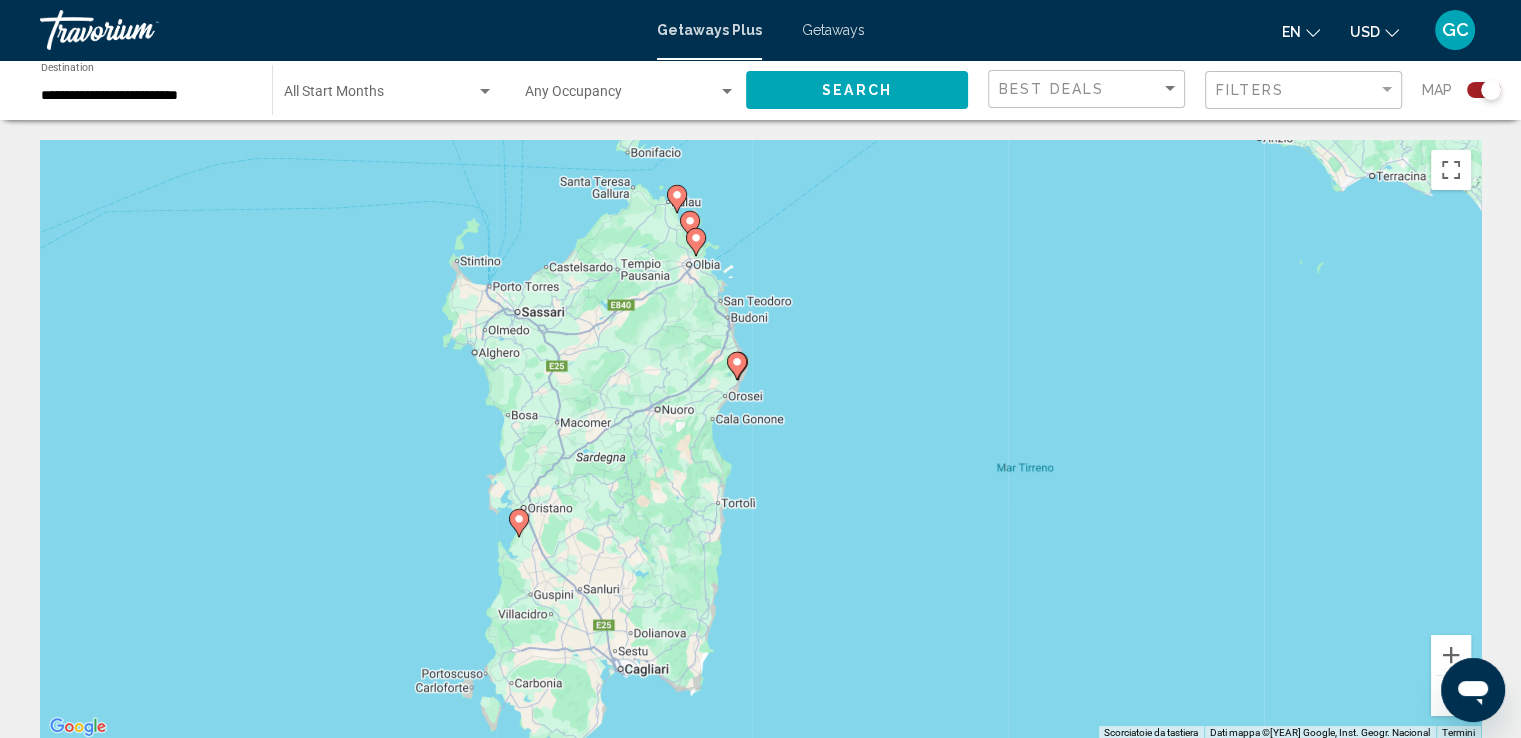 click 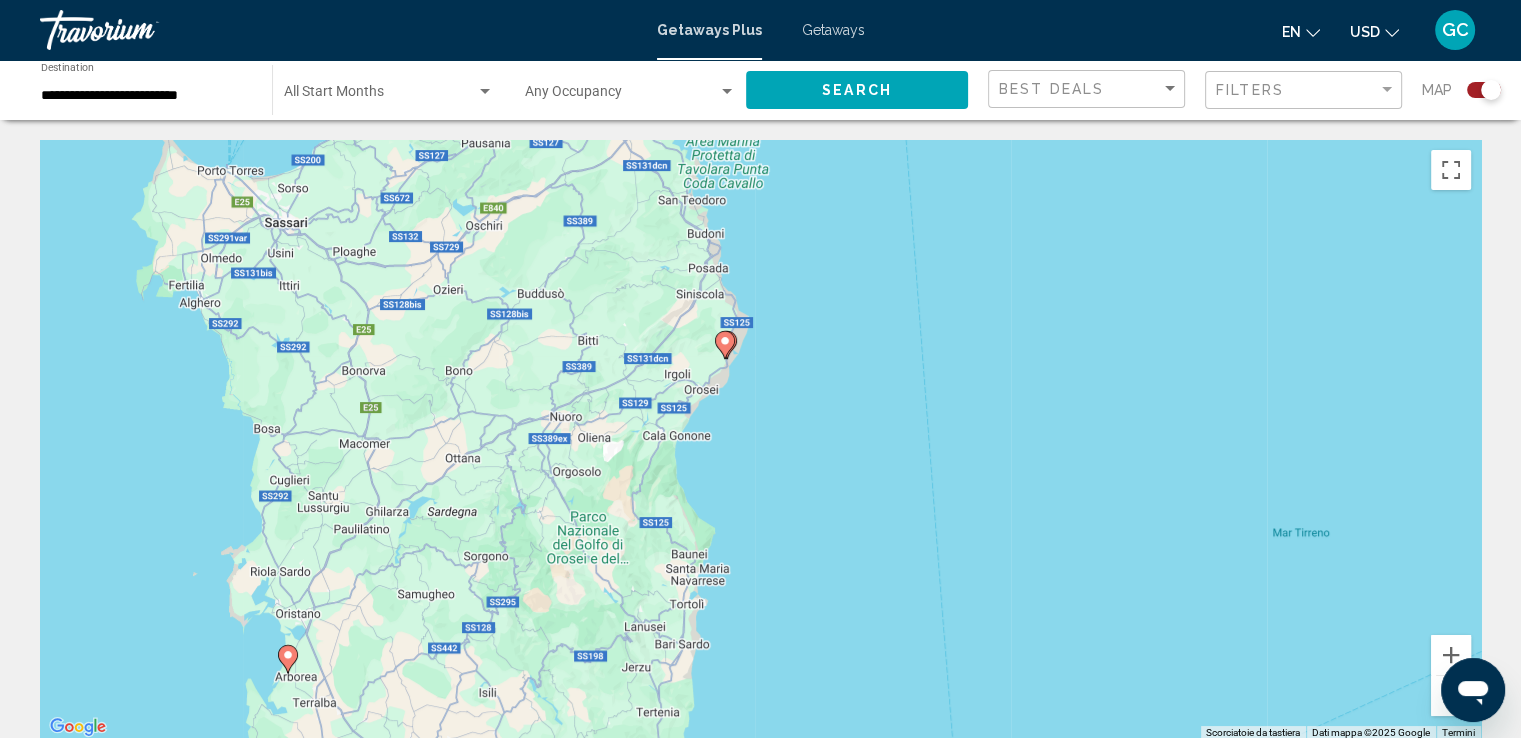 click 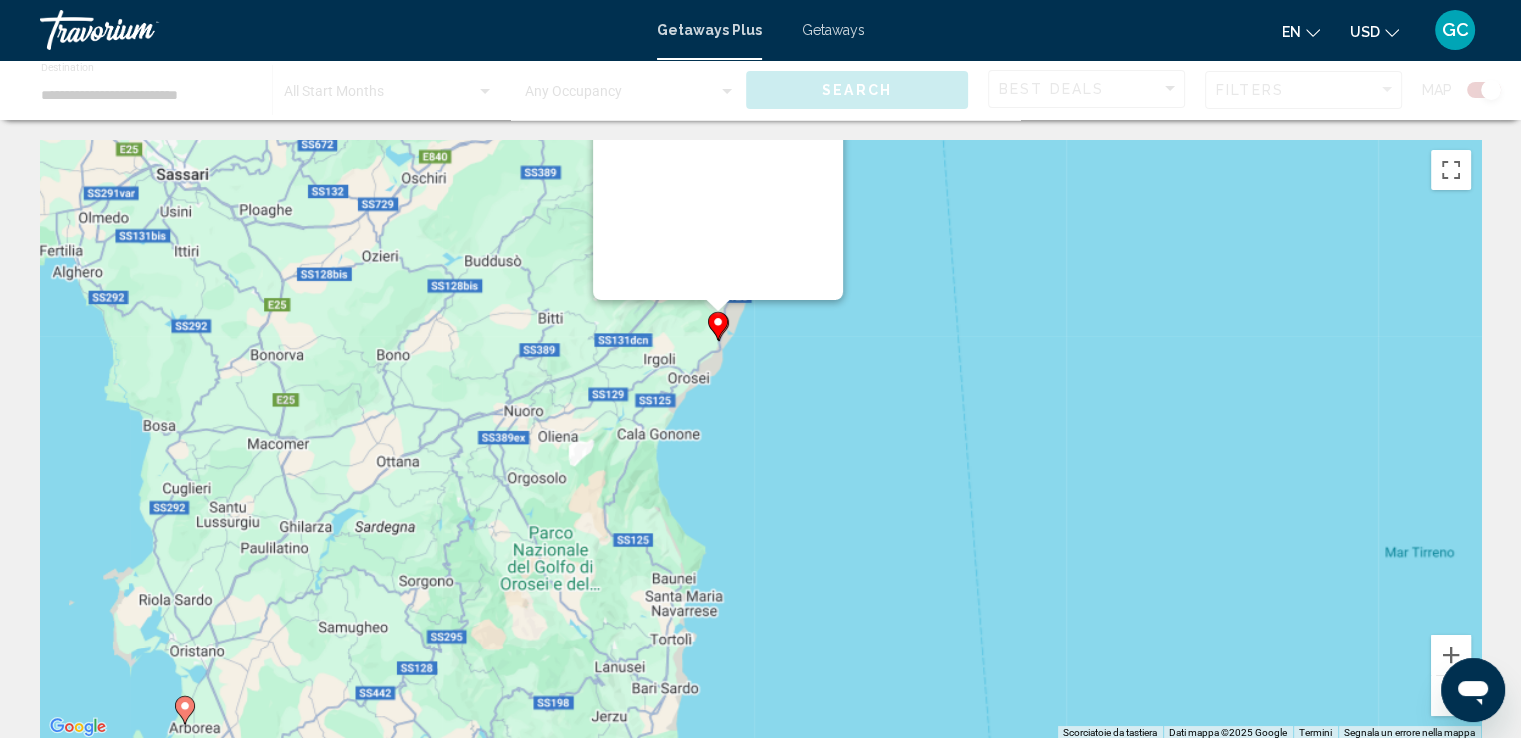 click on "Per attivare il trascinamento con la tastiera, premi Alt + Invio. Nello stato di trascinamento con la tastiera, utilizza i tasti Freccia per spostare l'indicatore. Per completare il trascinamento, premi il tasto Invio. Per annullare, premi Esc." at bounding box center (760, 440) 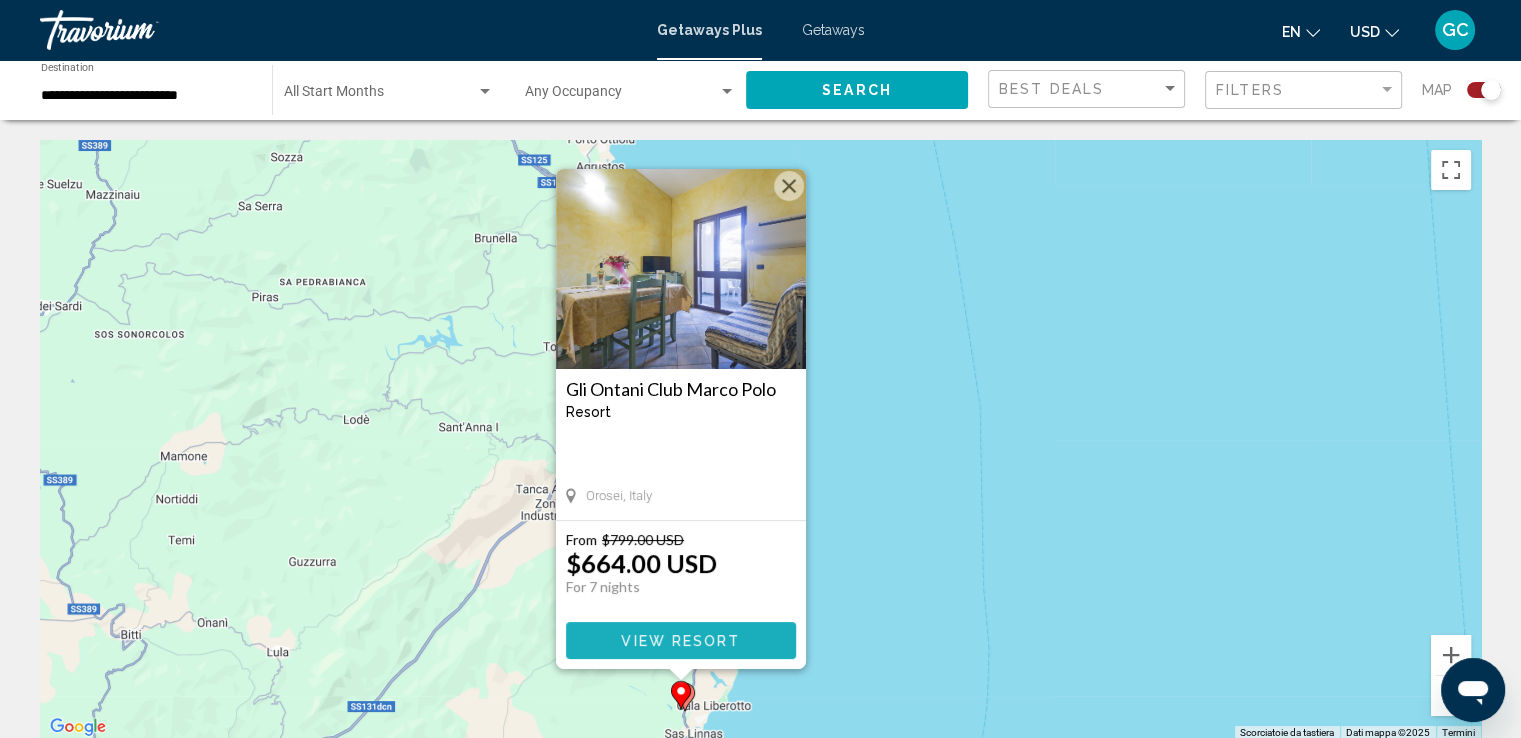 click on "View Resort" at bounding box center (680, 641) 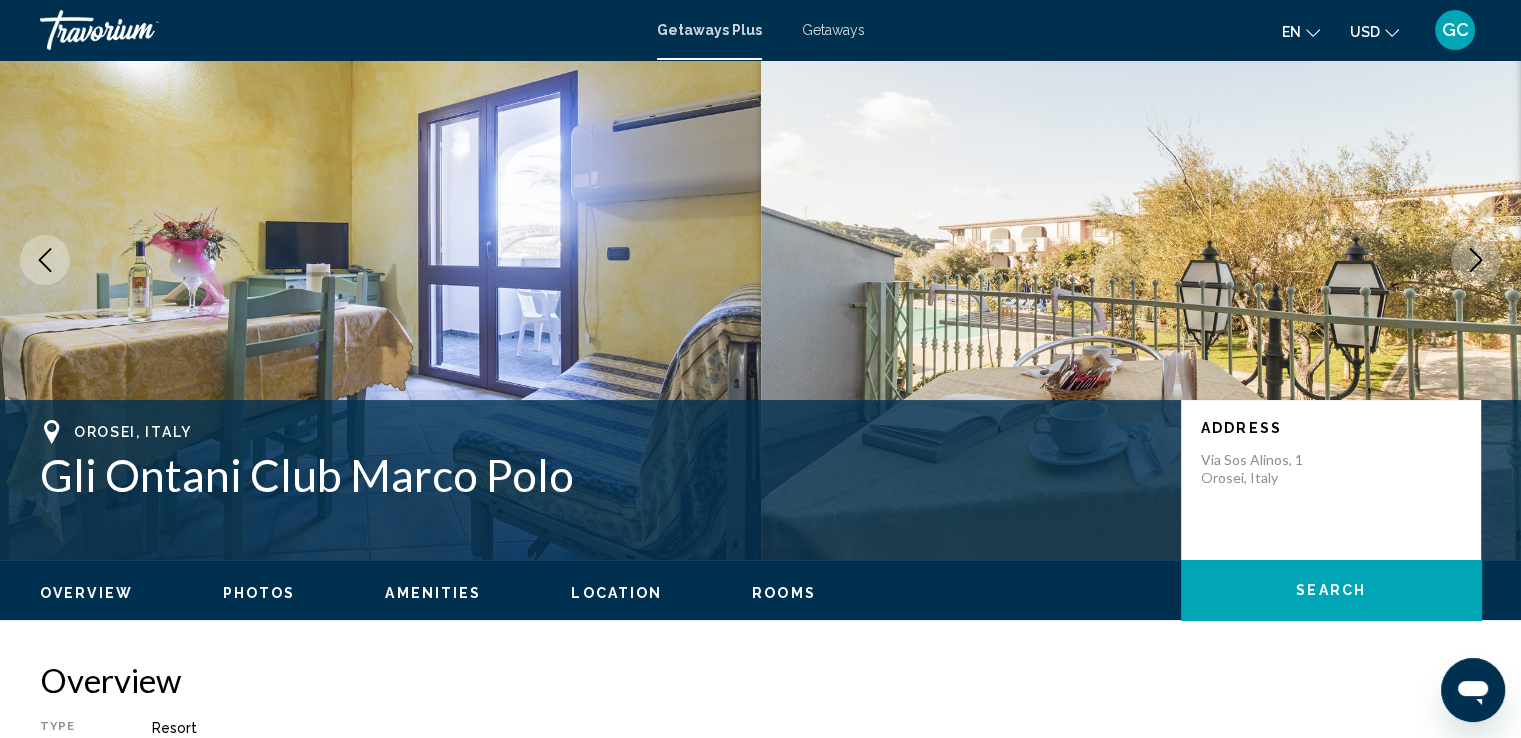 scroll, scrollTop: 400, scrollLeft: 0, axis: vertical 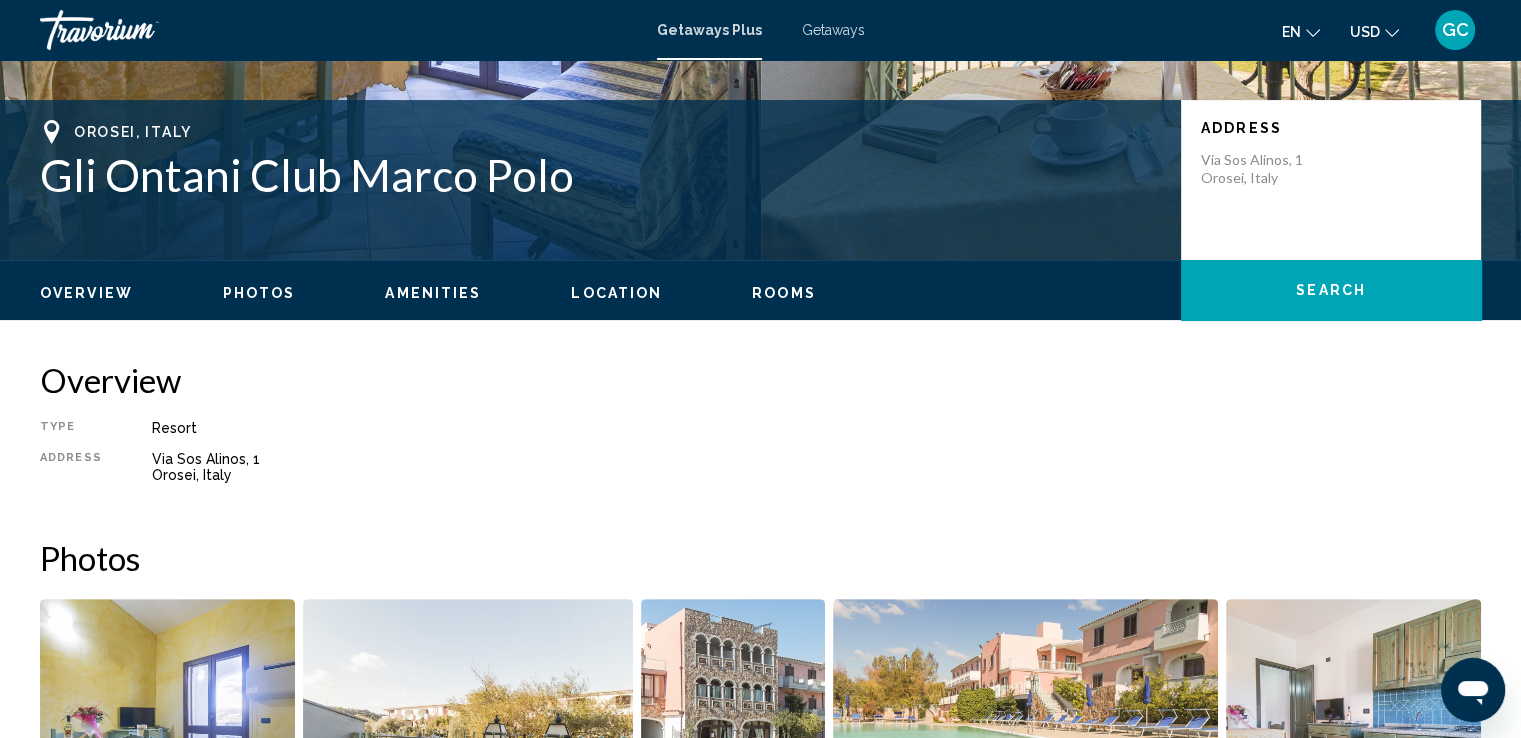 click on "Photos" at bounding box center [259, 293] 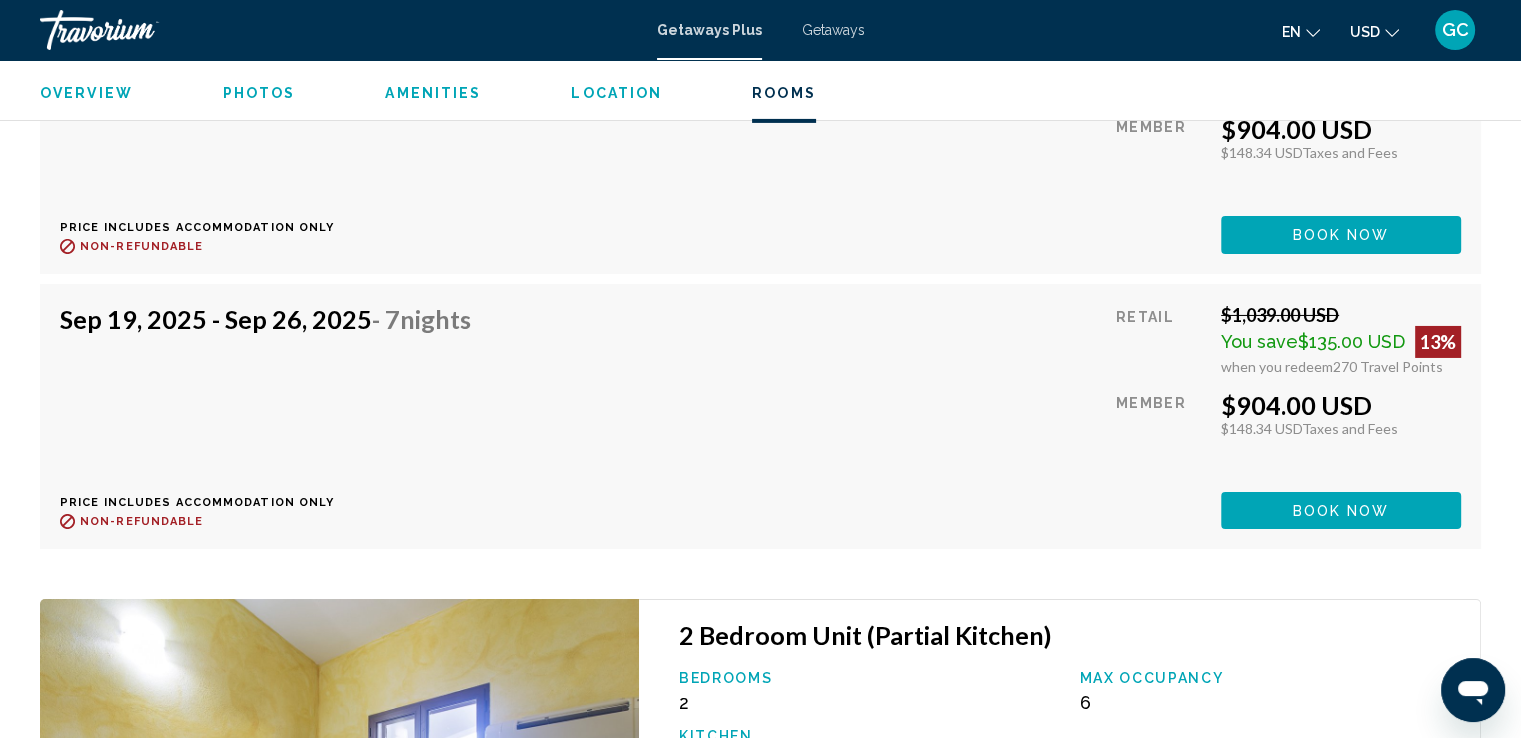 scroll, scrollTop: 6818, scrollLeft: 0, axis: vertical 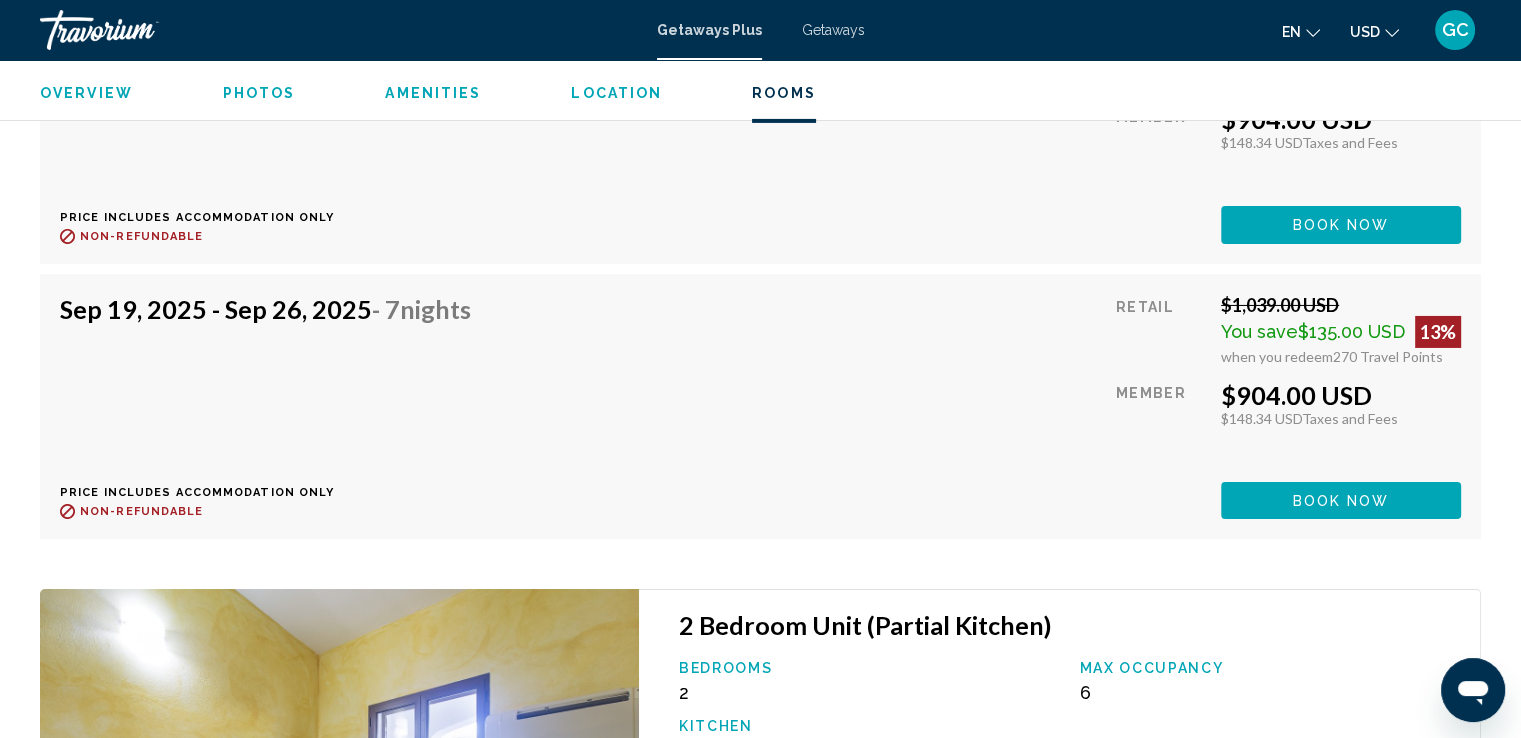 click 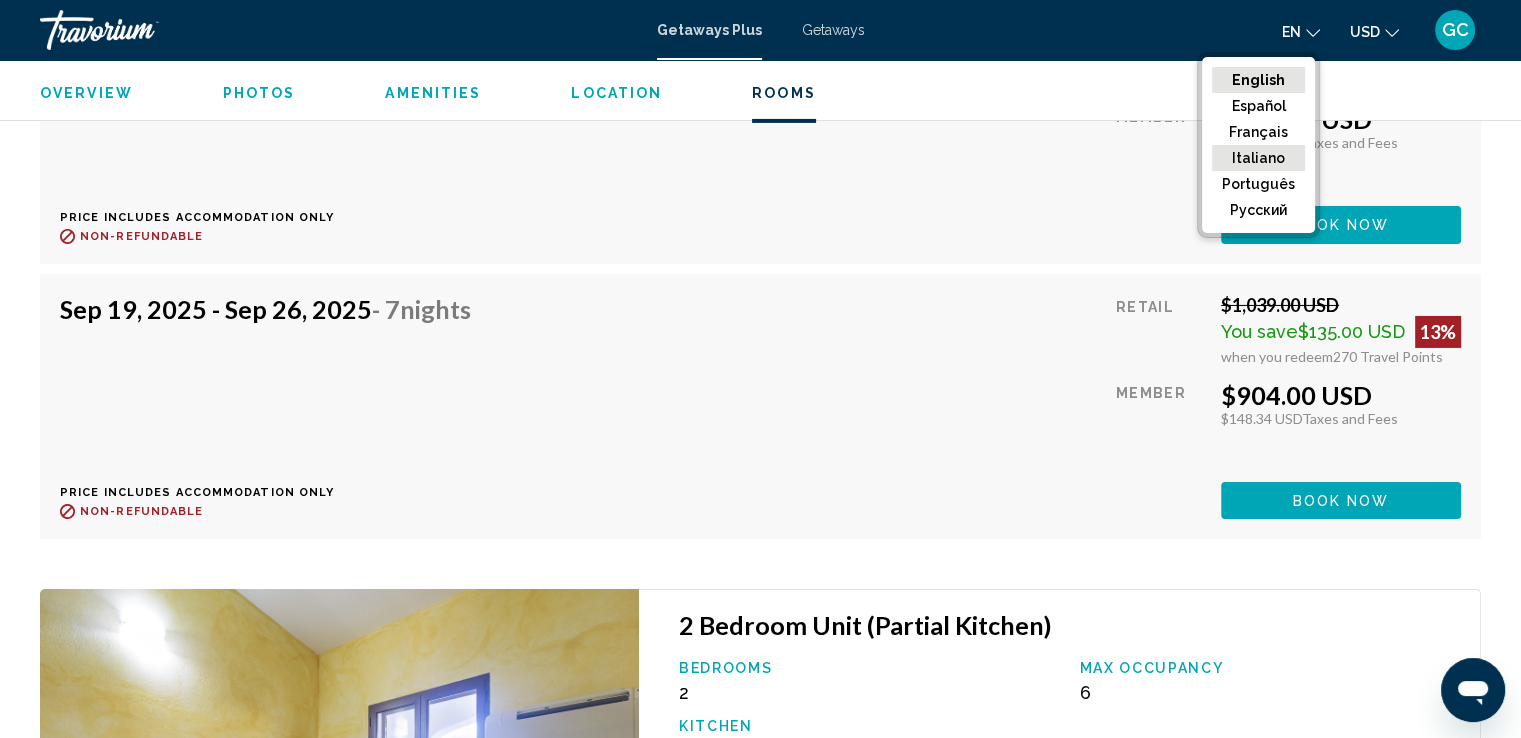 click on "Italiano" 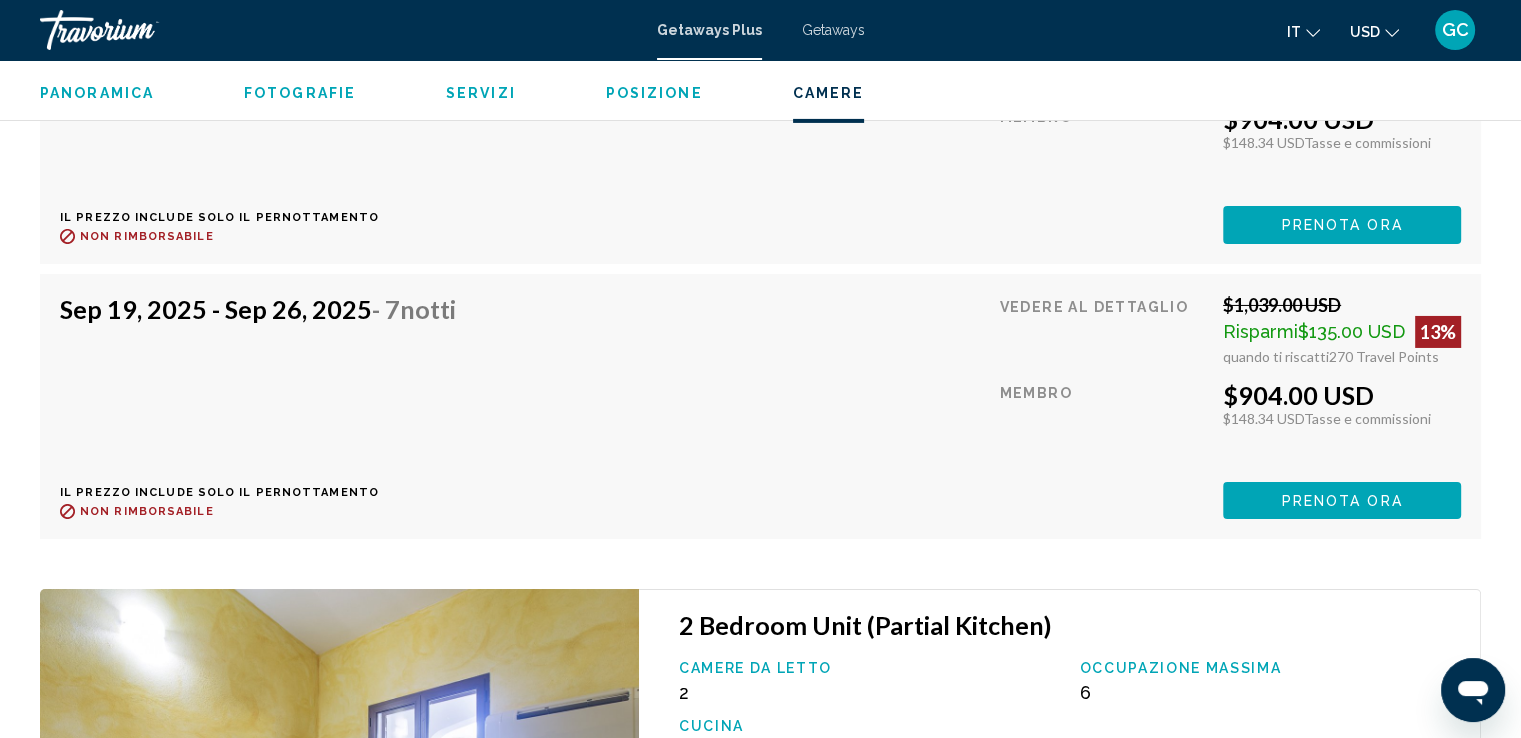 click 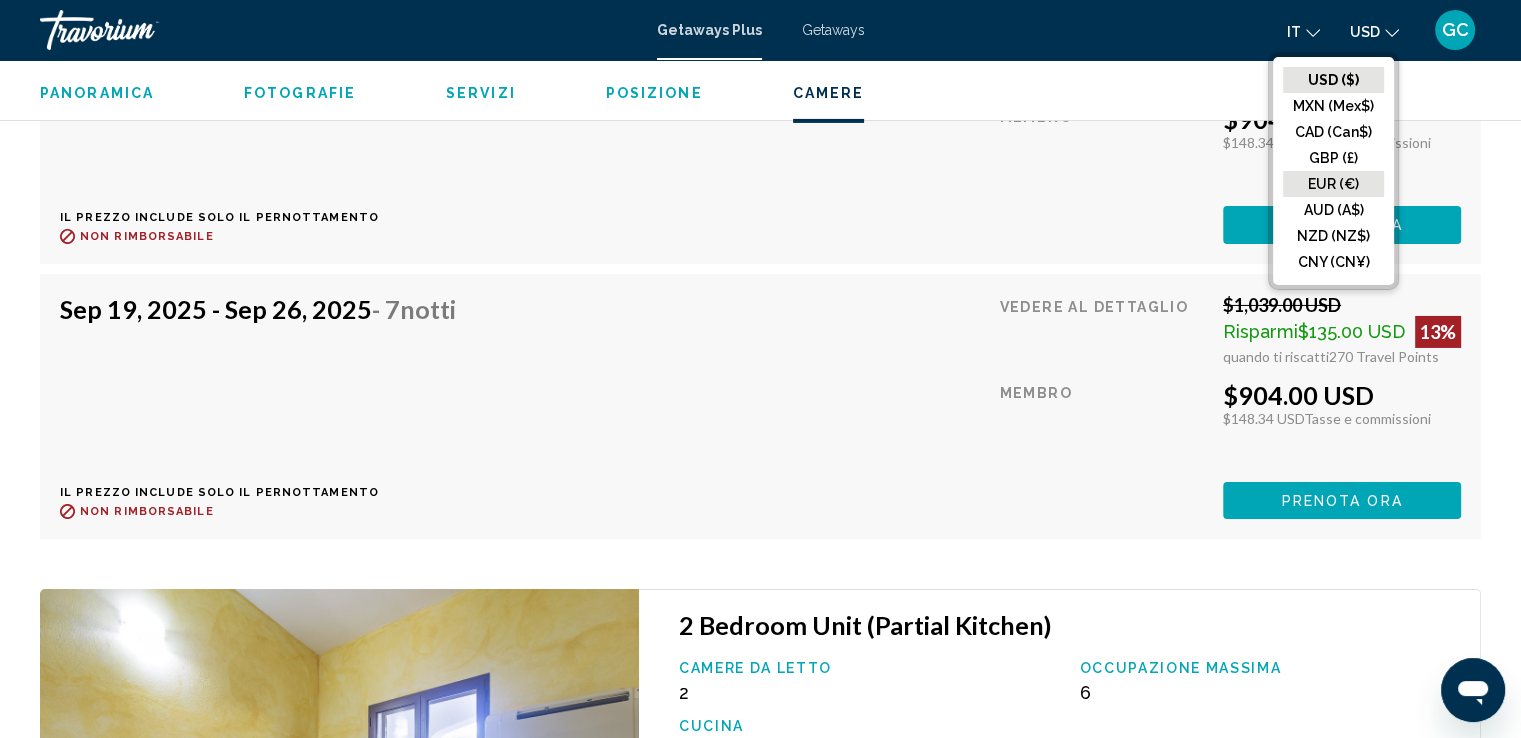 click on "EUR (€)" 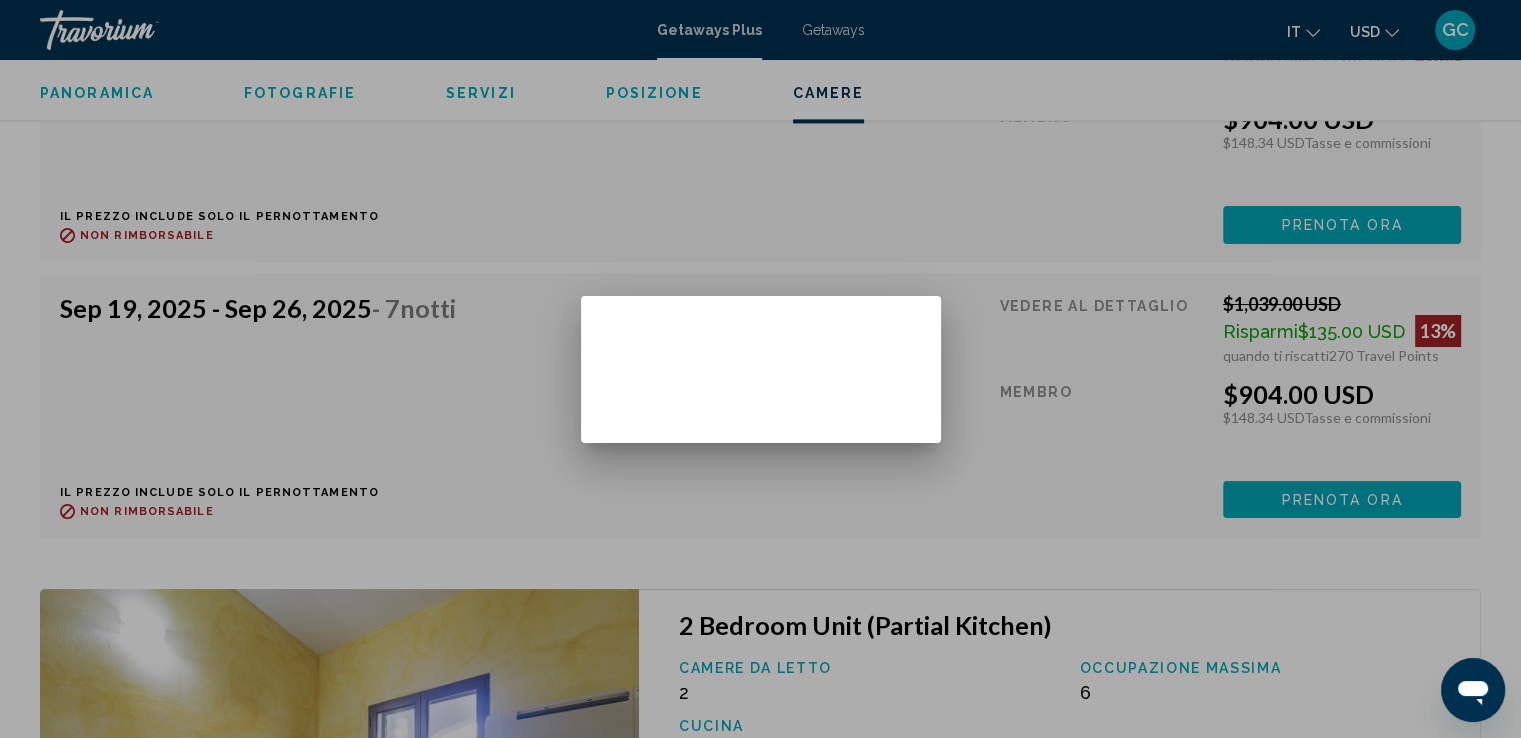 scroll, scrollTop: 0, scrollLeft: 0, axis: both 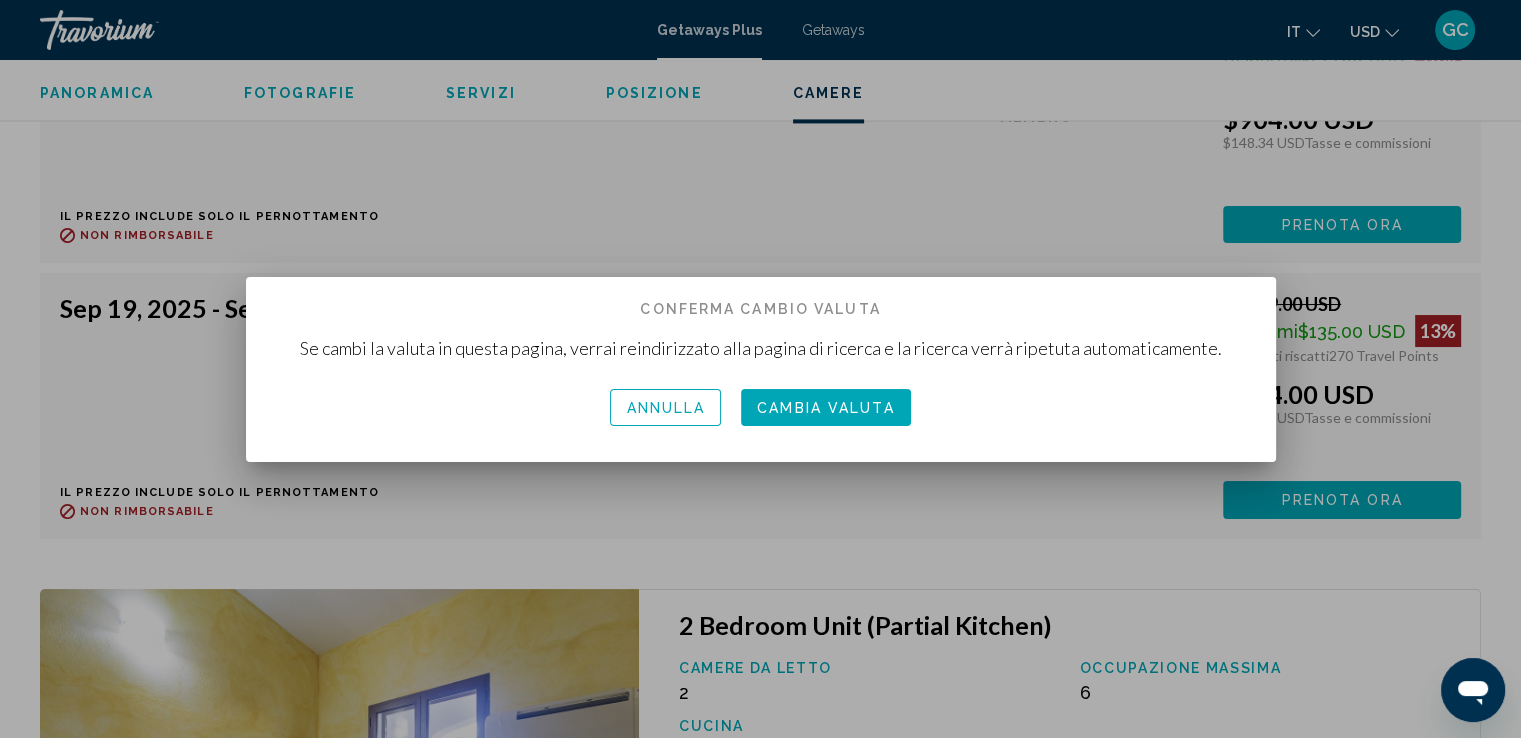 click on "Cambia valuta" at bounding box center (825, 407) 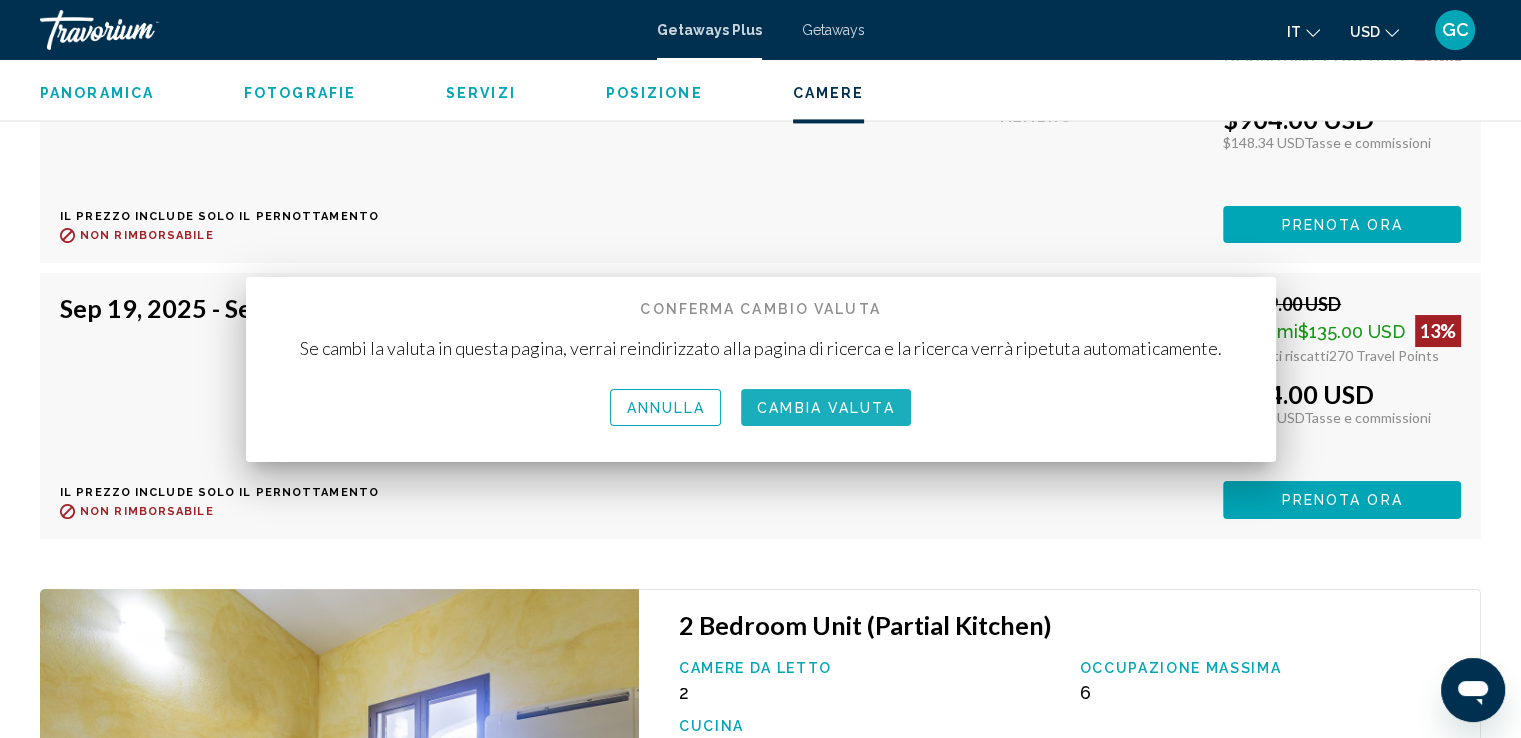 scroll, scrollTop: 6818, scrollLeft: 0, axis: vertical 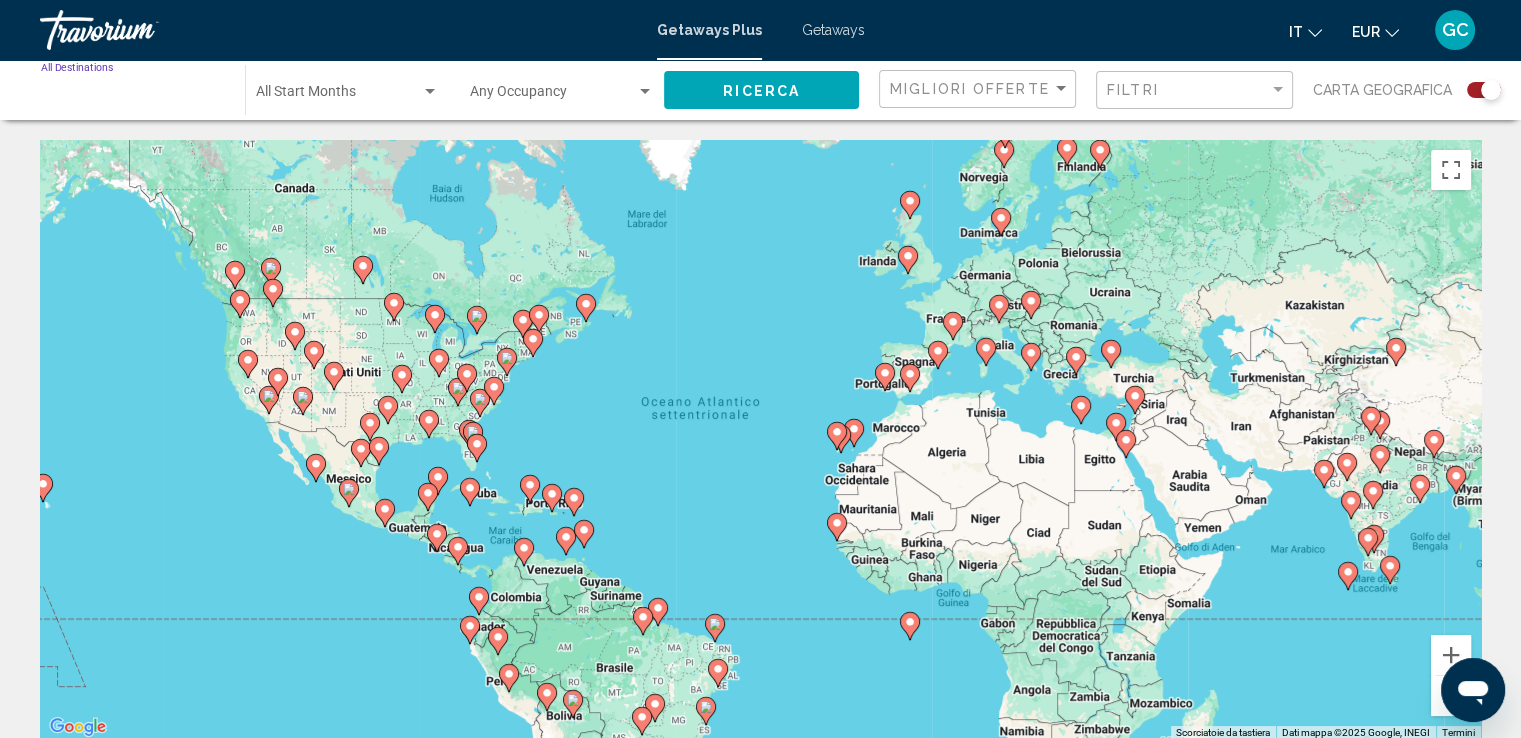 click on "Destination All Destinations" at bounding box center (133, 96) 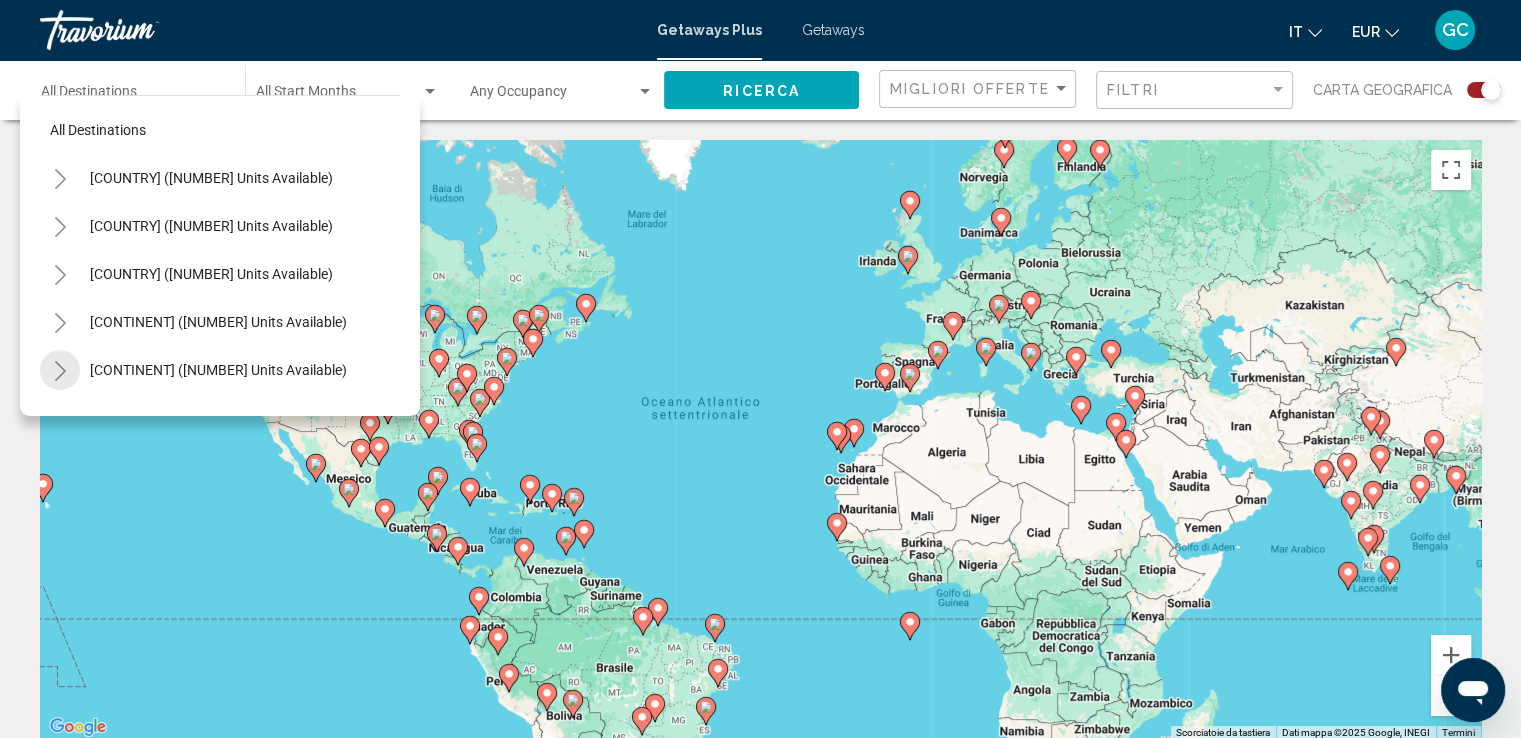 click 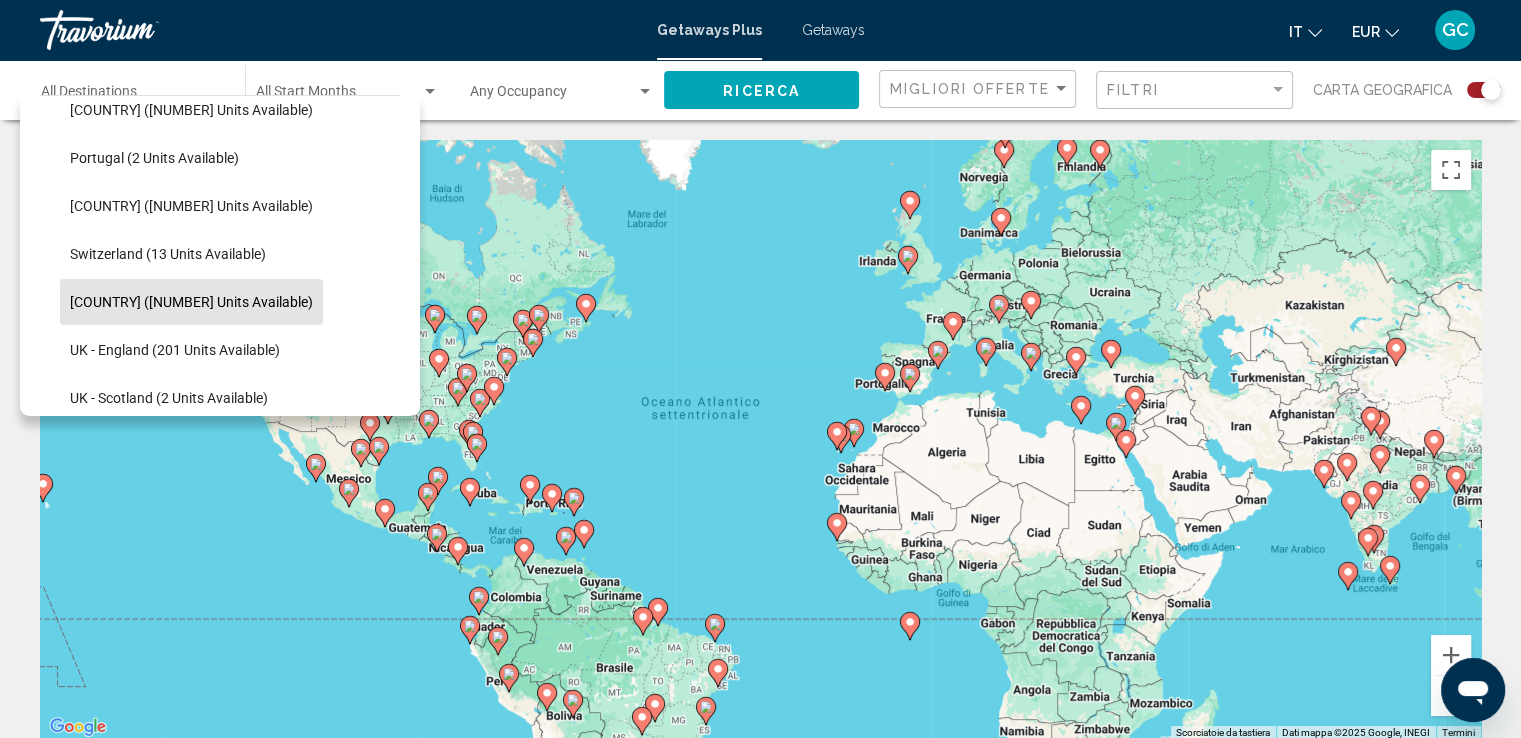 scroll, scrollTop: 400, scrollLeft: 0, axis: vertical 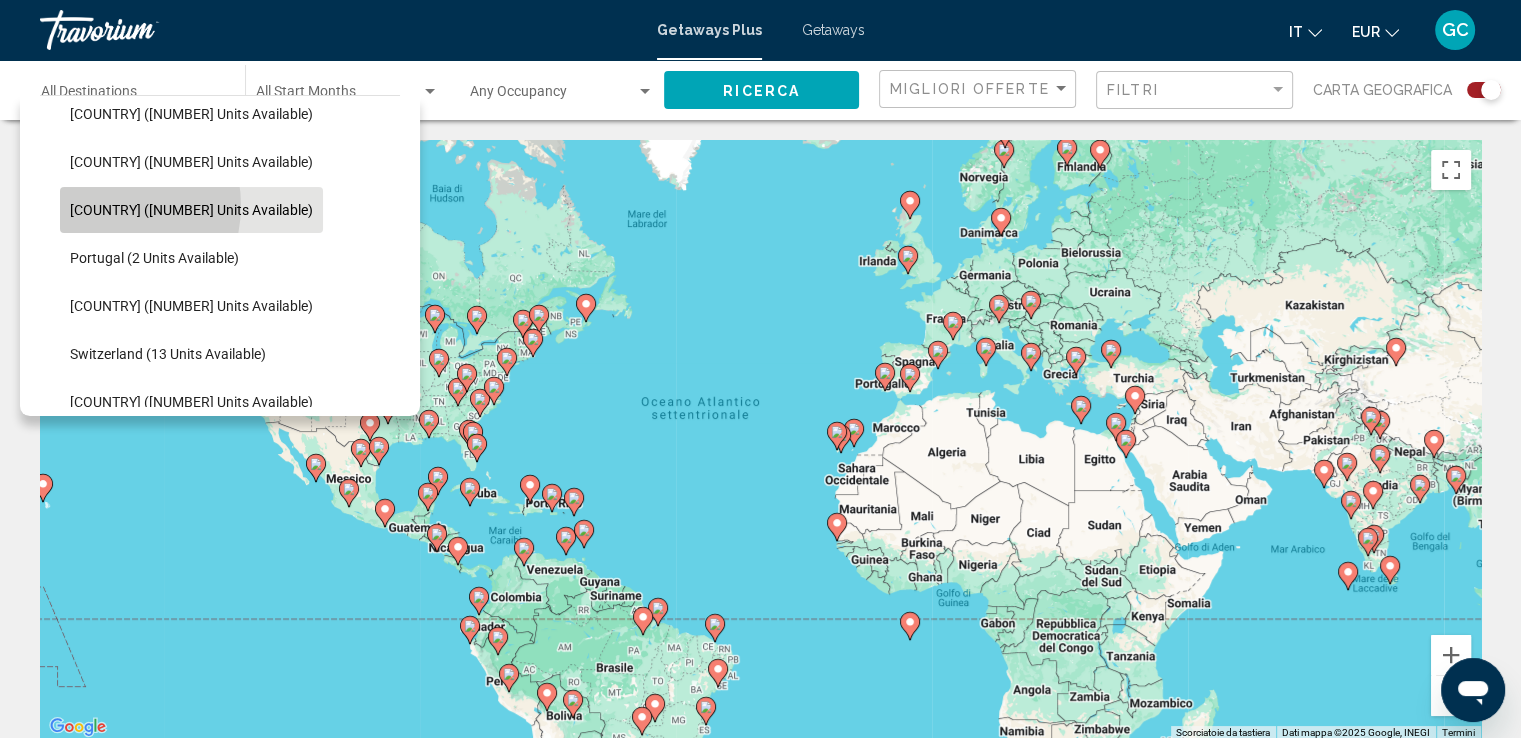 click on "[COUNTRY] ([NUMBER] units available)" 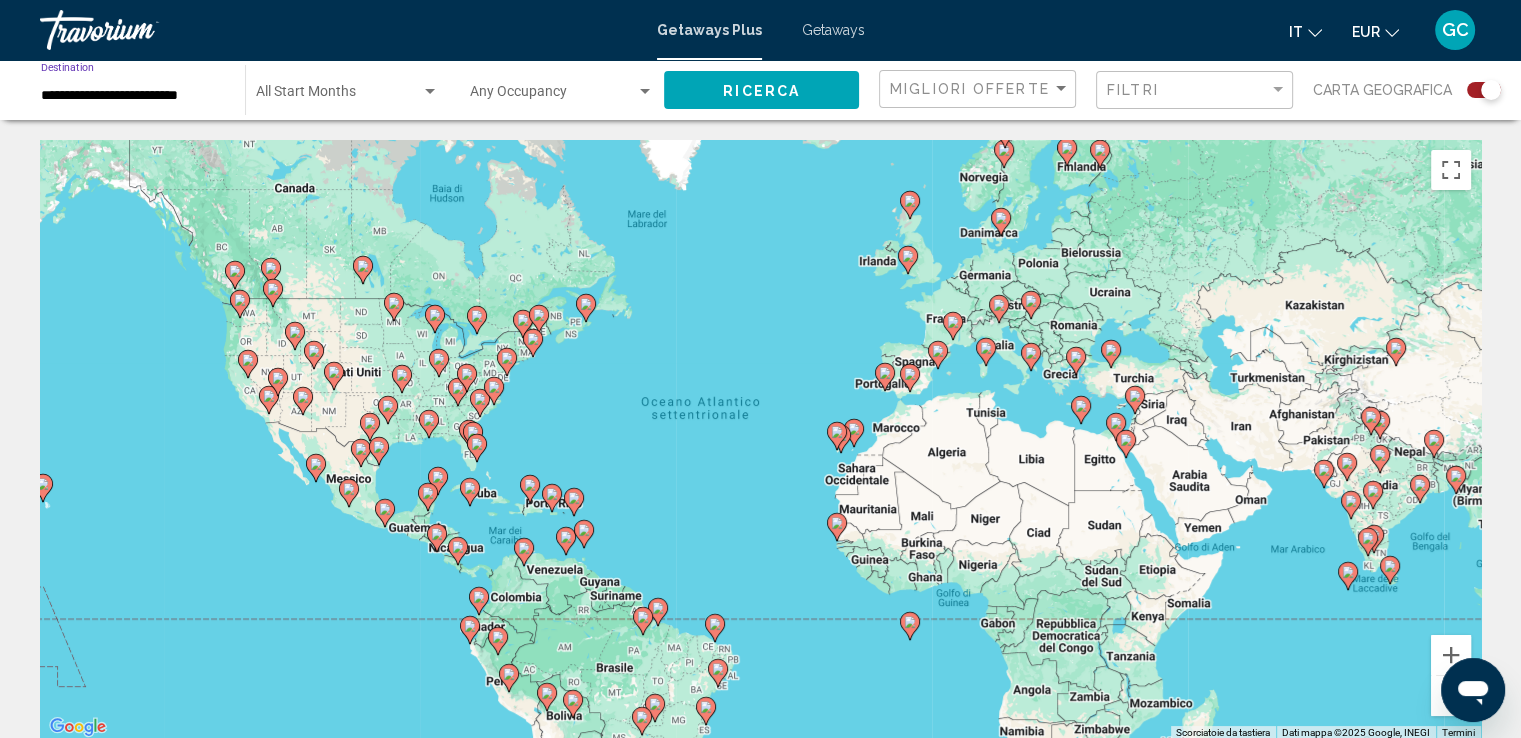 click at bounding box center (645, 91) 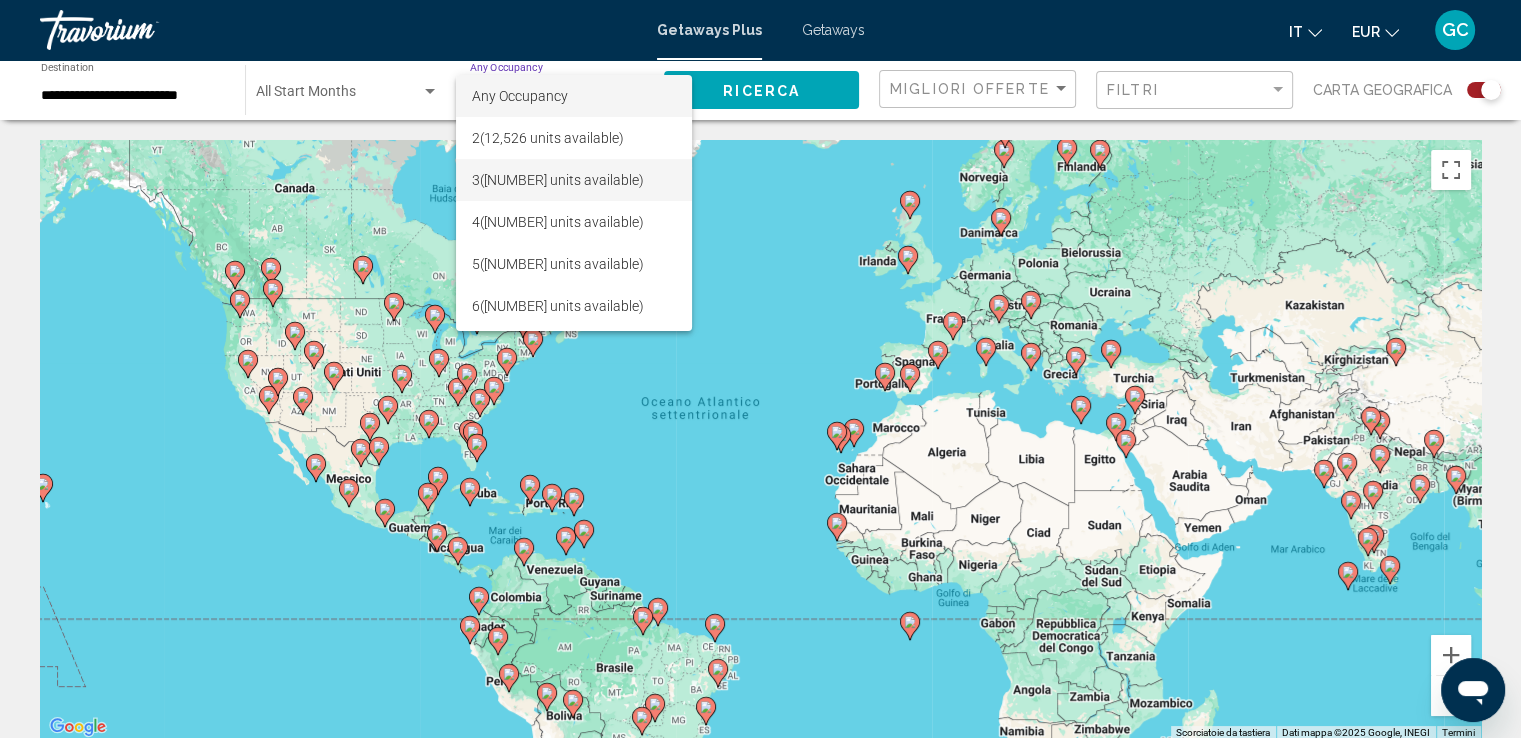 click on "[NUMBER]  ([NUMBER] units available)" at bounding box center (574, 180) 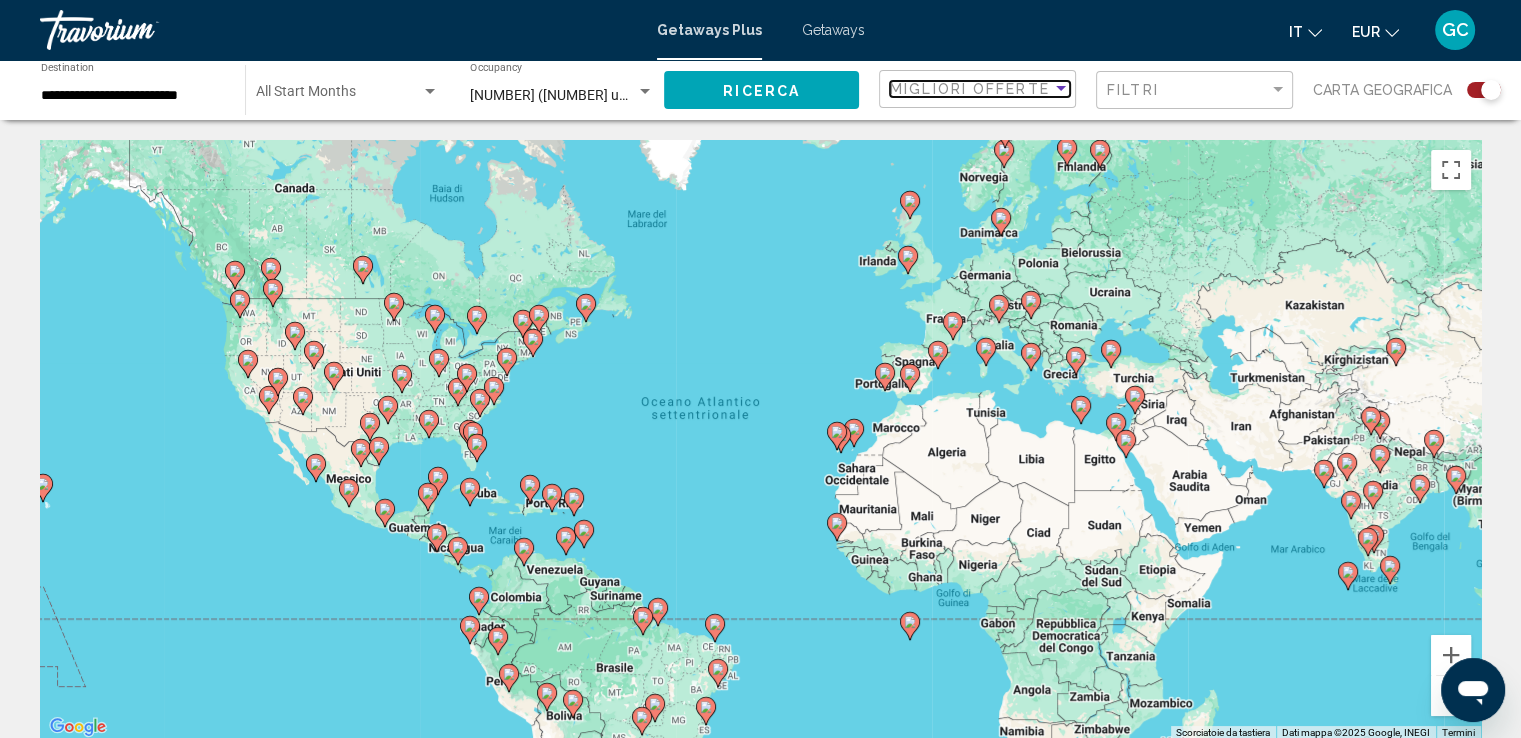 click at bounding box center (1061, 89) 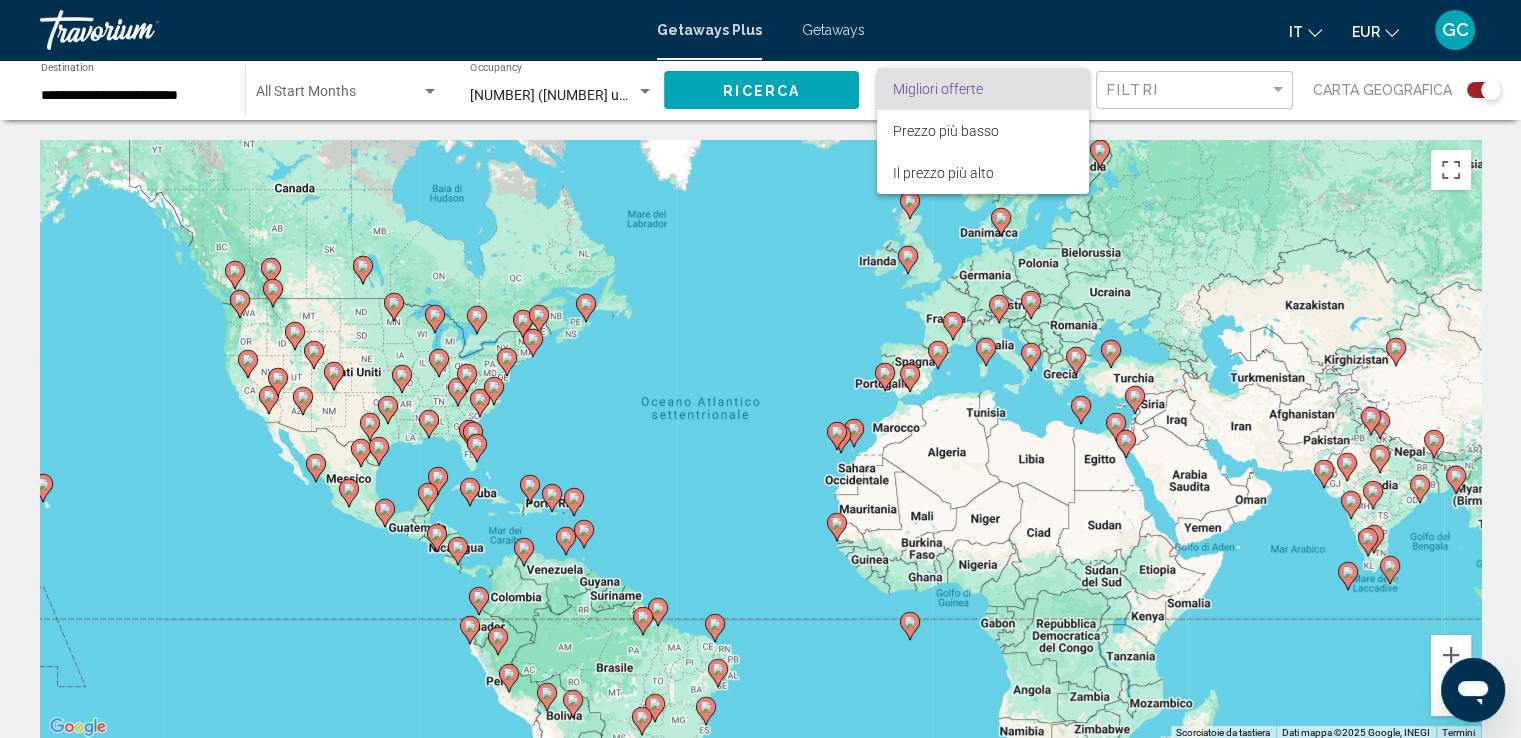 click on "Migliori offerte" at bounding box center [983, 89] 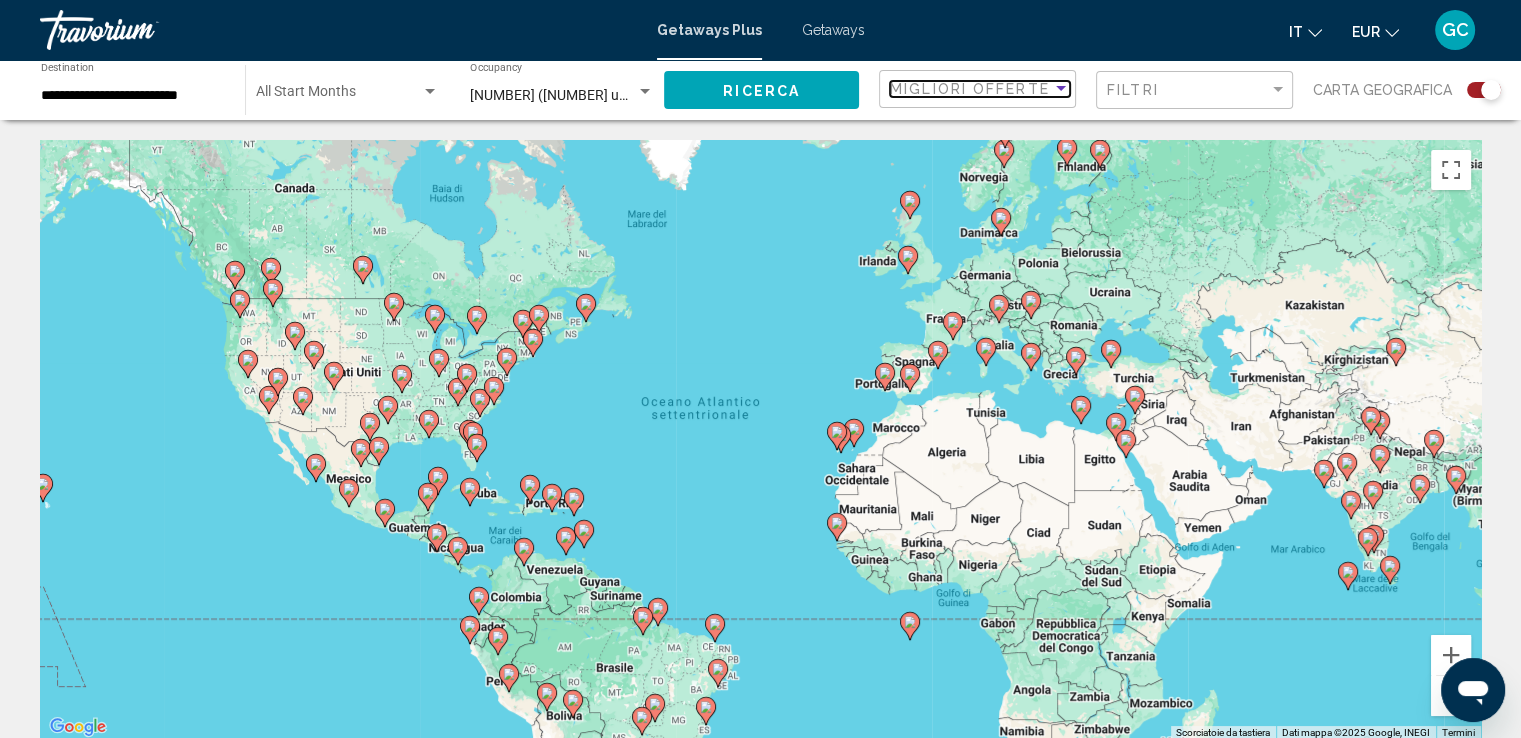 click at bounding box center [1061, 89] 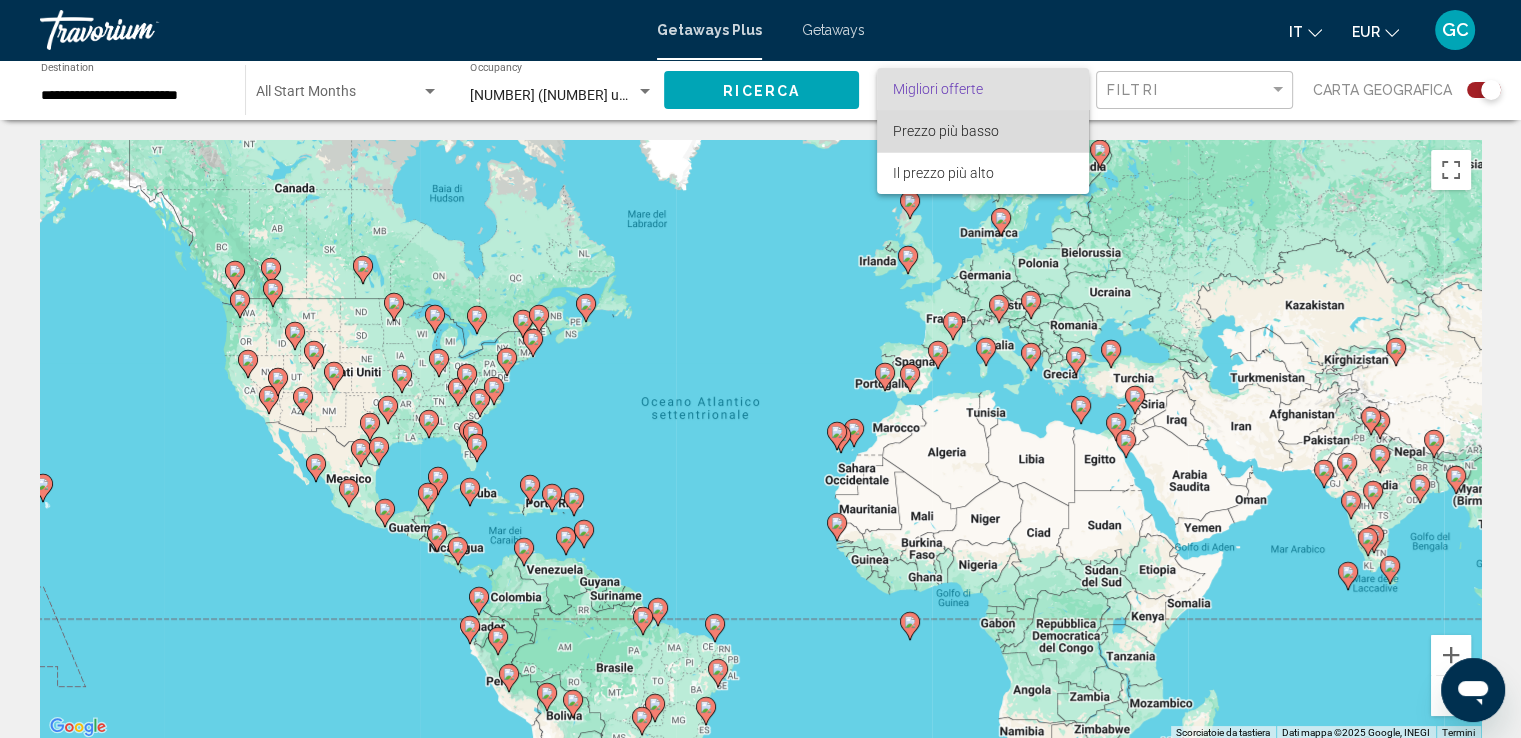 click on "Prezzo più basso" at bounding box center [983, 131] 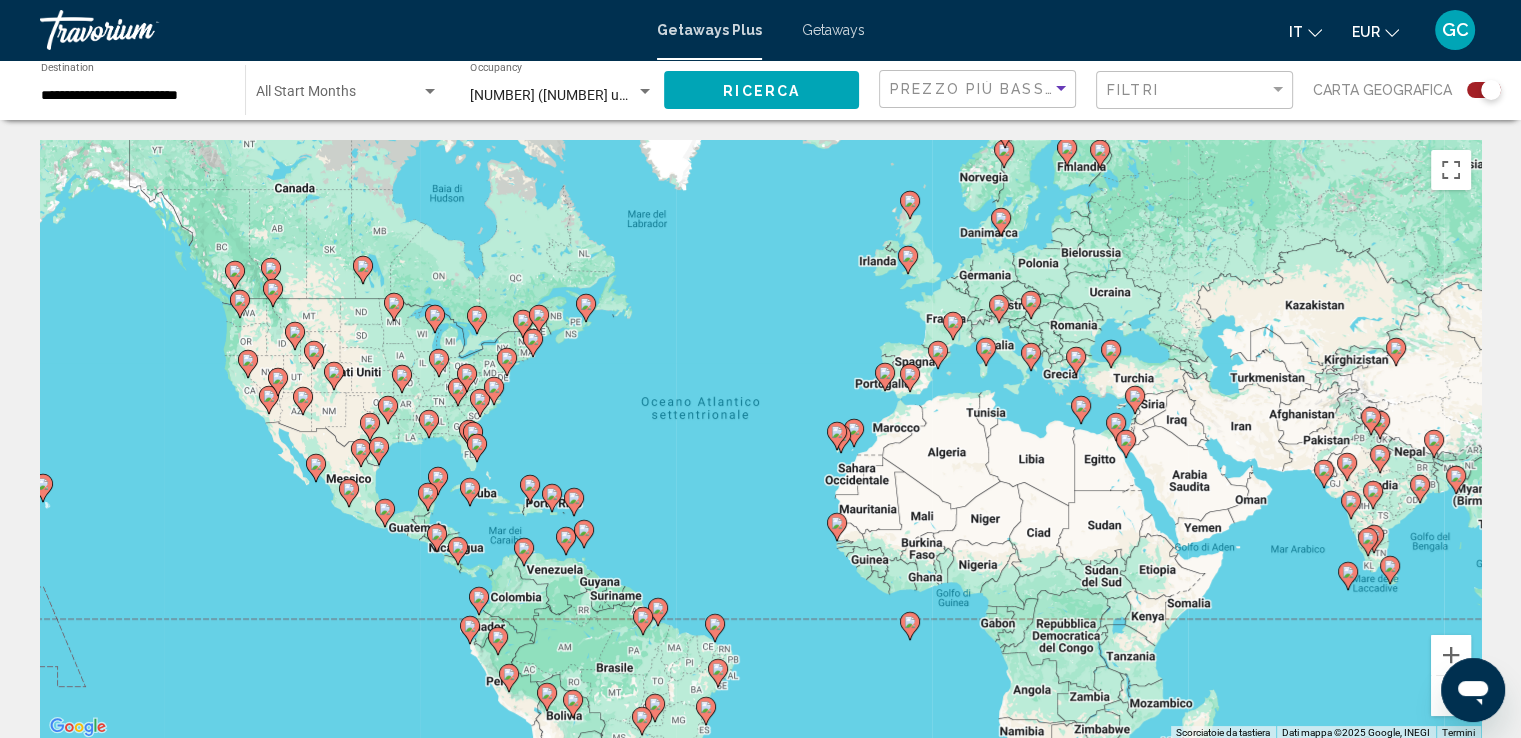 click on "Filtri" 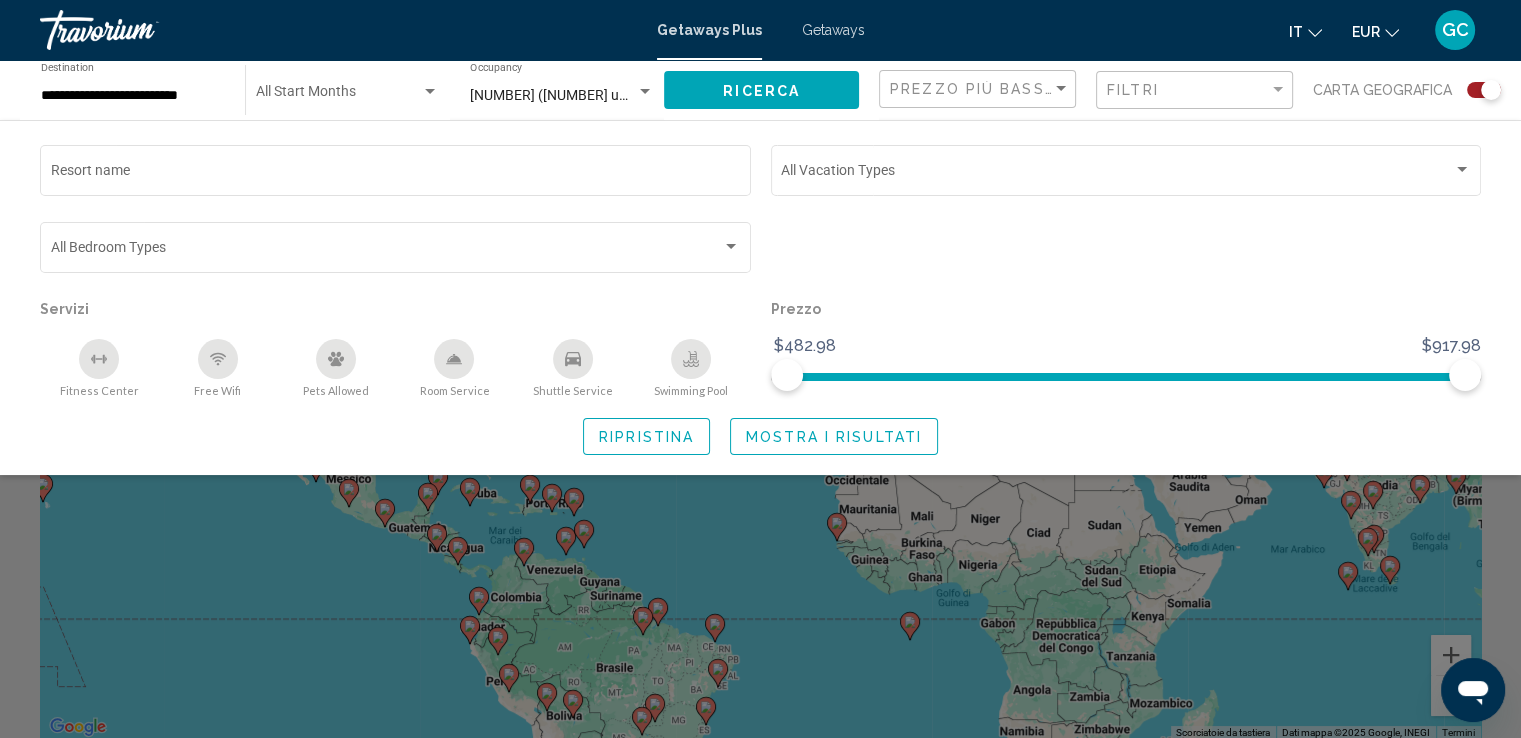 click 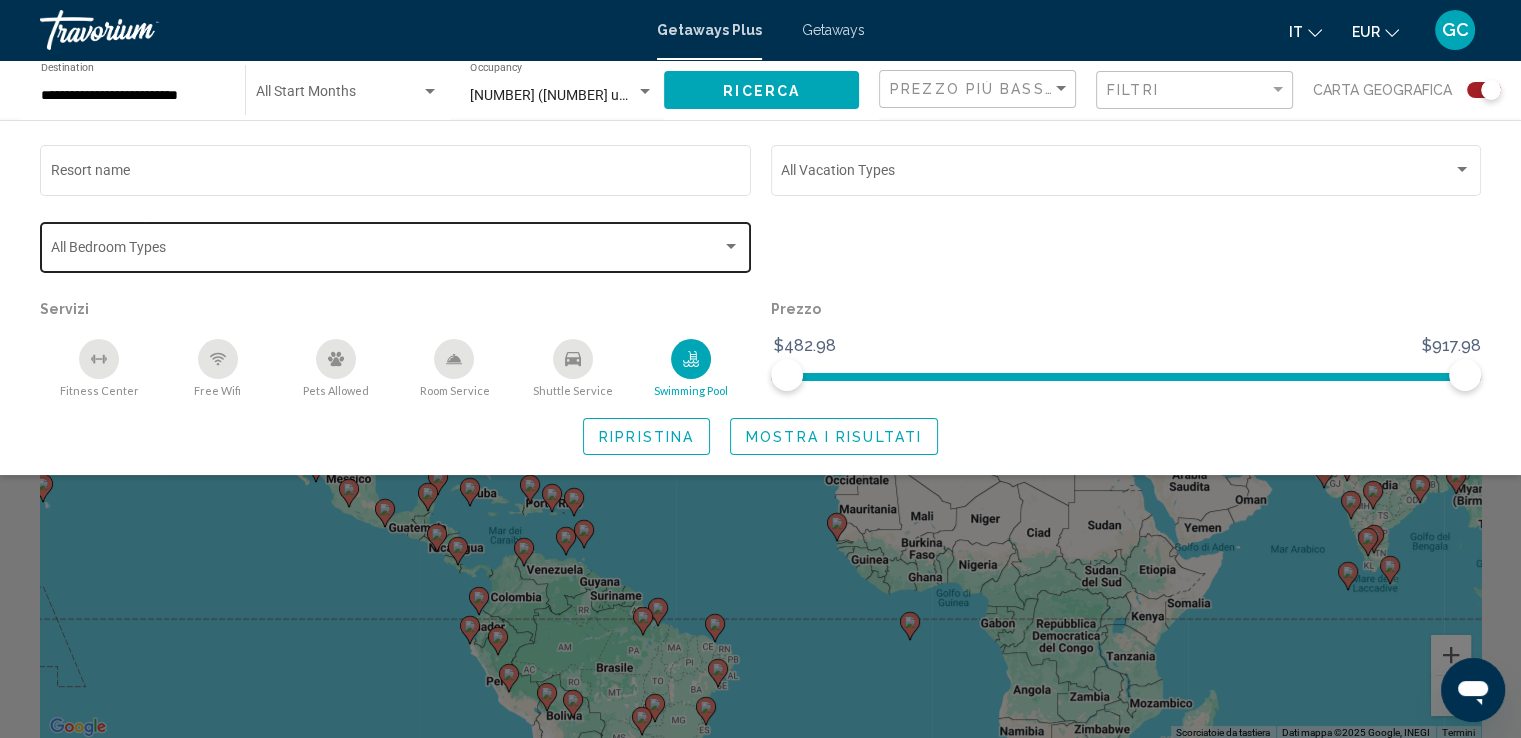 click on "Bedroom Types All Bedroom Types" 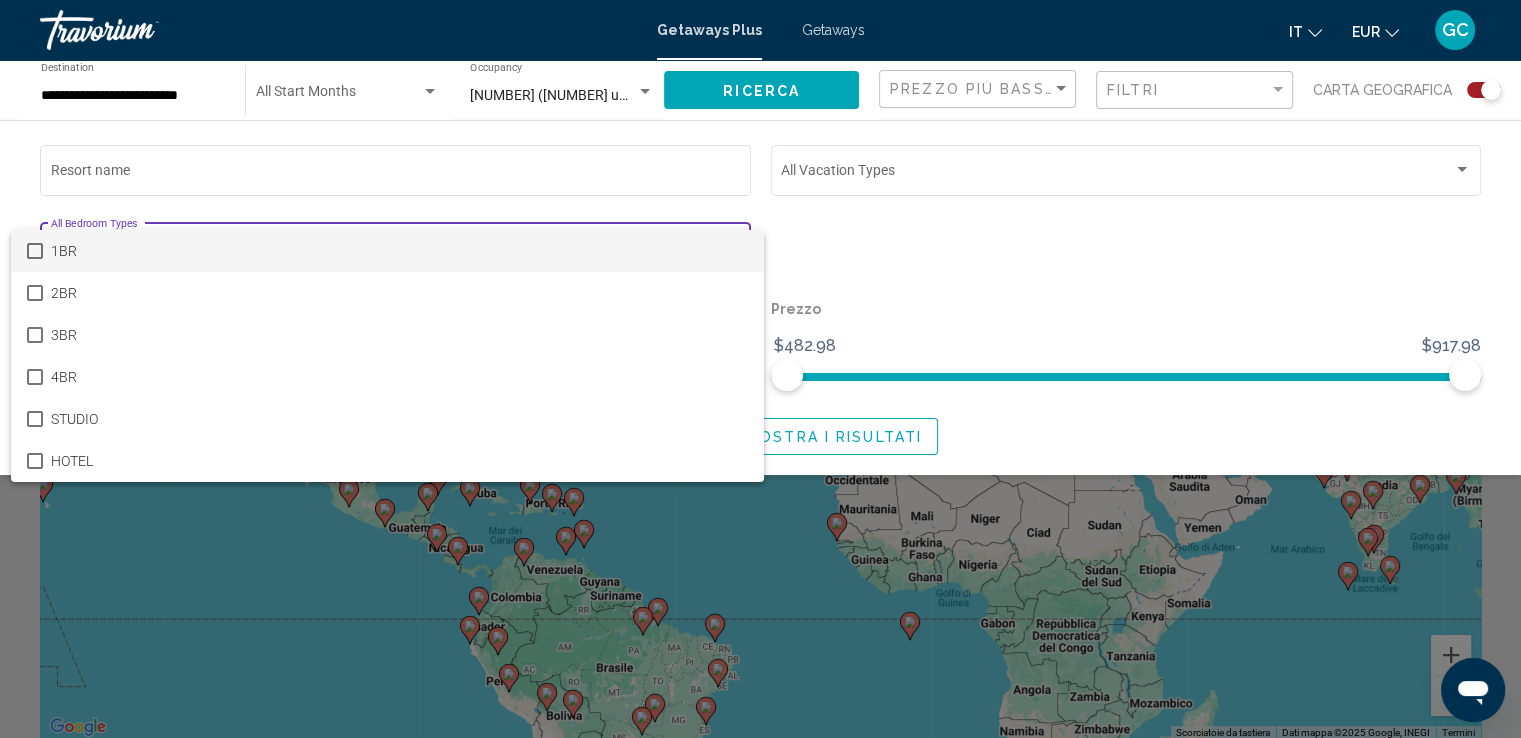 click at bounding box center (760, 369) 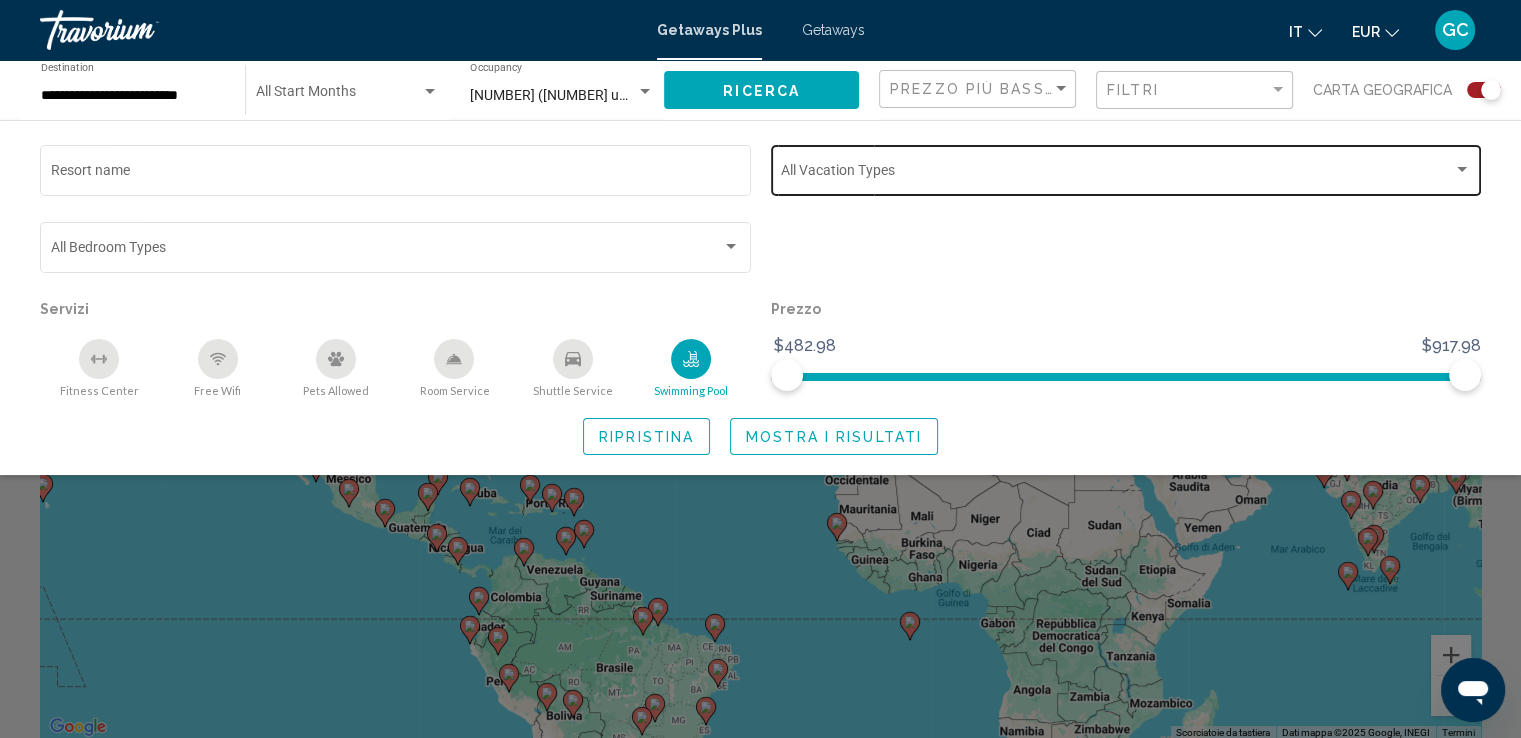 click at bounding box center [1117, 174] 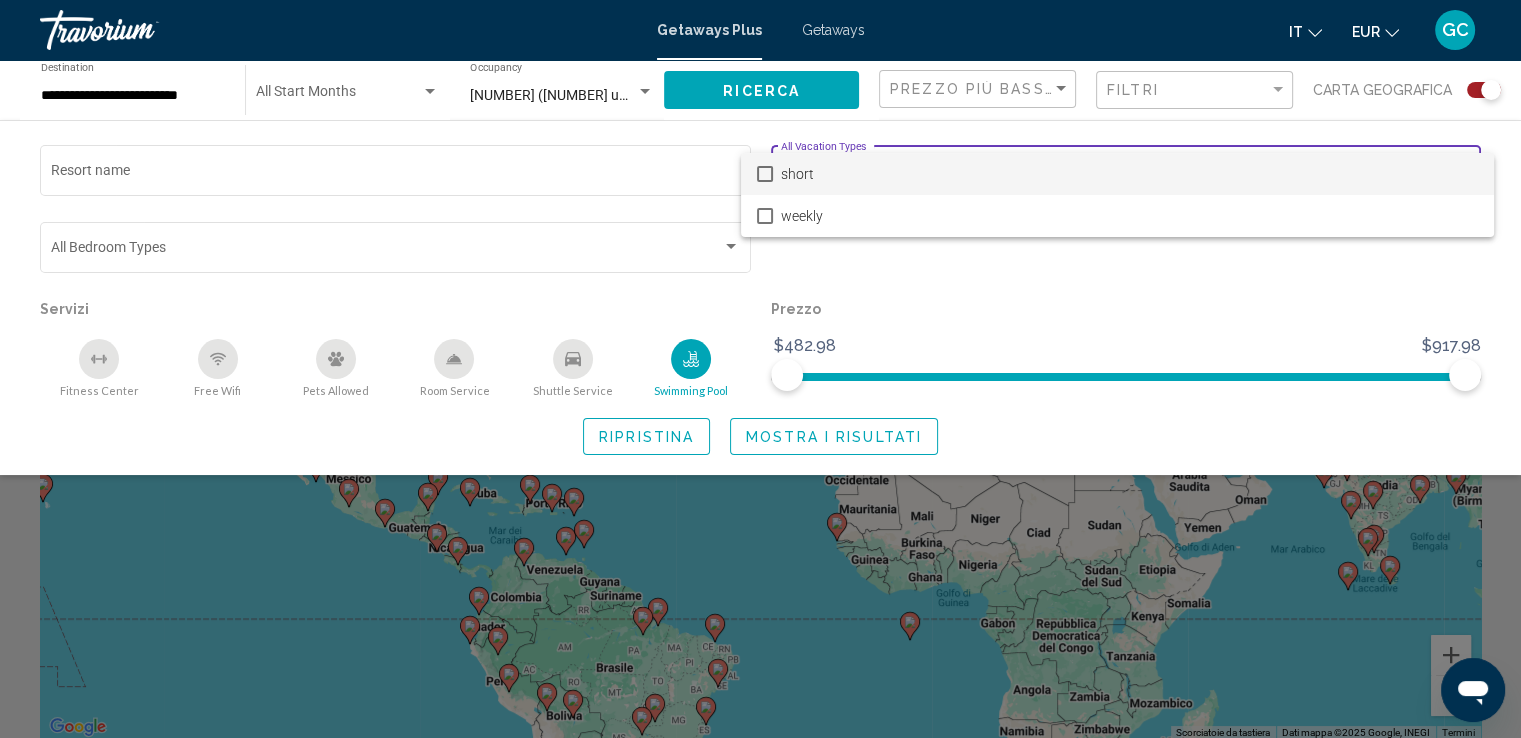 click at bounding box center [760, 369] 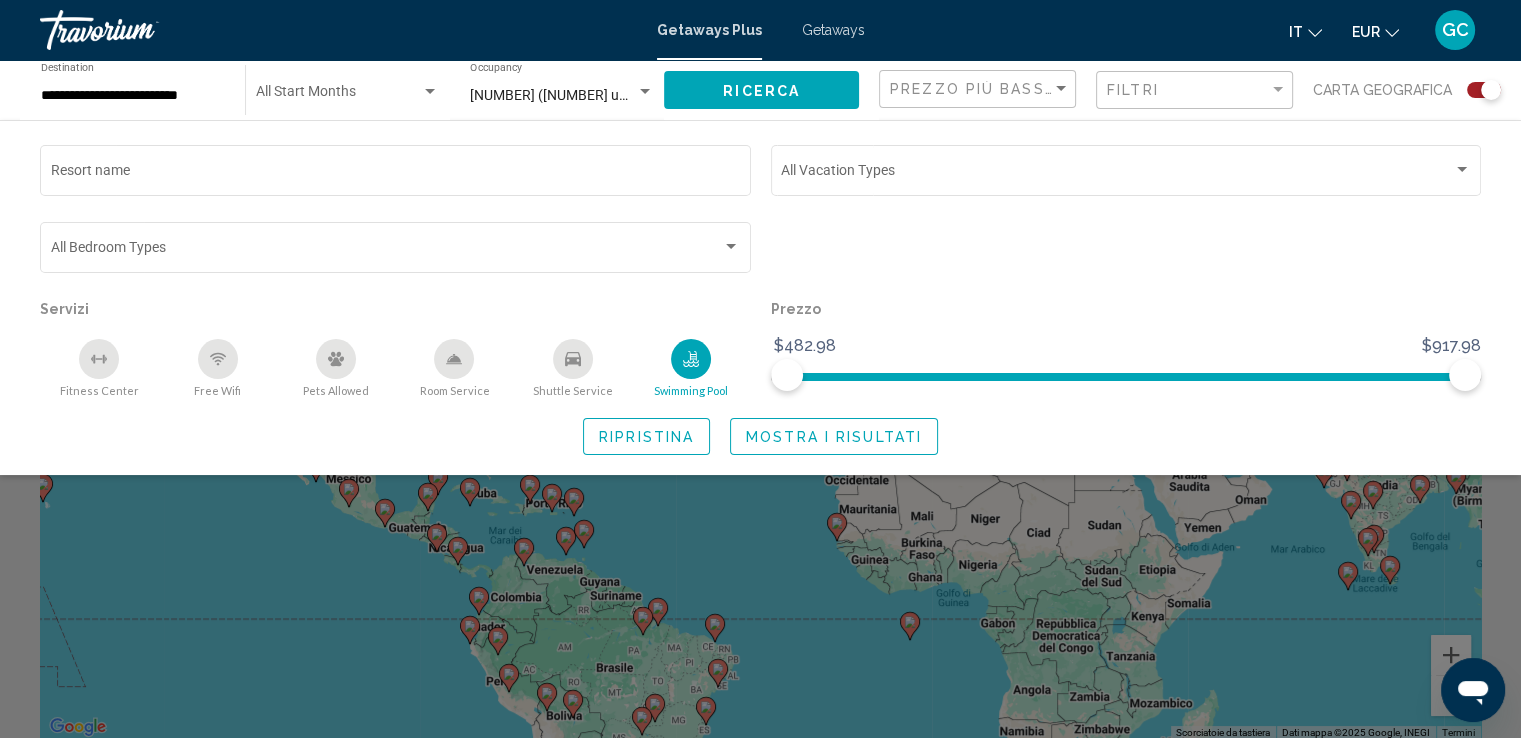 click on "Mostra i risultati" 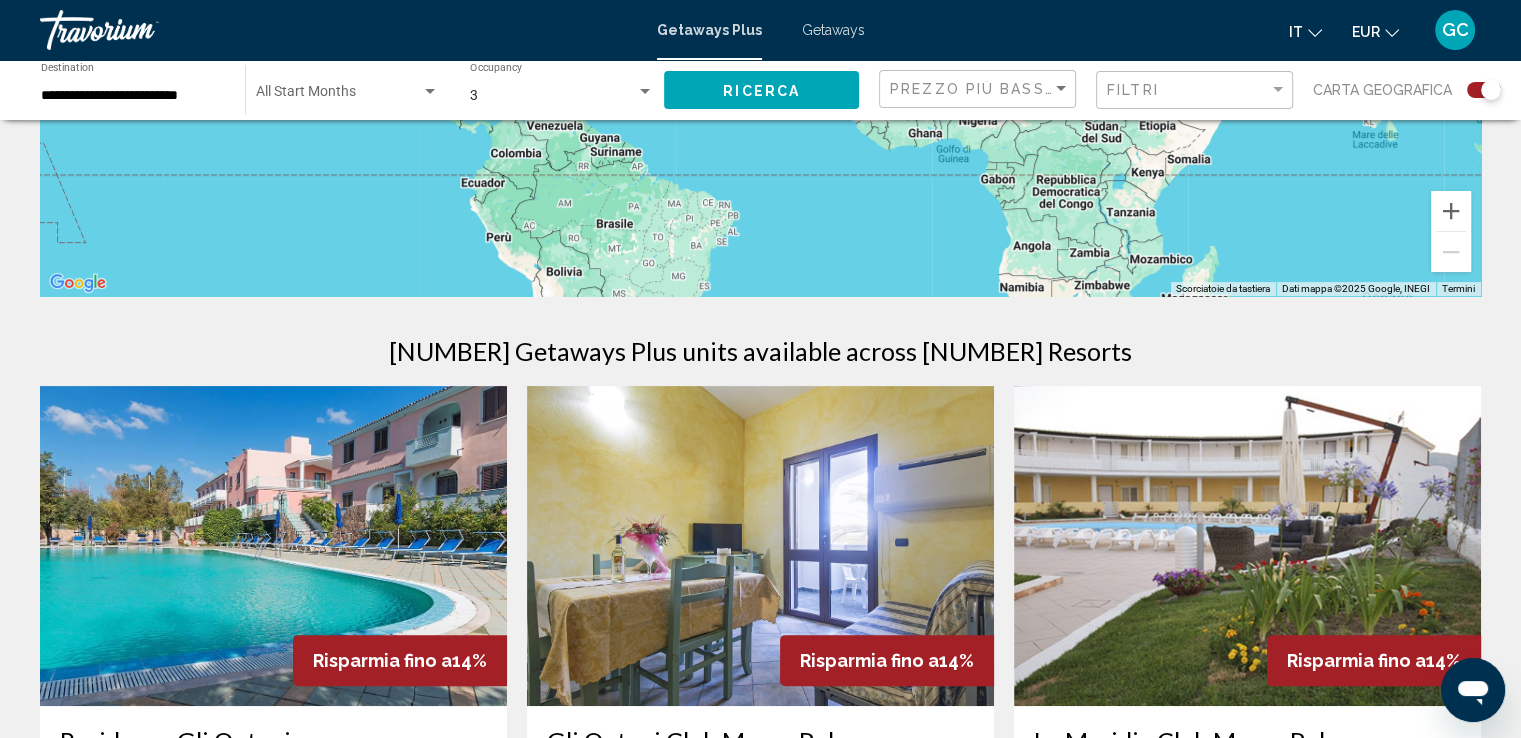 scroll, scrollTop: 0, scrollLeft: 0, axis: both 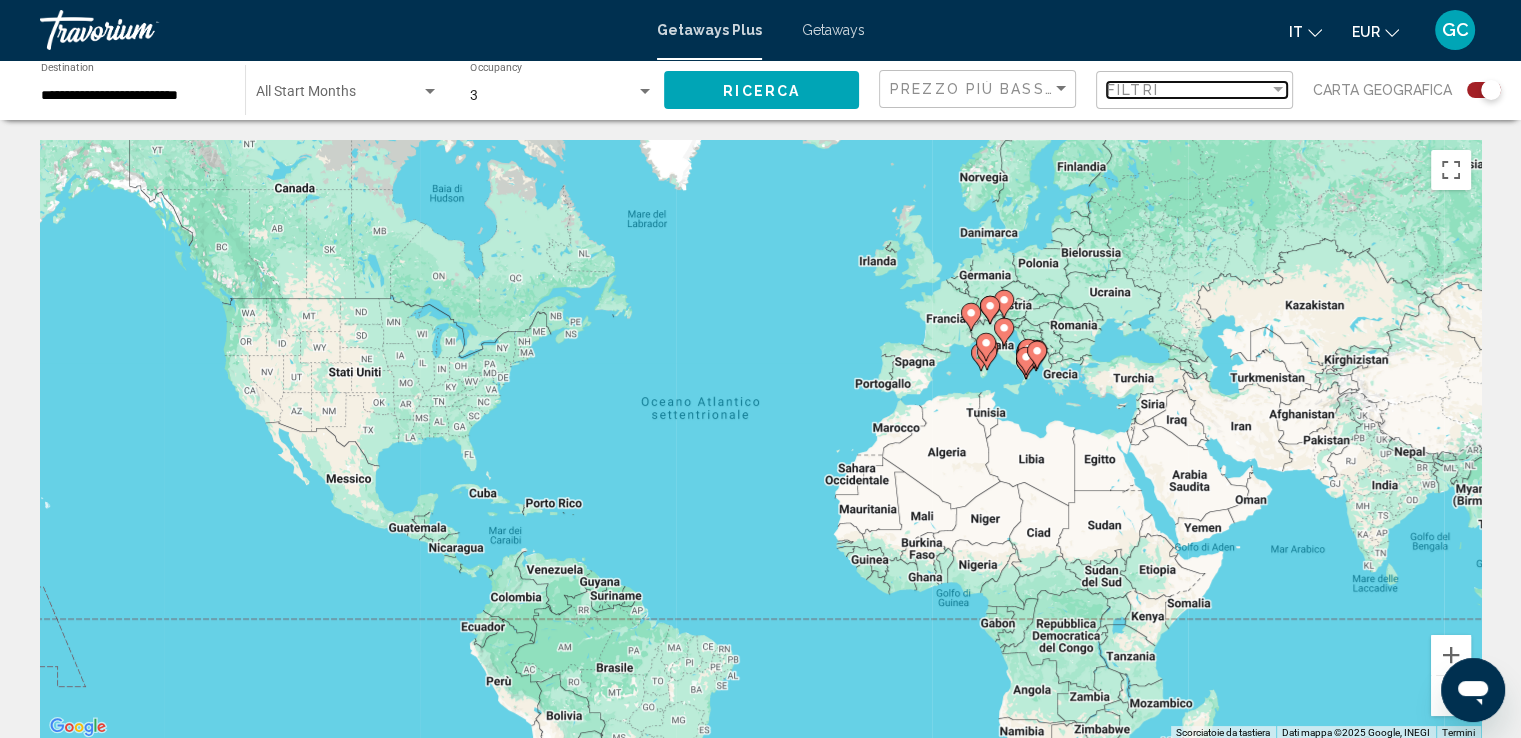 click on "Filtri" at bounding box center (1188, 90) 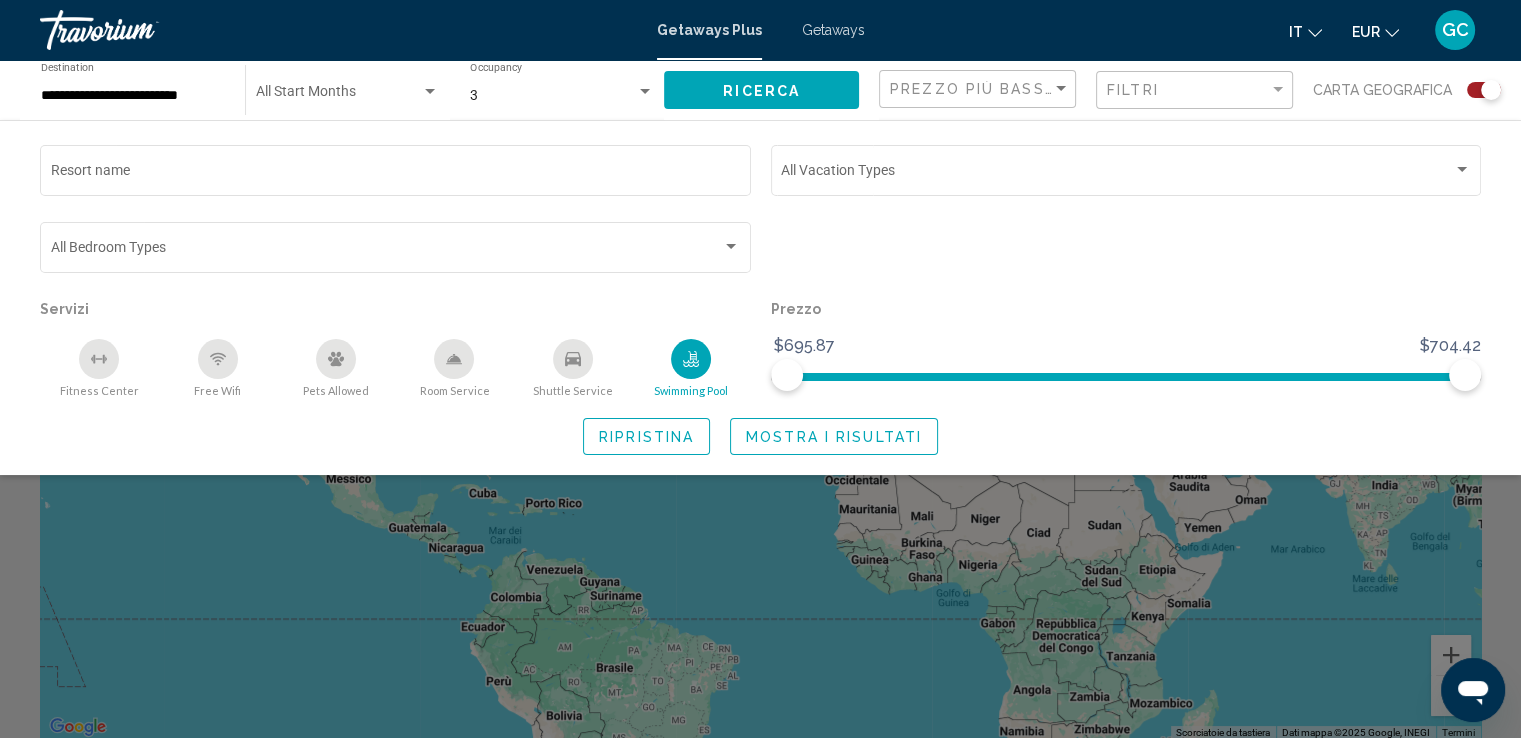 click 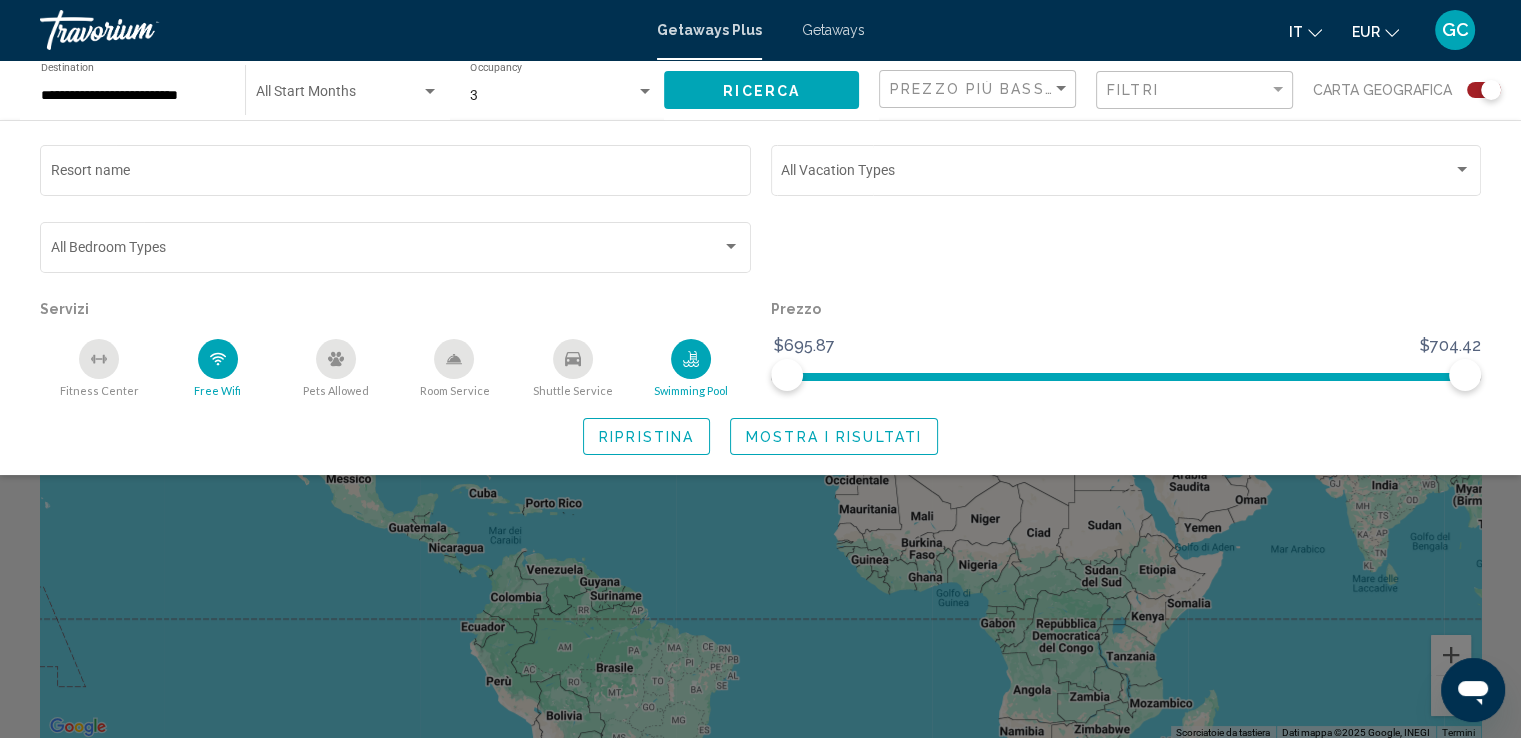 click 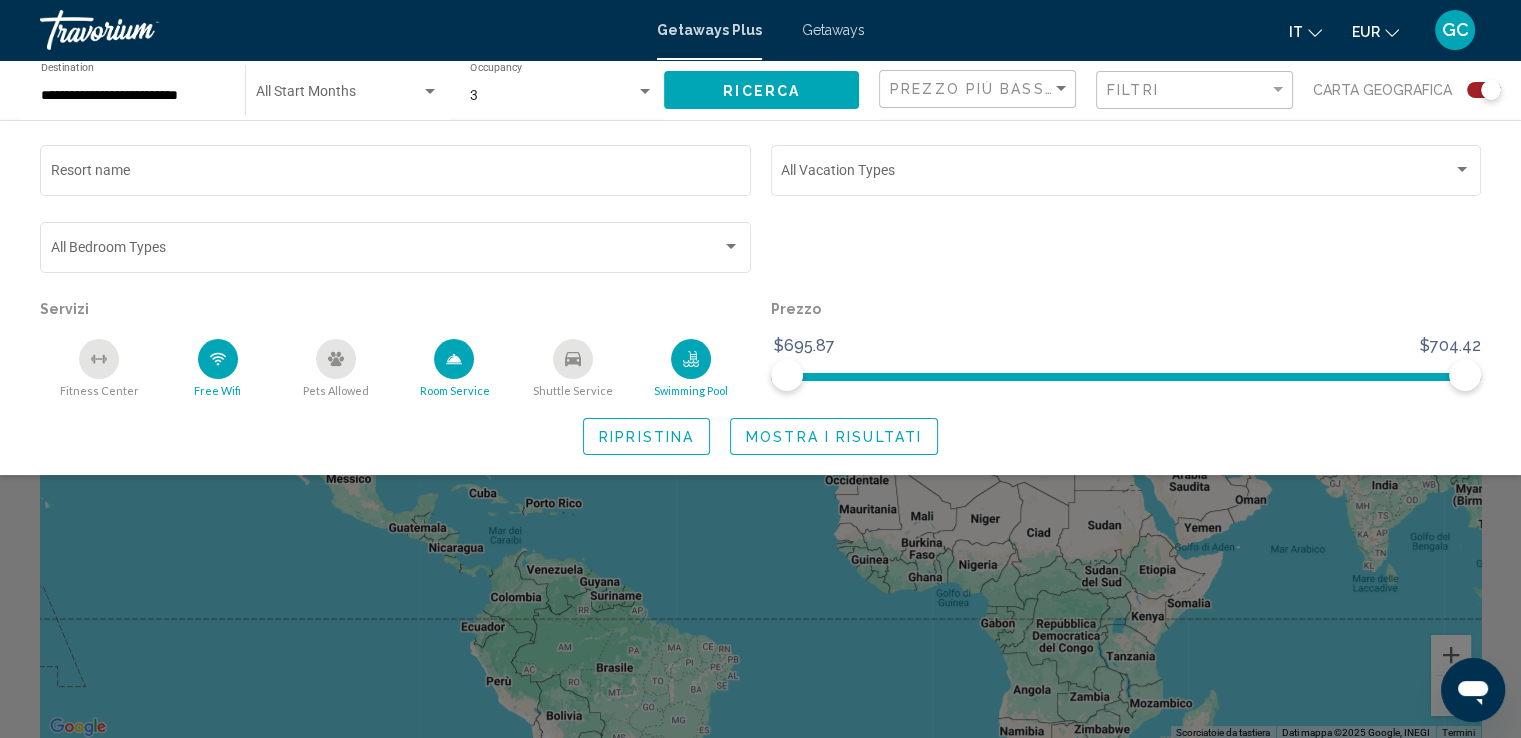 click 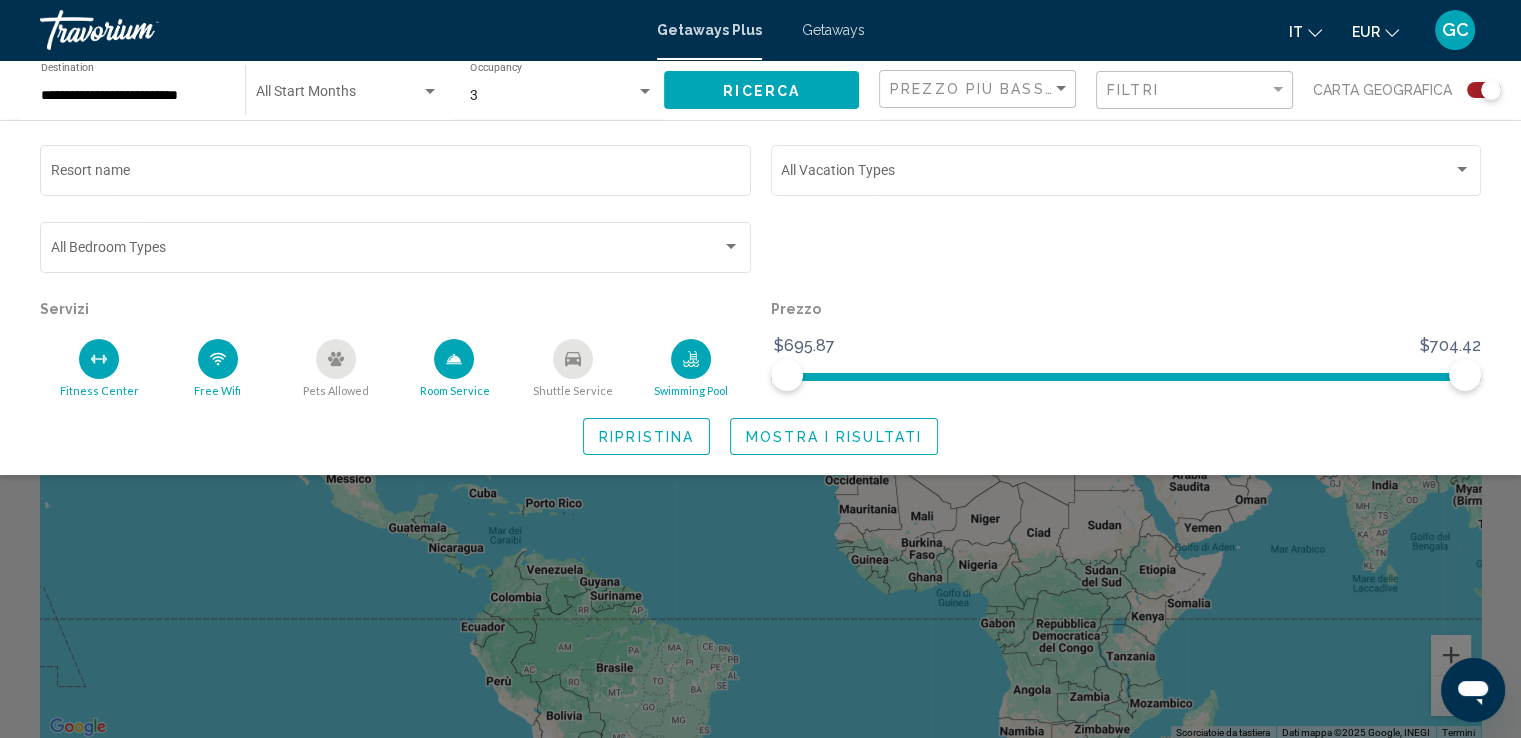 click on "Mostra i risultati" 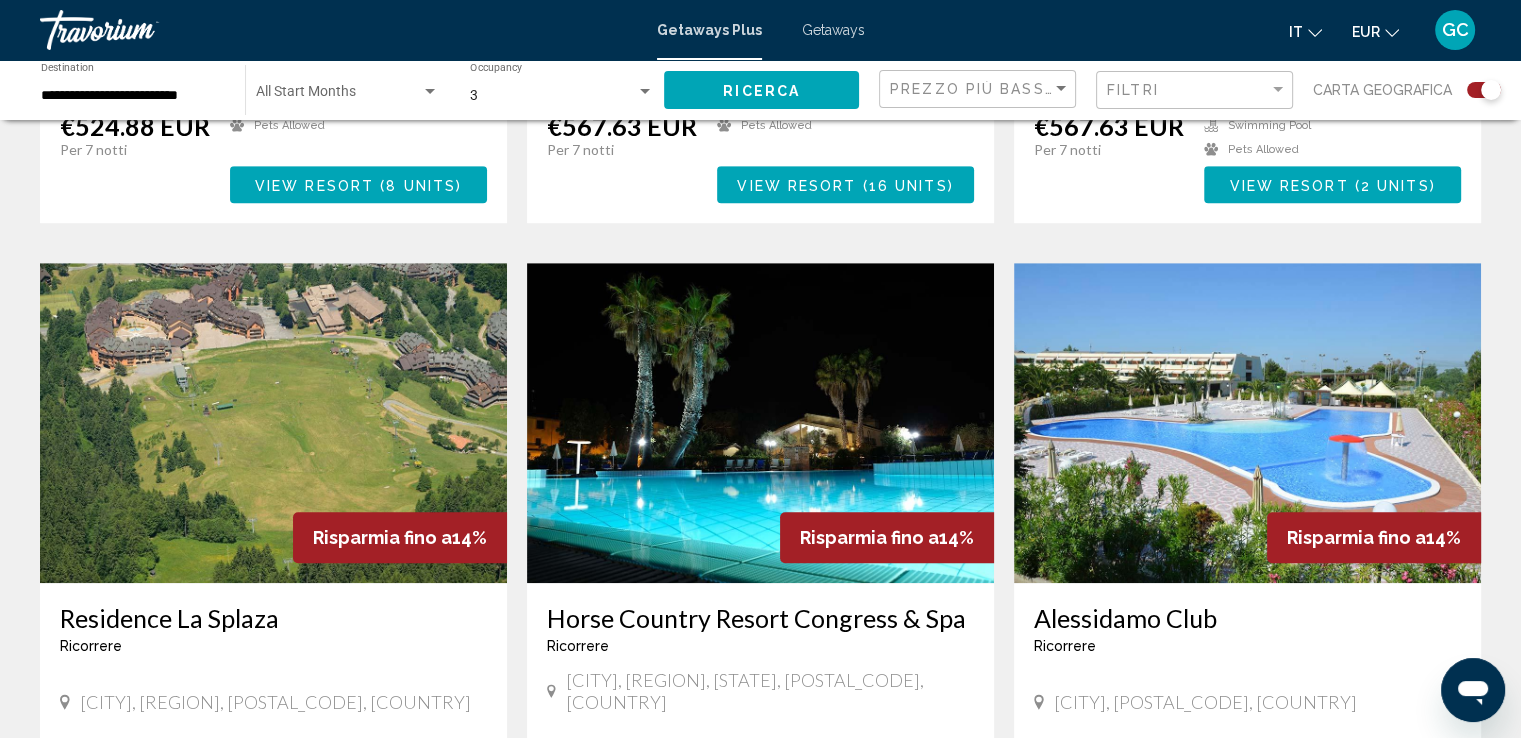 scroll, scrollTop: 1400, scrollLeft: 0, axis: vertical 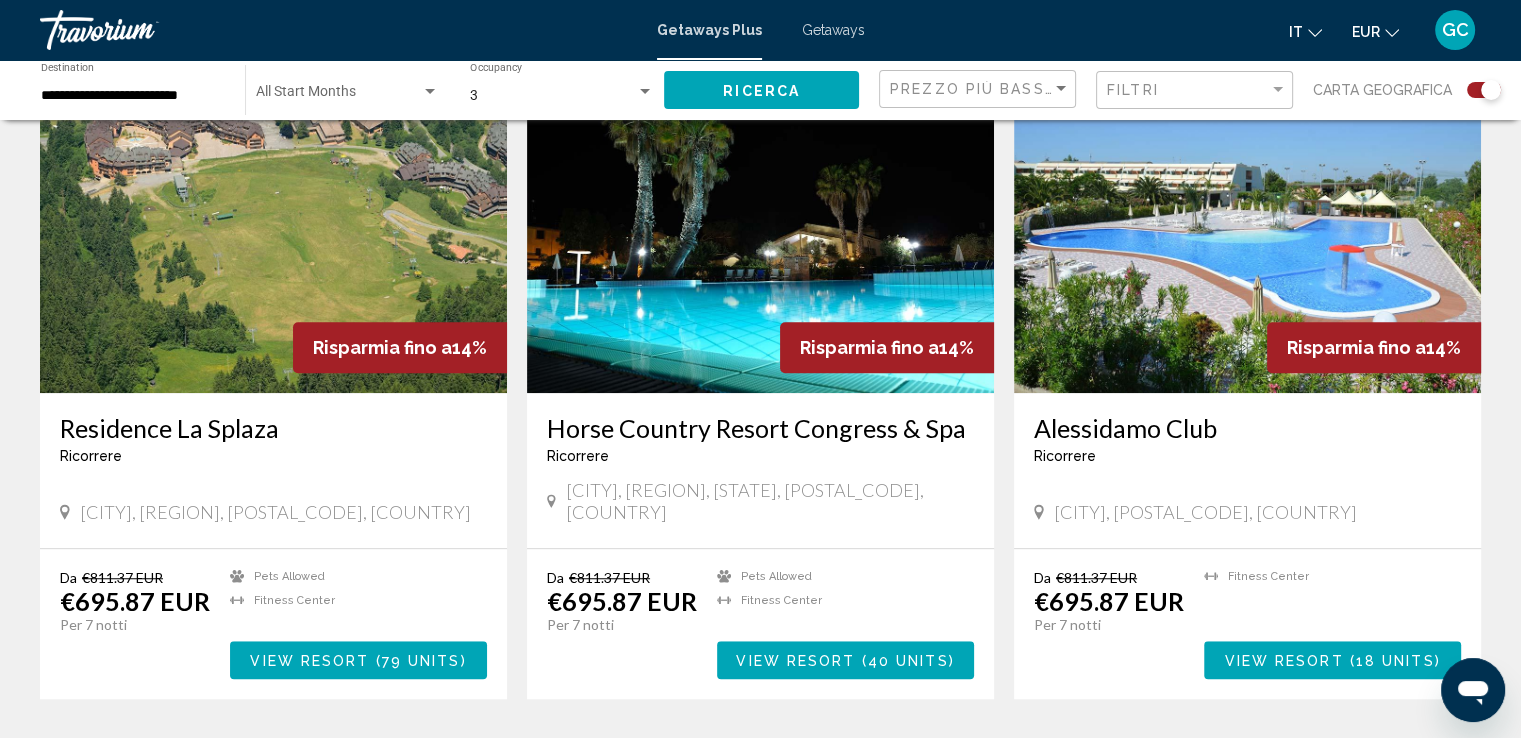 click at bounding box center (760, 233) 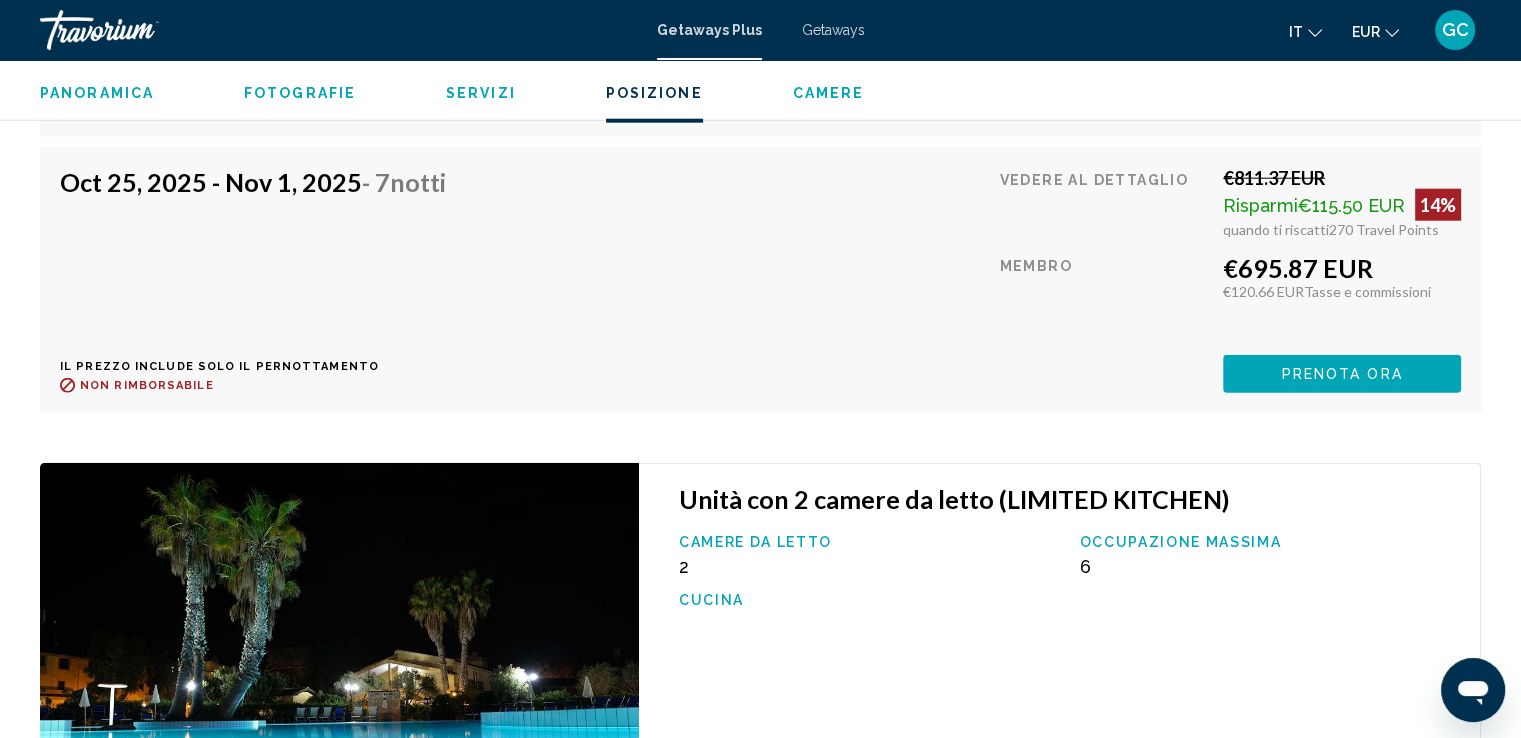 scroll, scrollTop: 5200, scrollLeft: 0, axis: vertical 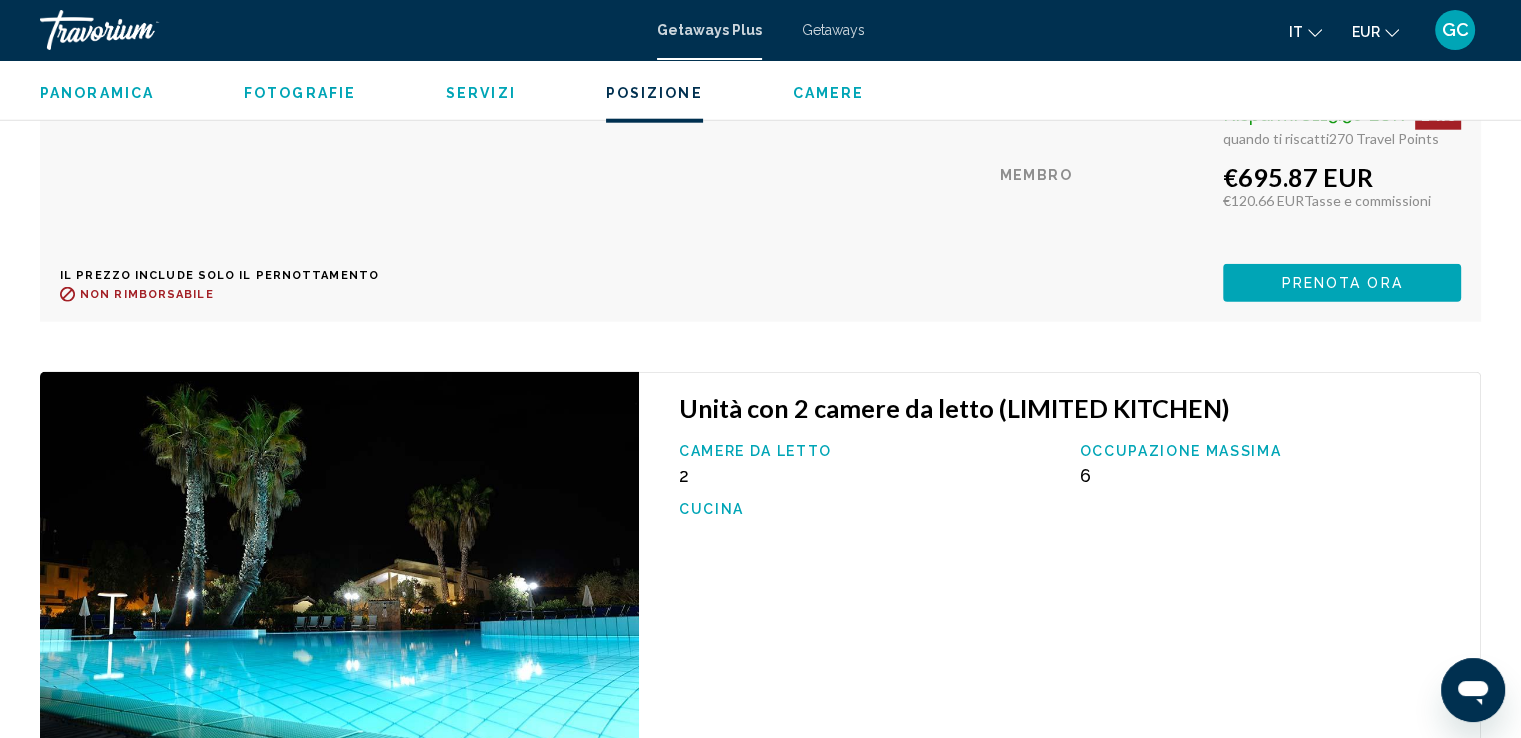 click on "Panoramica
Fotografie
Servizi
Posizione
Camere
Cercare" 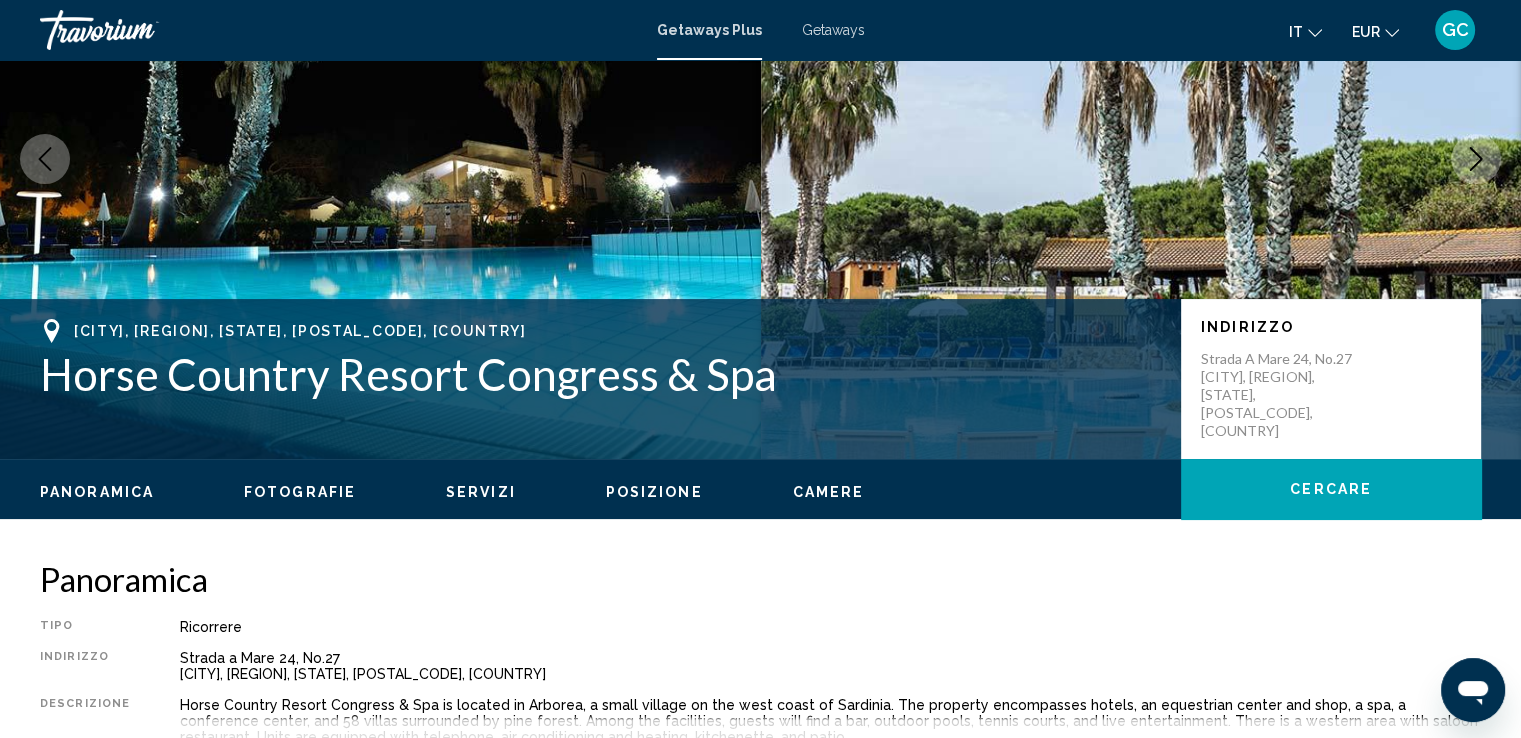 scroll, scrollTop: 400, scrollLeft: 0, axis: vertical 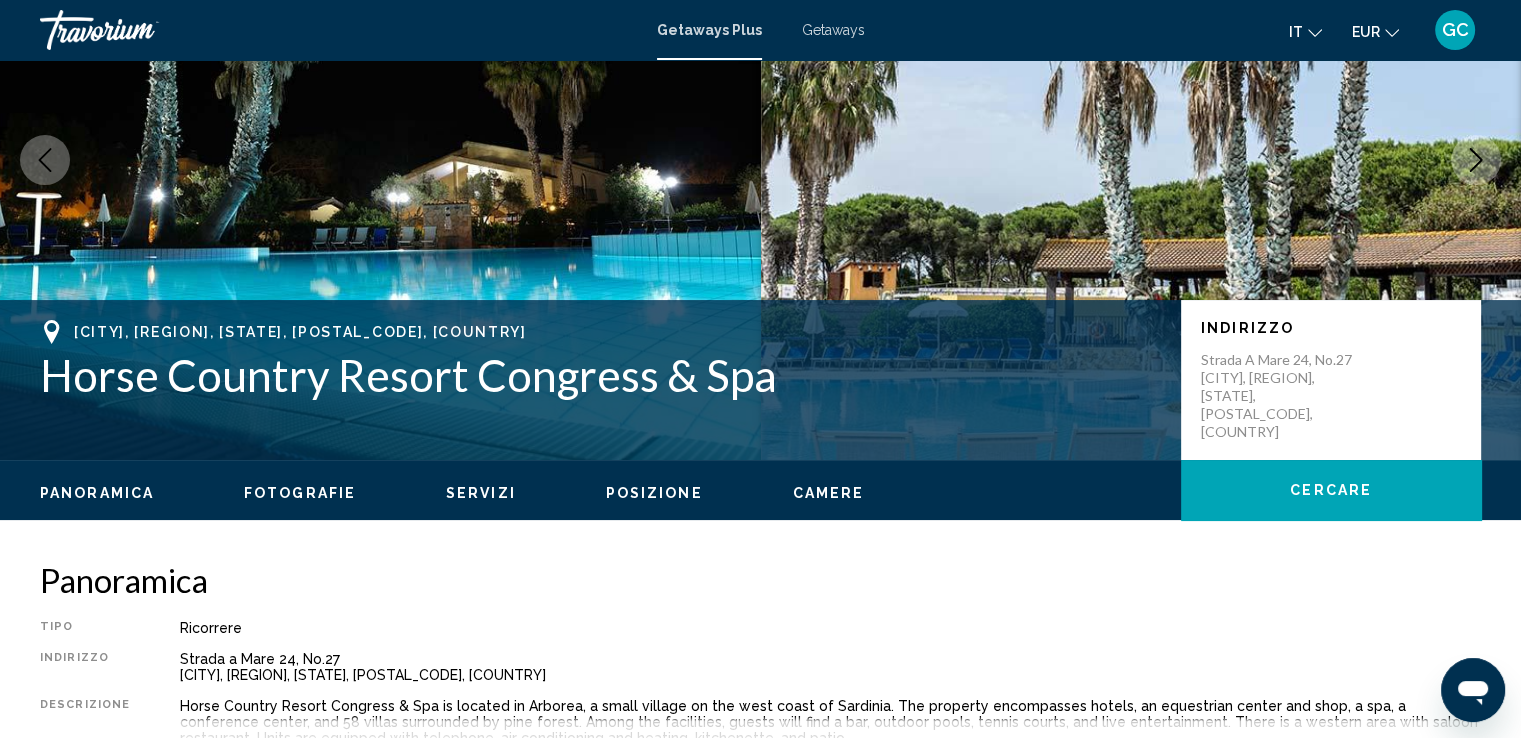drag, startPoint x: 37, startPoint y: 374, endPoint x: 784, endPoint y: 359, distance: 747.1506 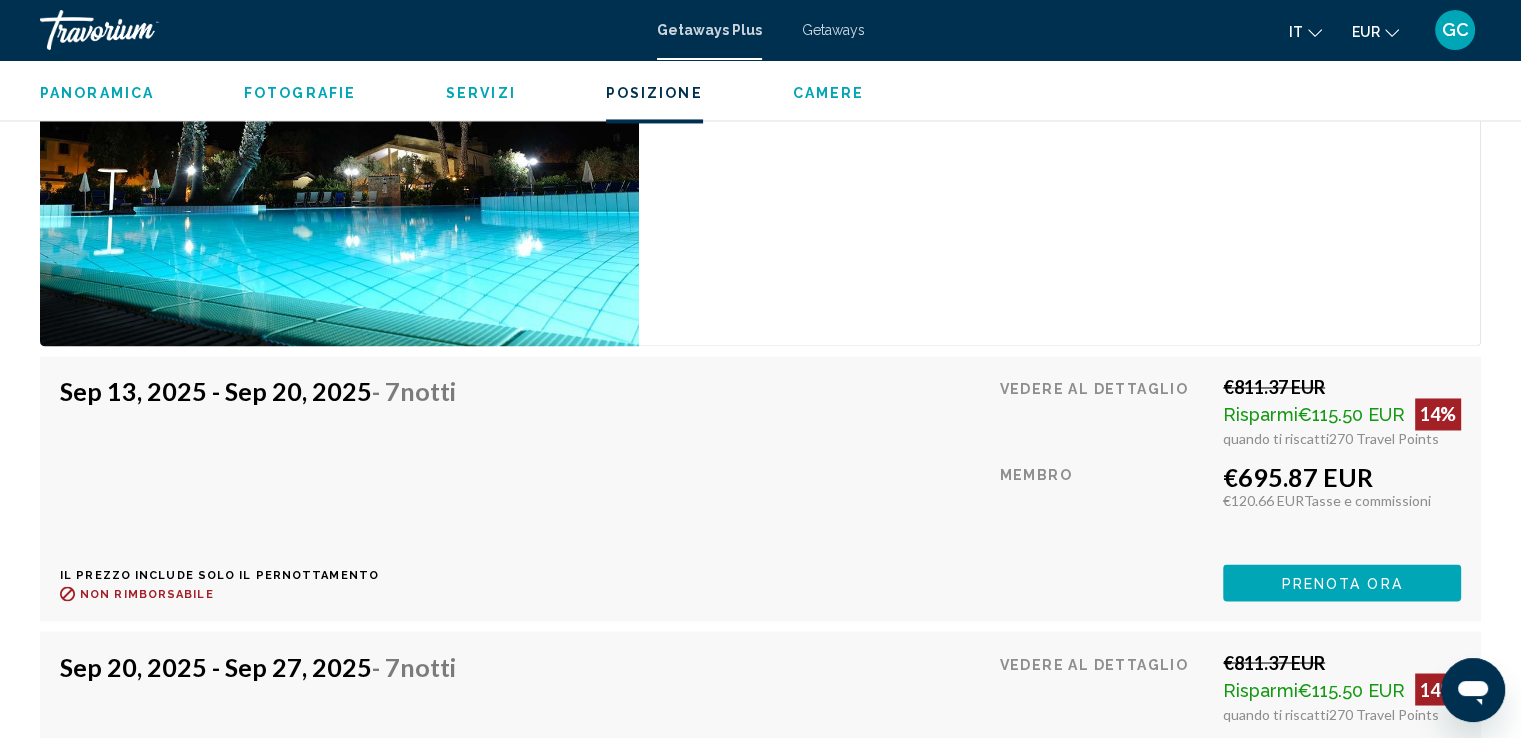 scroll, scrollTop: 3200, scrollLeft: 0, axis: vertical 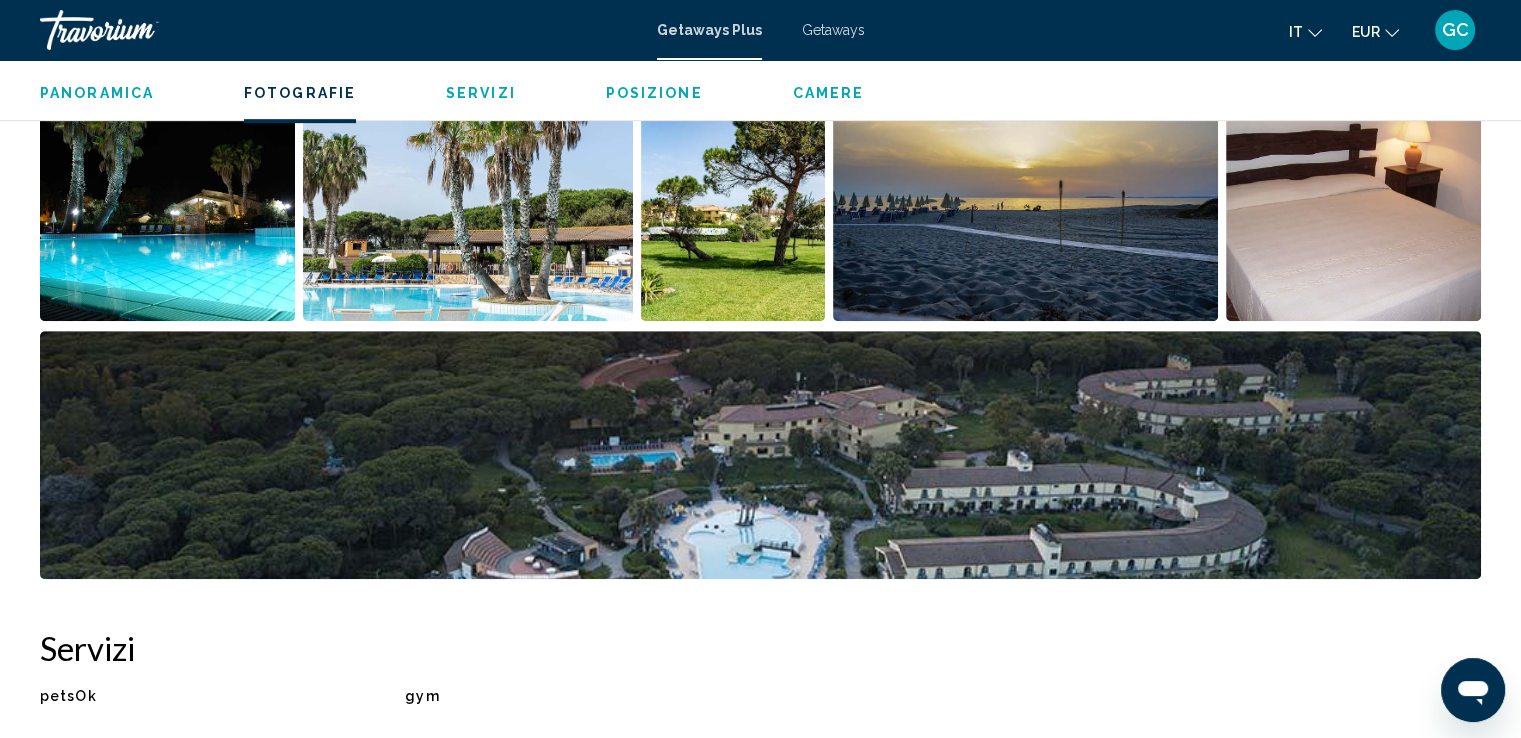 click on "Getaways" at bounding box center [833, 30] 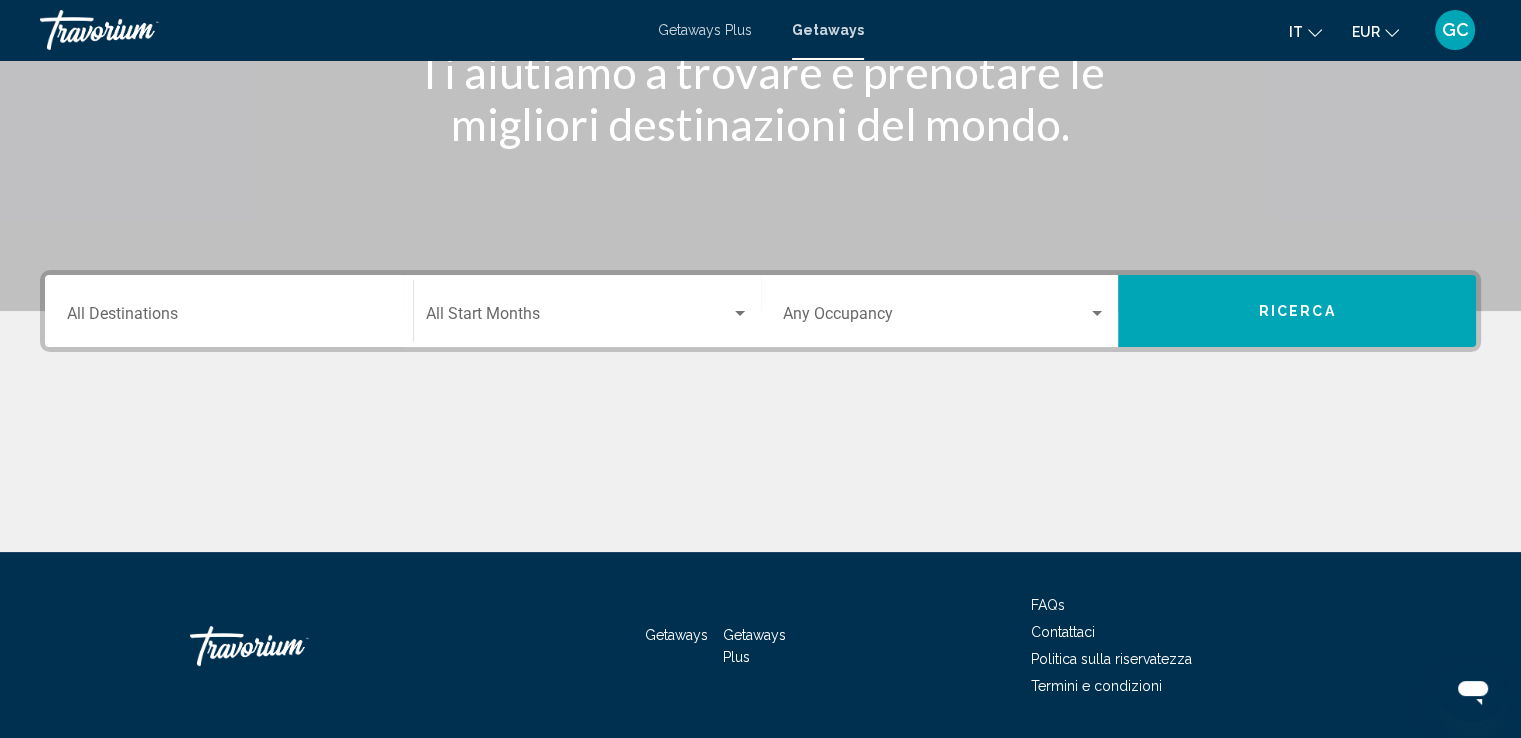 scroll, scrollTop: 348, scrollLeft: 0, axis: vertical 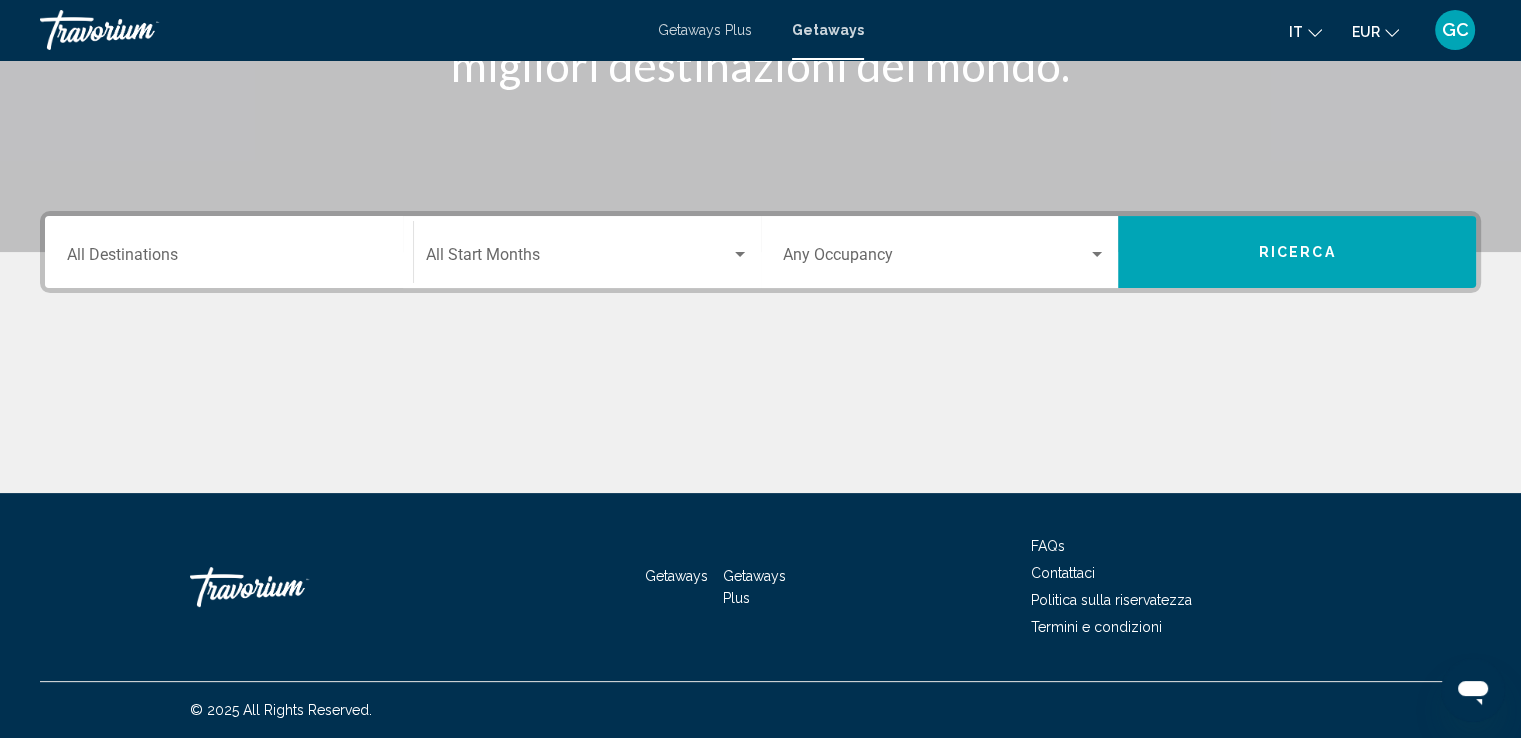 click on "Destination All Destinations" at bounding box center [229, 252] 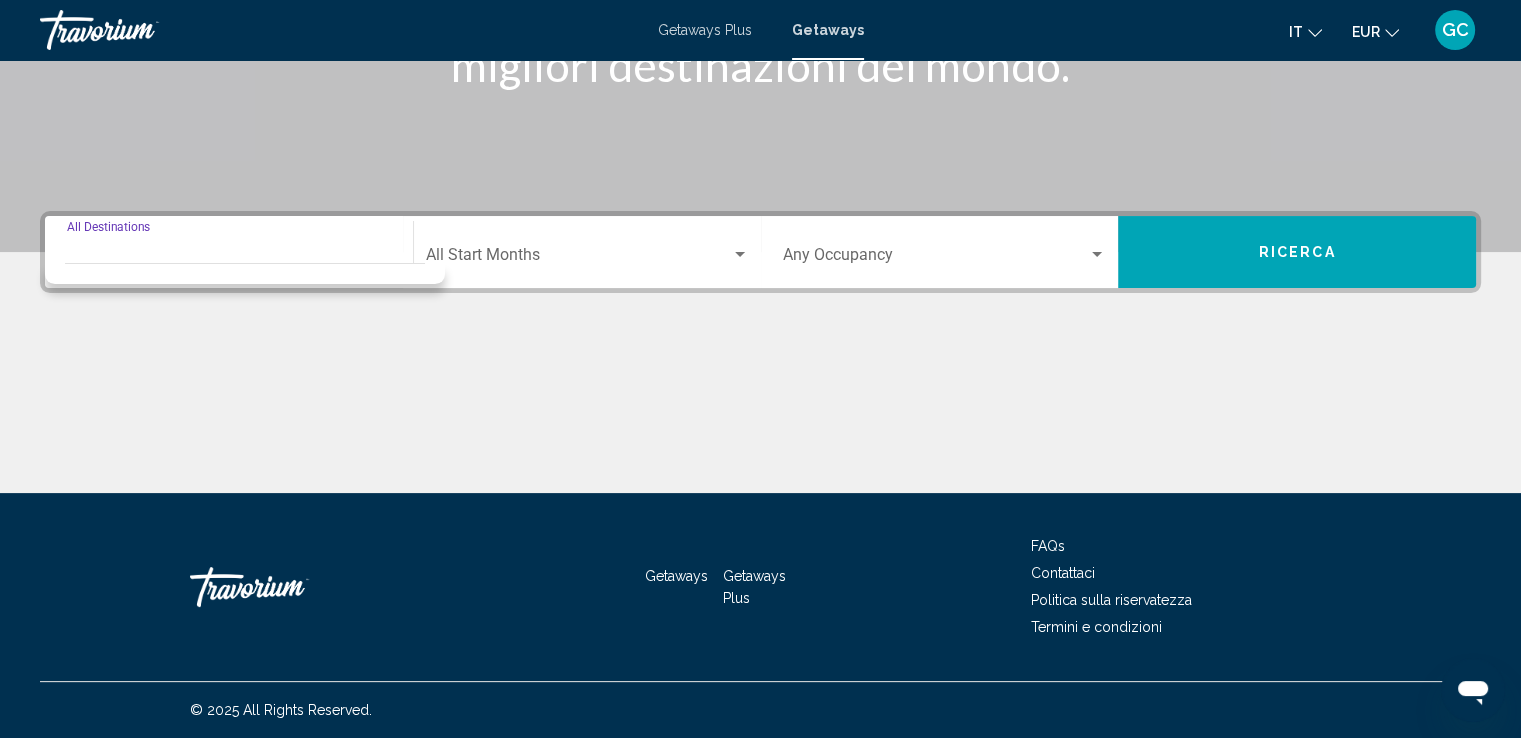 click on "Destination All Destinations" at bounding box center (229, 259) 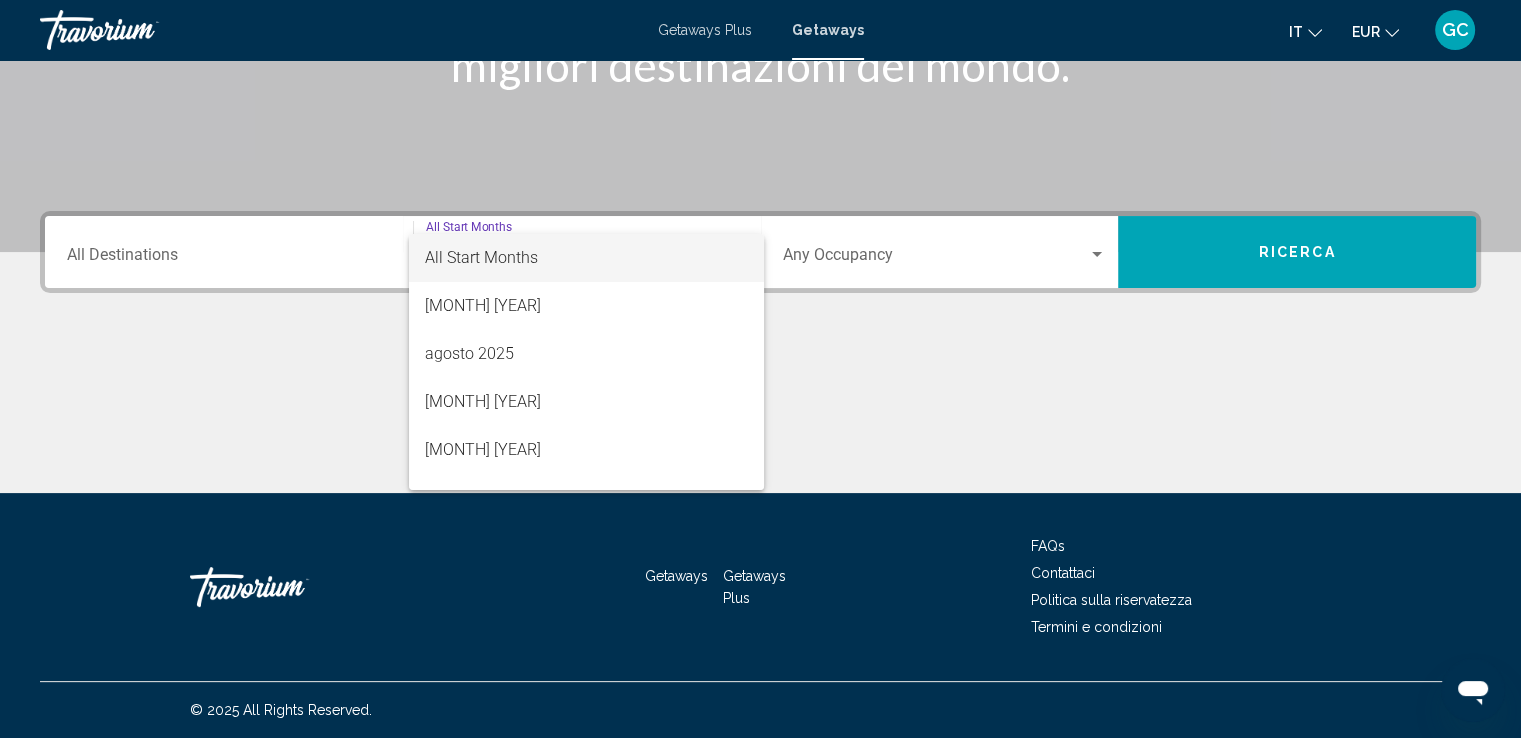 click at bounding box center [760, 369] 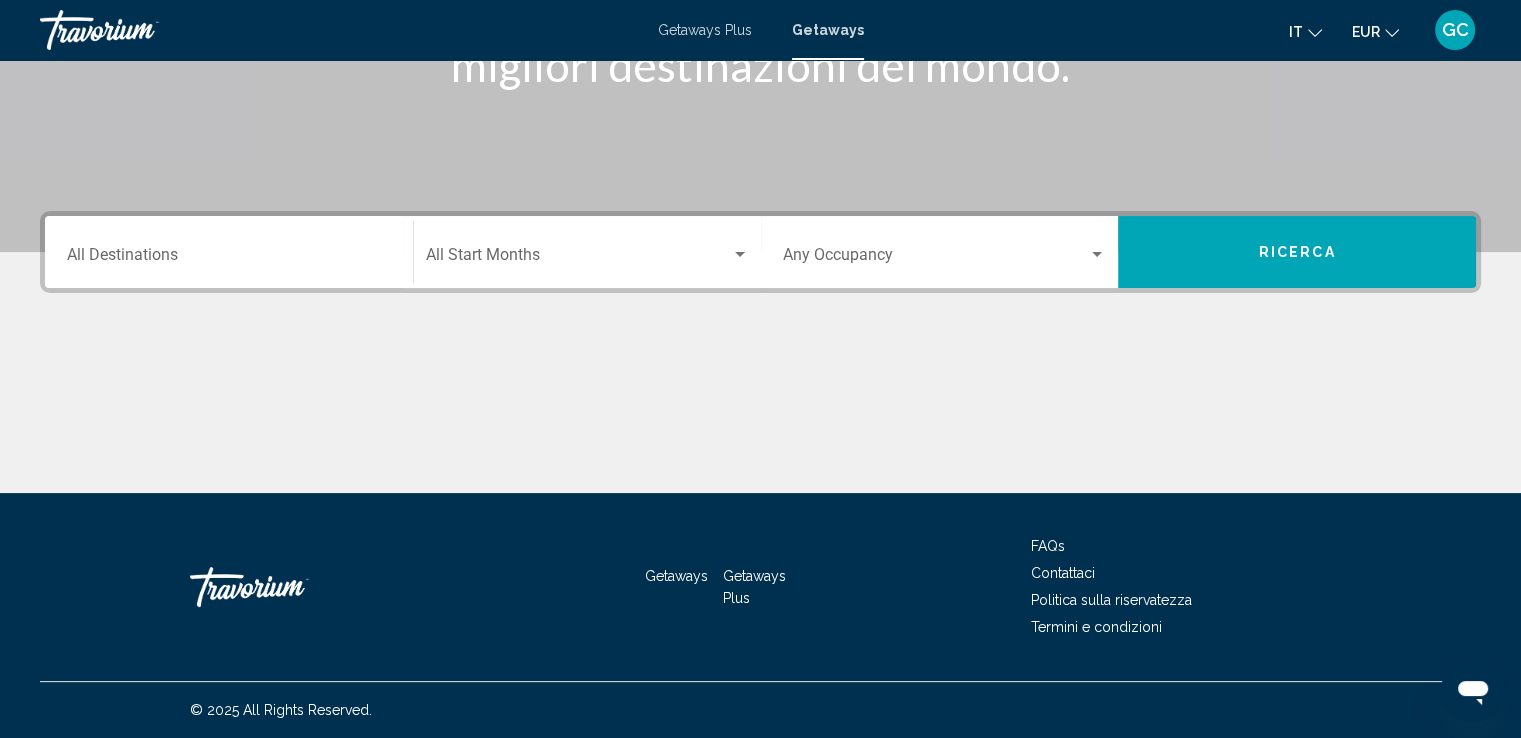 click on "Destination All Destinations" at bounding box center [229, 259] 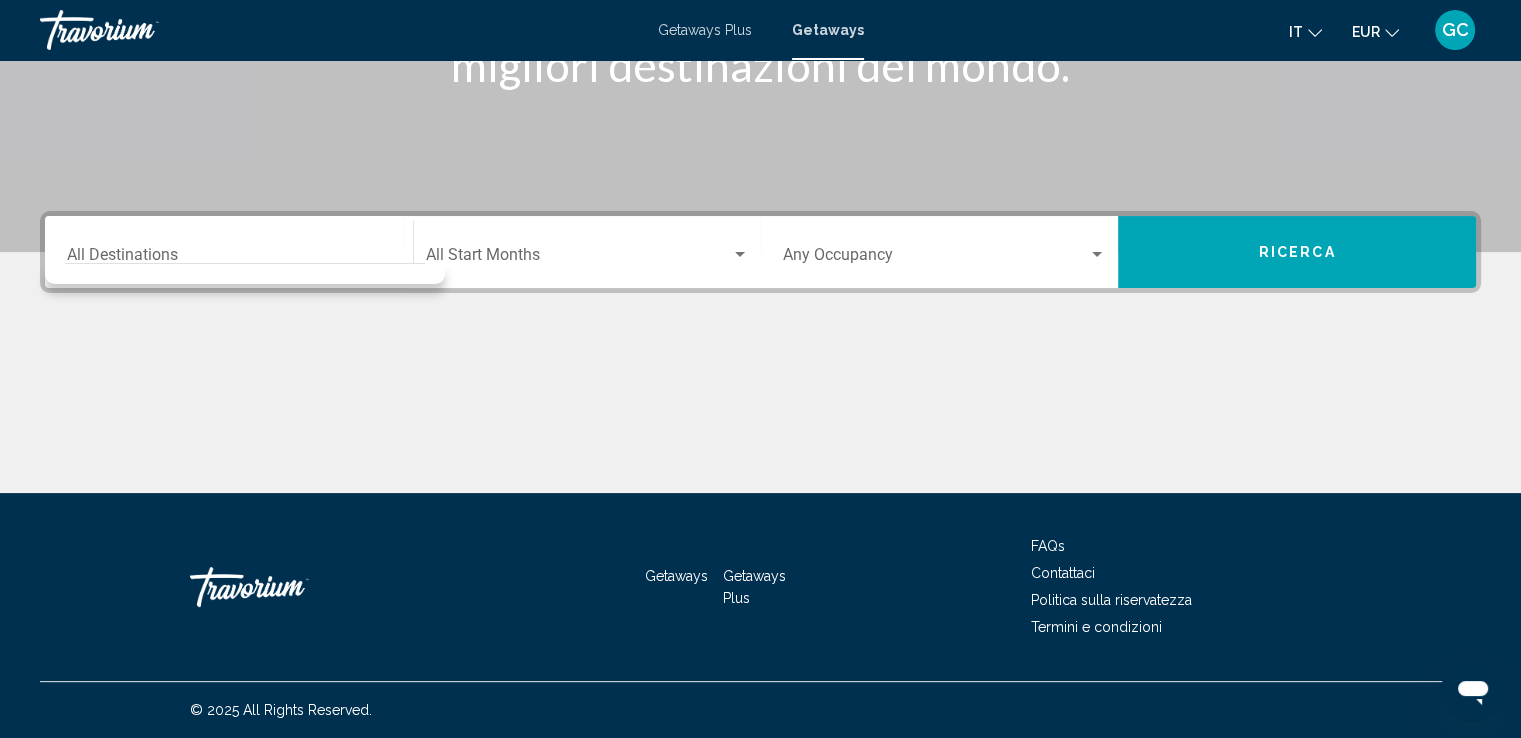click on "Getaways Plus" at bounding box center [705, 30] 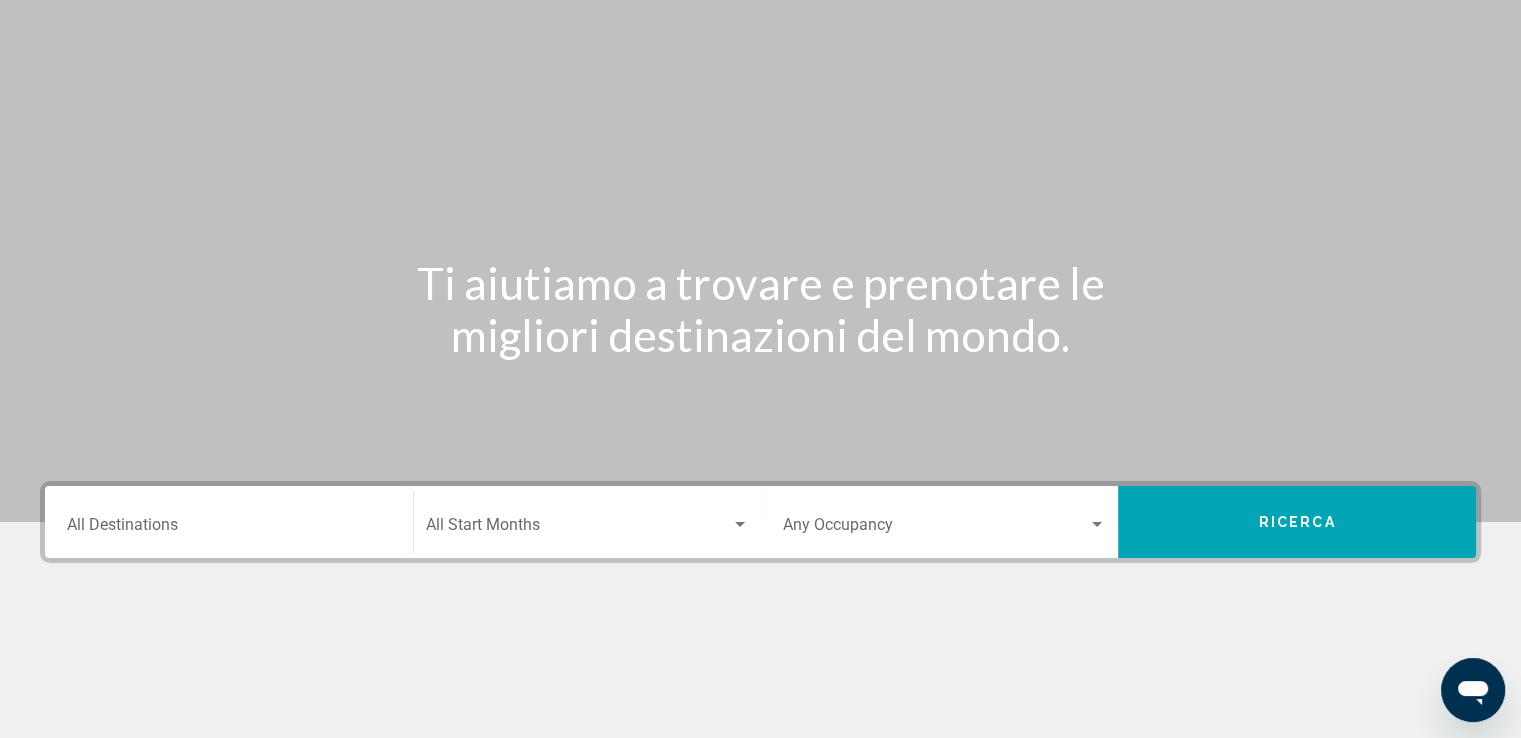 scroll, scrollTop: 0, scrollLeft: 0, axis: both 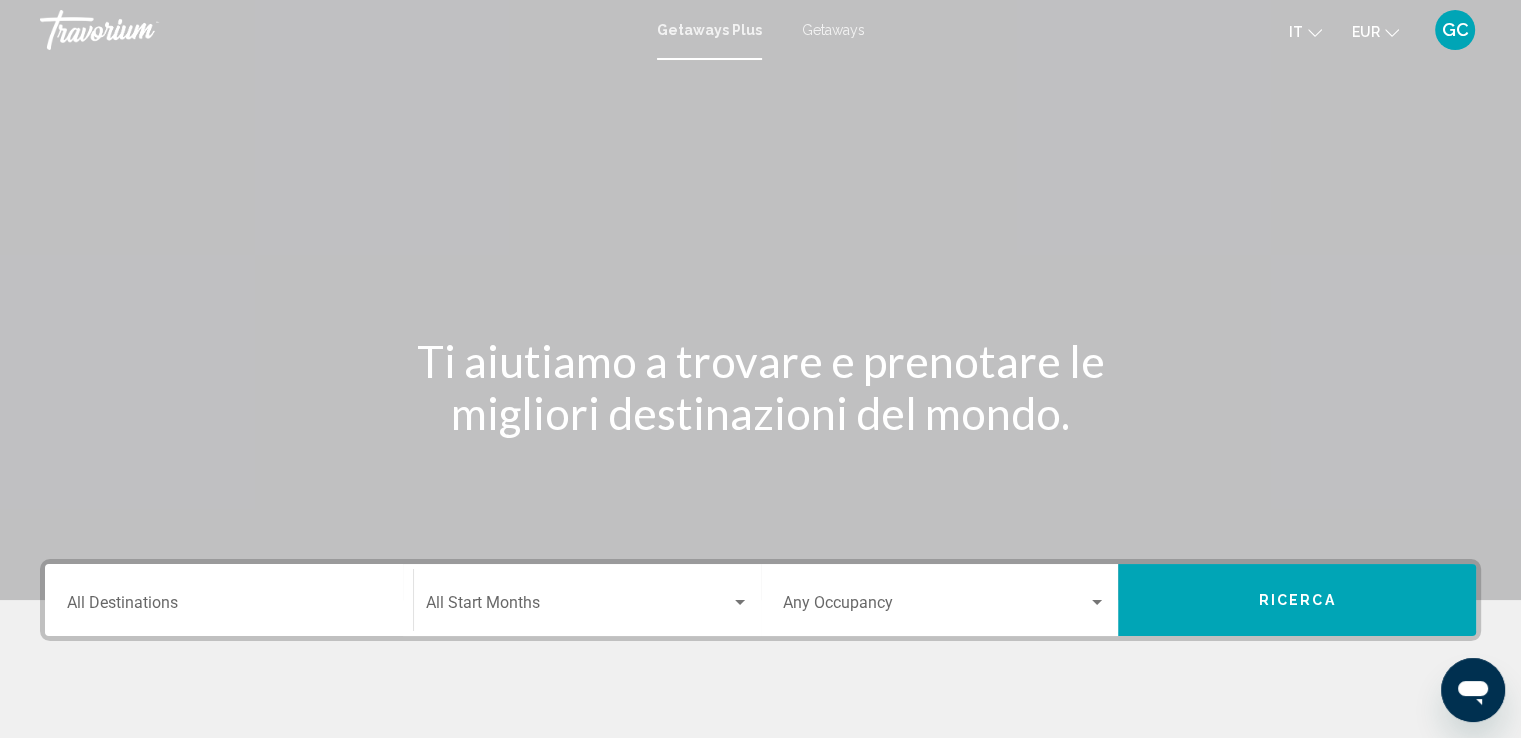 click on "Destination All Destinations" at bounding box center [229, 607] 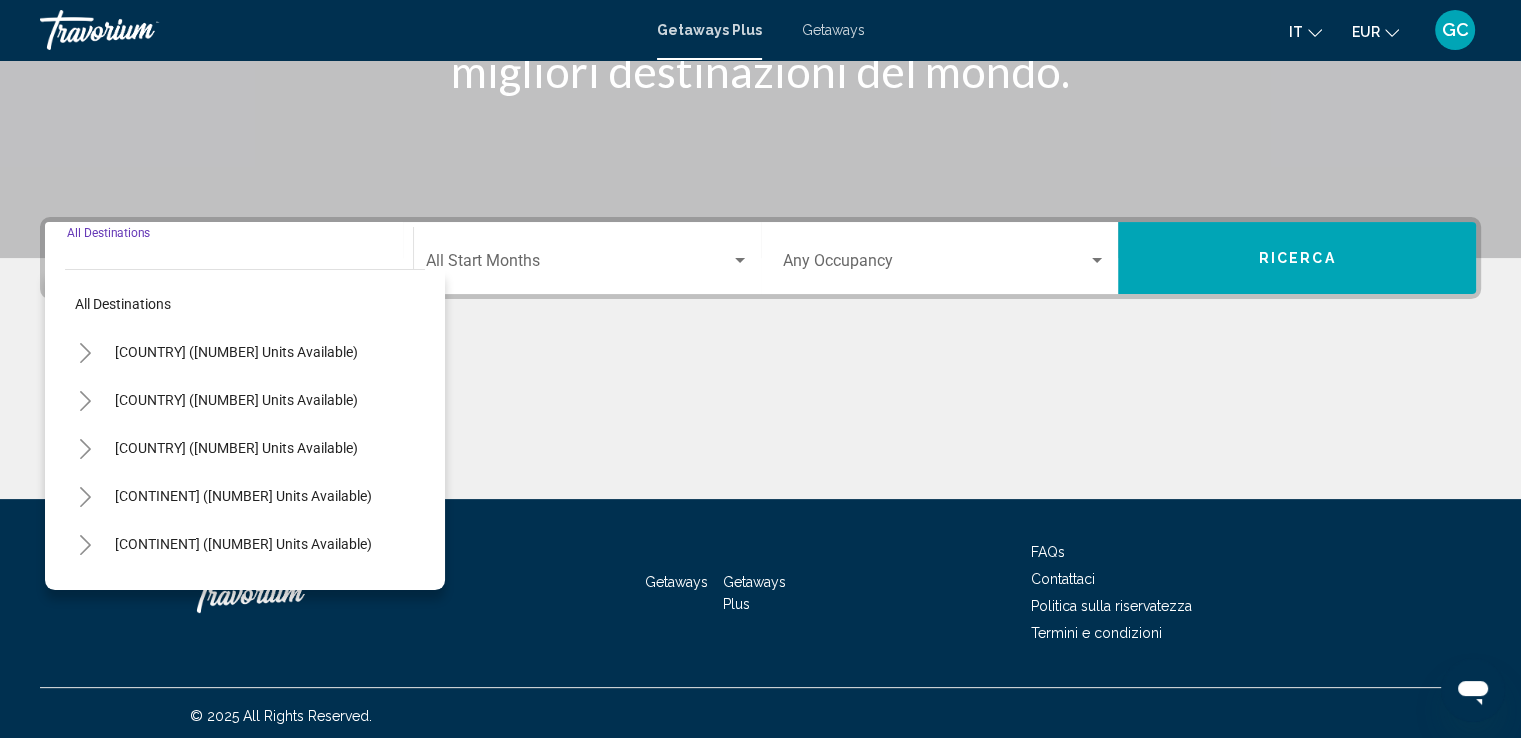 scroll, scrollTop: 348, scrollLeft: 0, axis: vertical 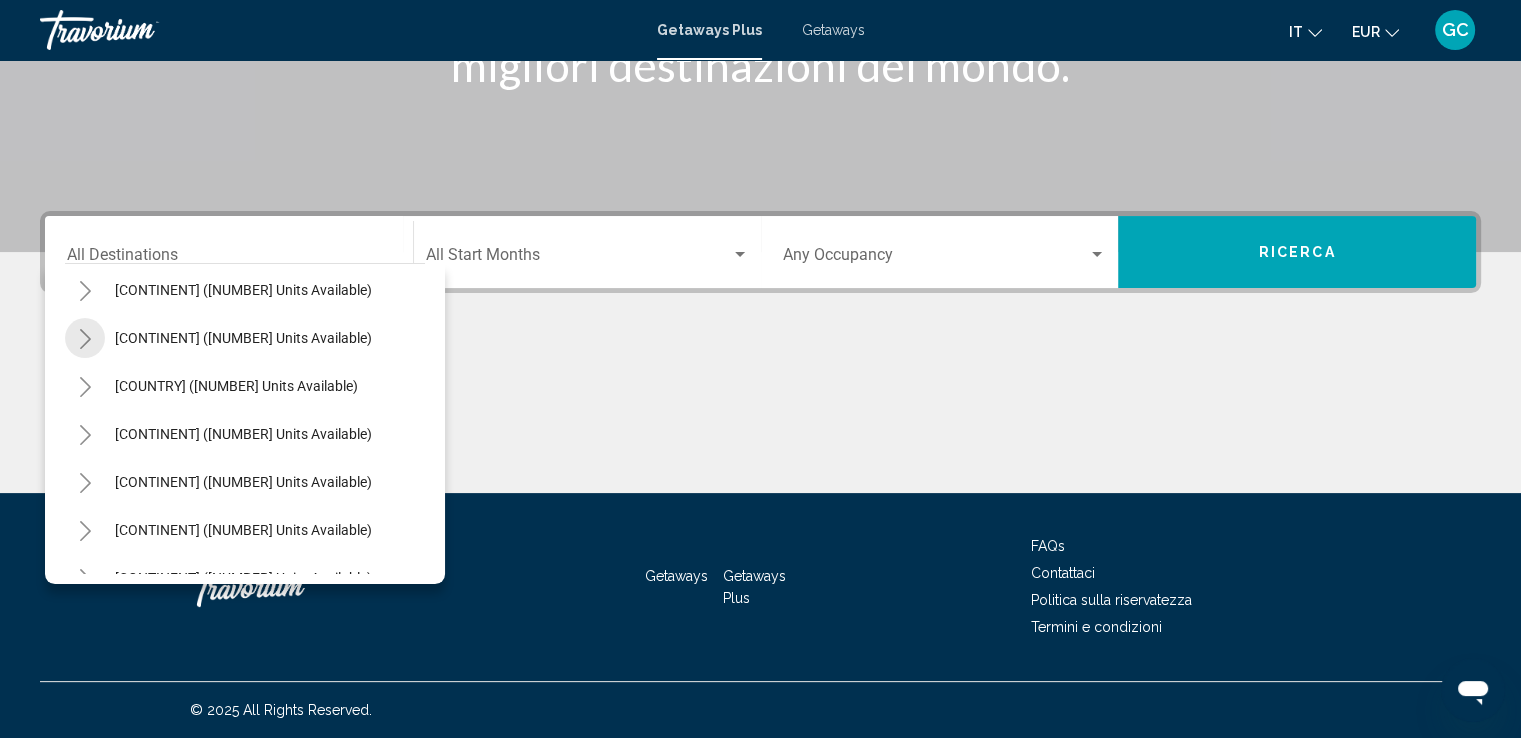 click 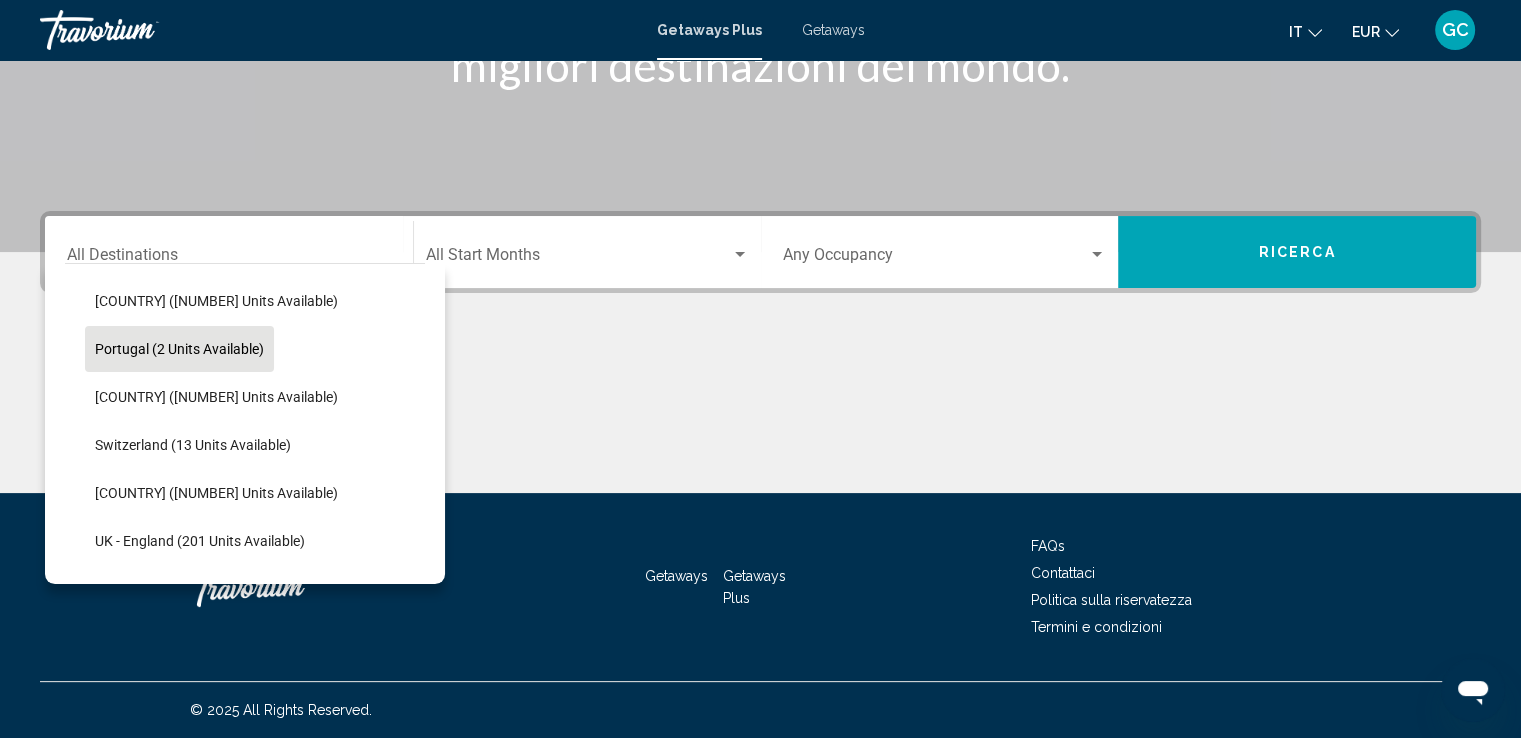 scroll, scrollTop: 500, scrollLeft: 0, axis: vertical 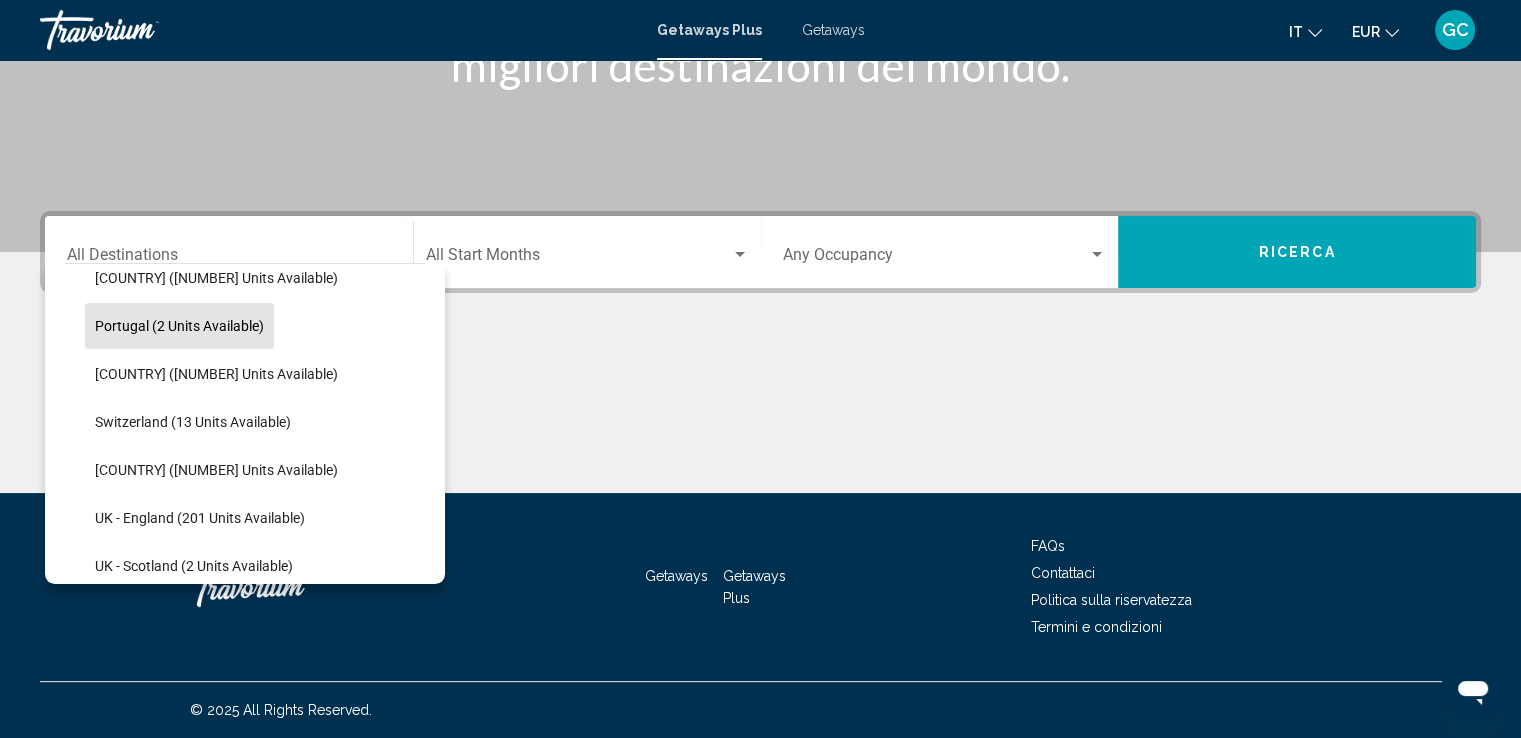 click on "Switzerland (13 units available)" 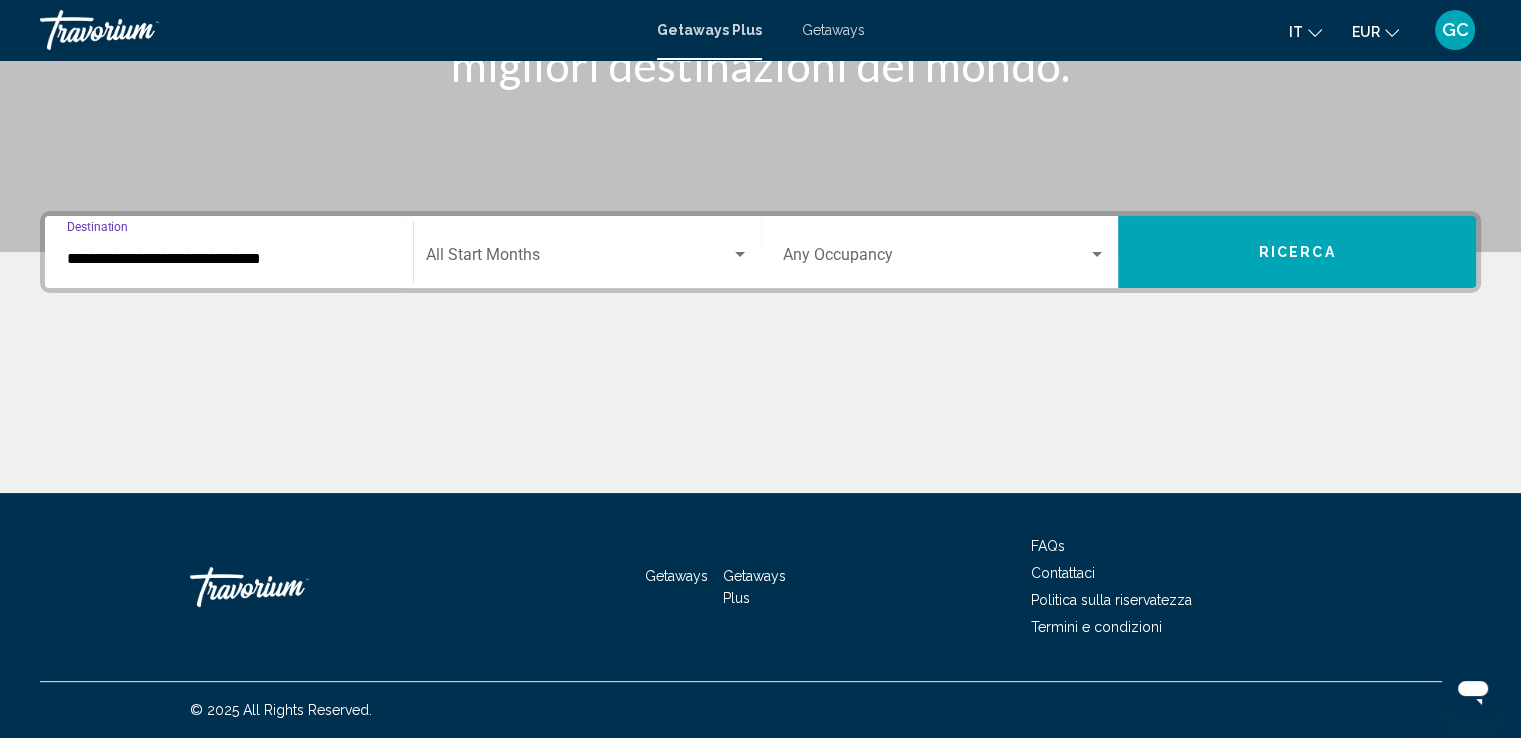 click on "Ricerca" at bounding box center (1297, 252) 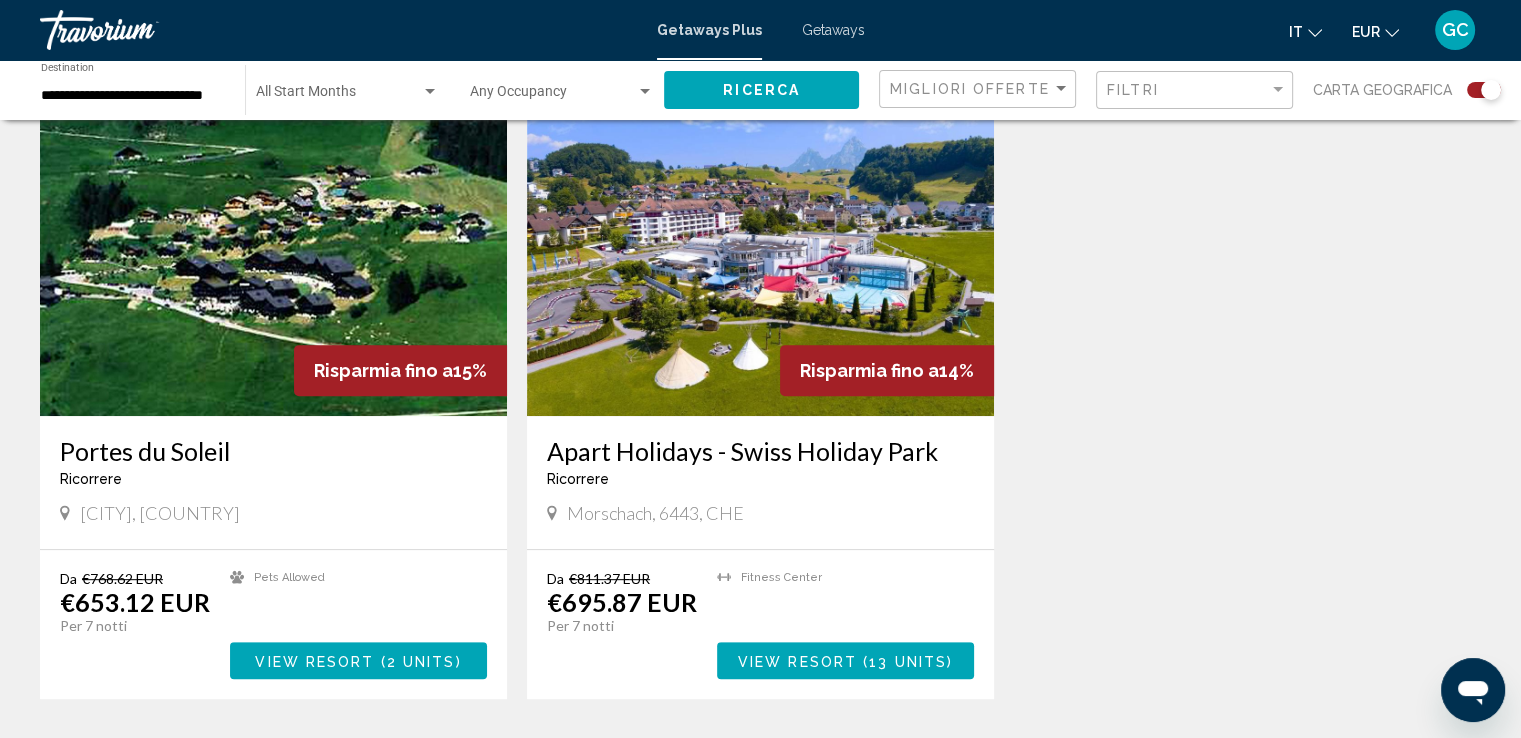 scroll, scrollTop: 700, scrollLeft: 0, axis: vertical 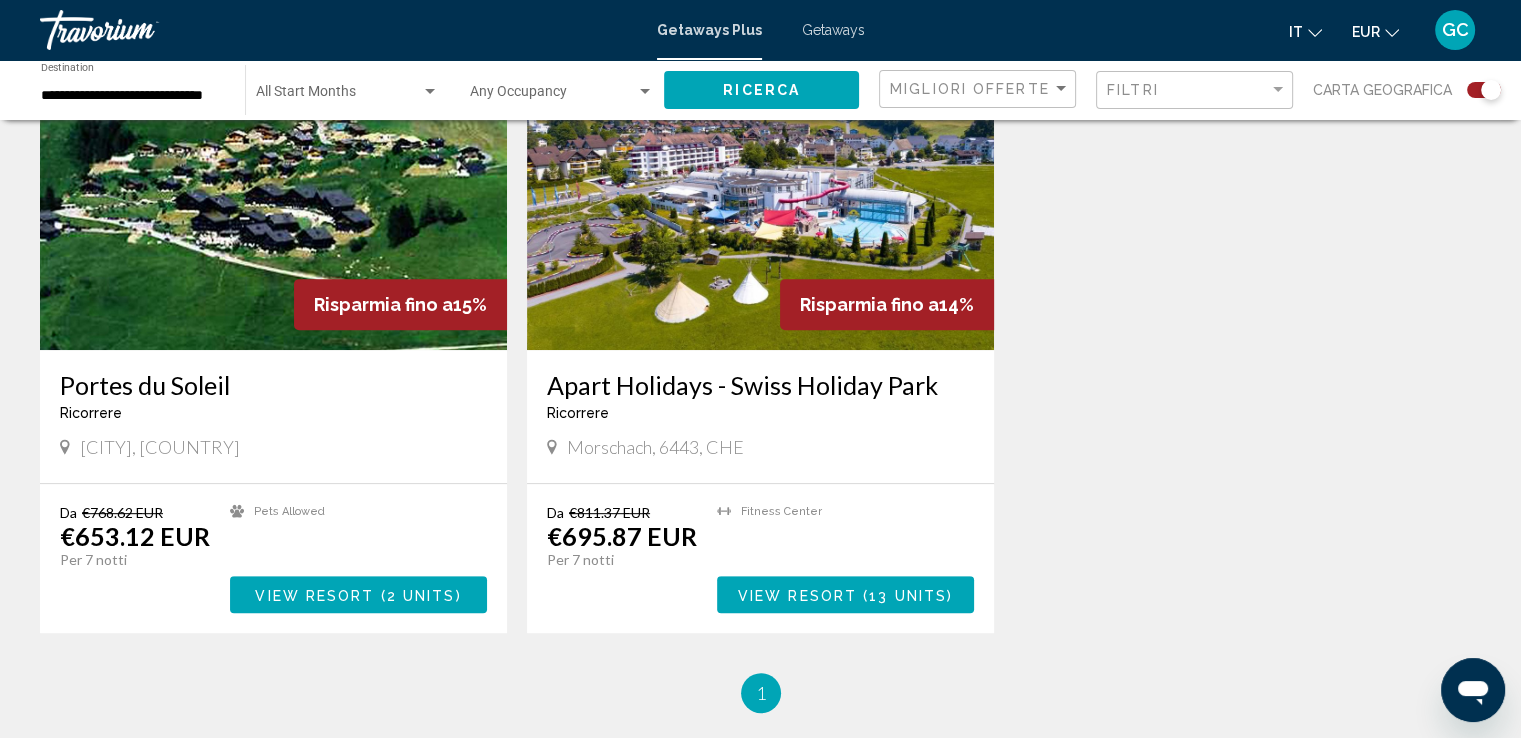 click at bounding box center (760, 190) 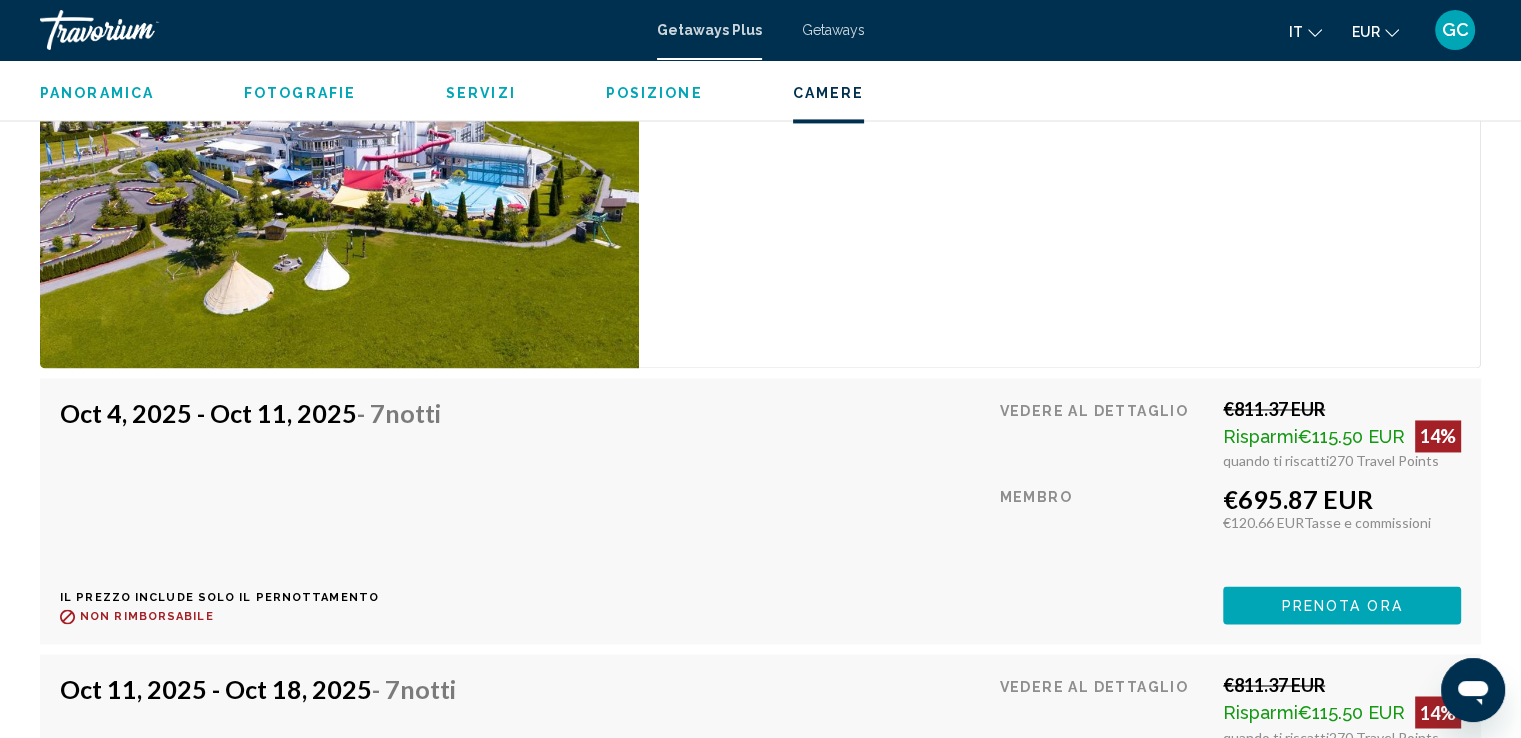 scroll, scrollTop: 3100, scrollLeft: 0, axis: vertical 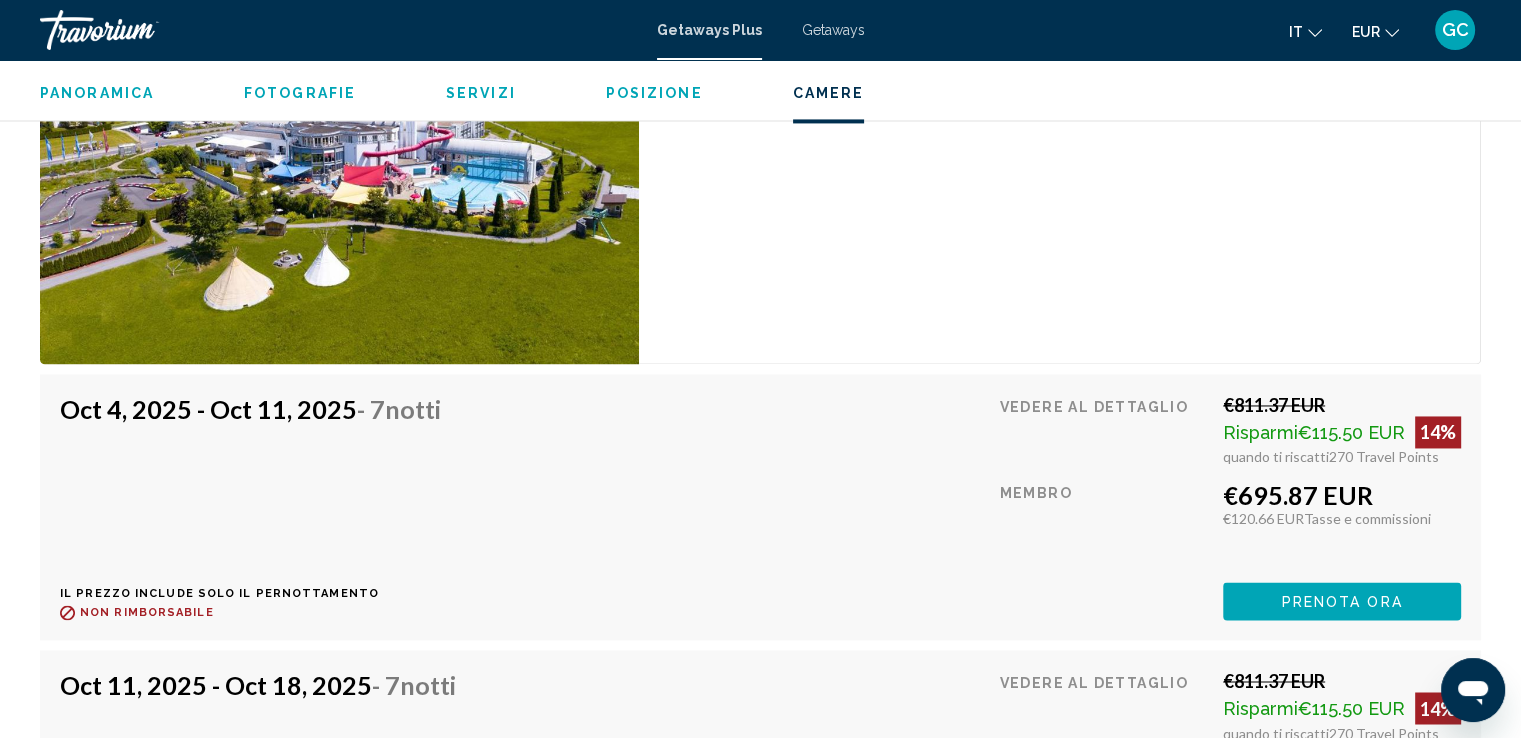 drag, startPoint x: 1223, startPoint y: 505, endPoint x: 1464, endPoint y: 513, distance: 241.13274 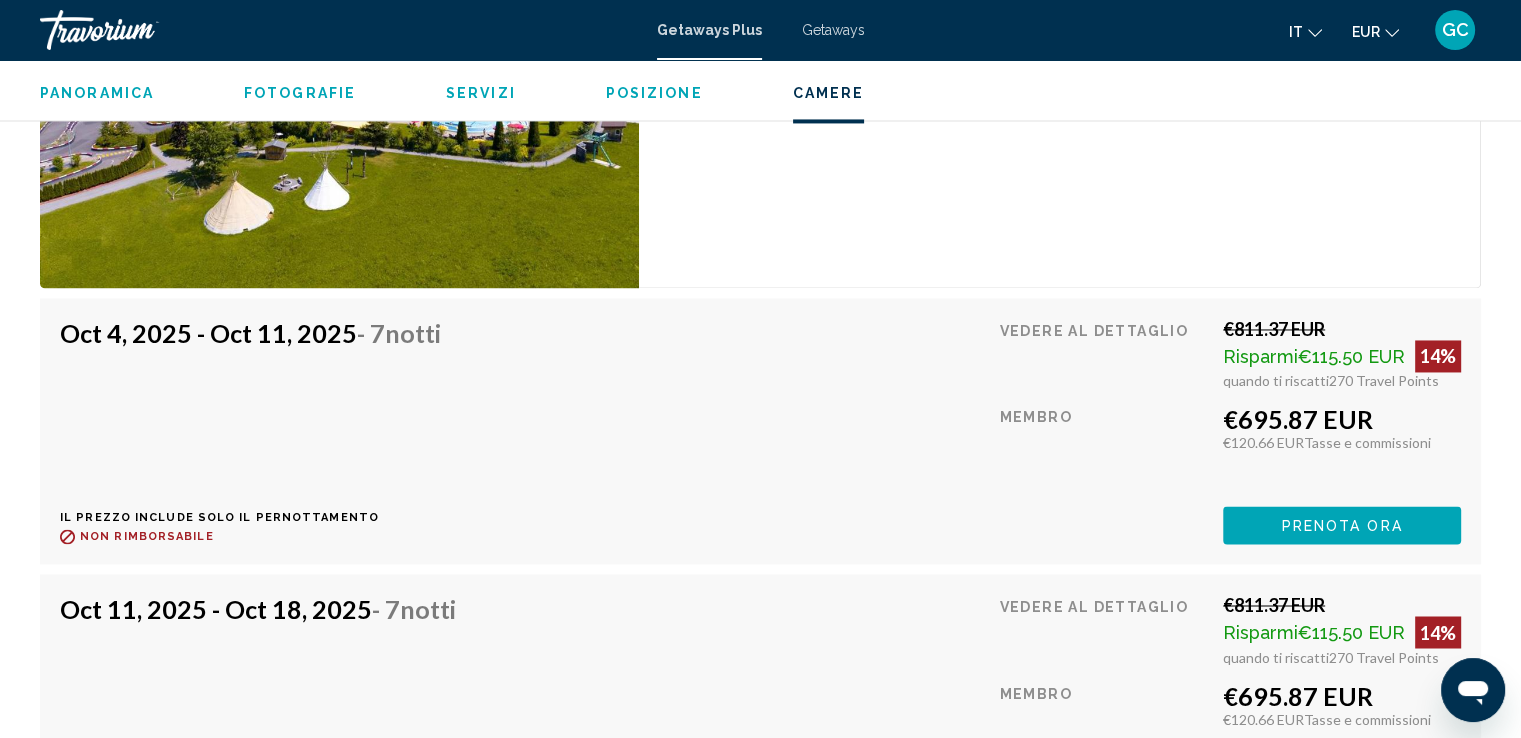 scroll, scrollTop: 3177, scrollLeft: 0, axis: vertical 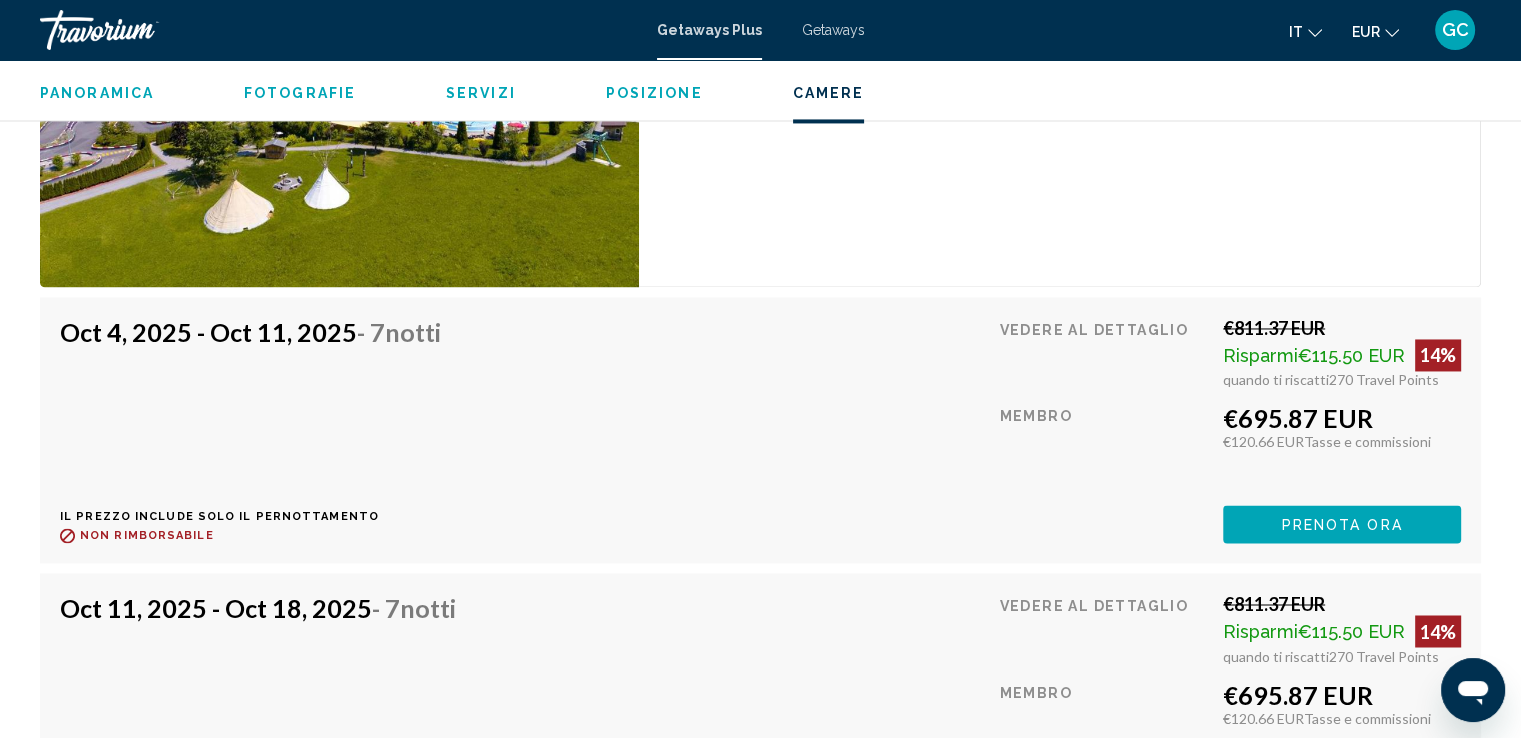 click on "[MONTH] [DAY], [YEAR] - [MONTH] [DAY], [YEAR]  - 7  notti" at bounding box center (250, 332) 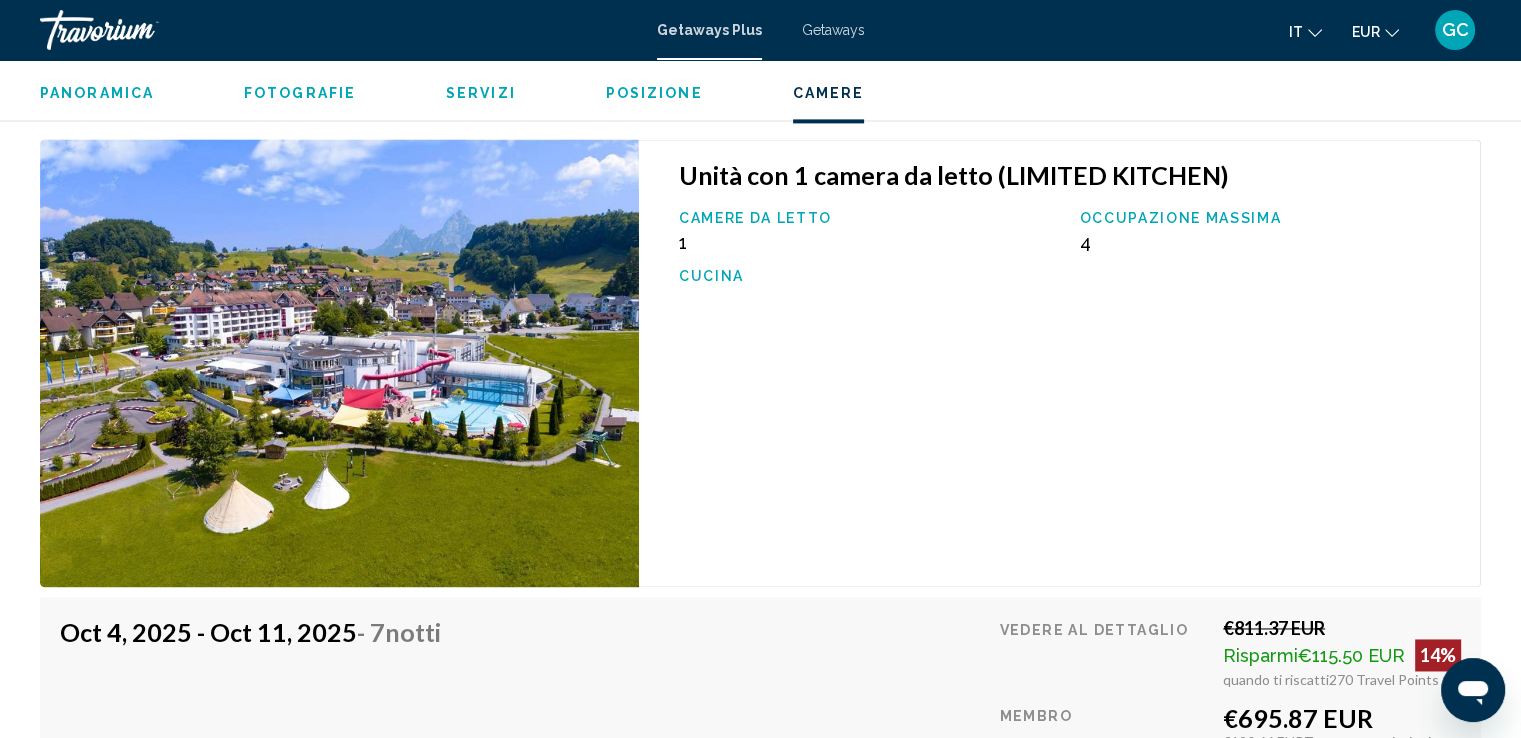 scroll, scrollTop: 2777, scrollLeft: 0, axis: vertical 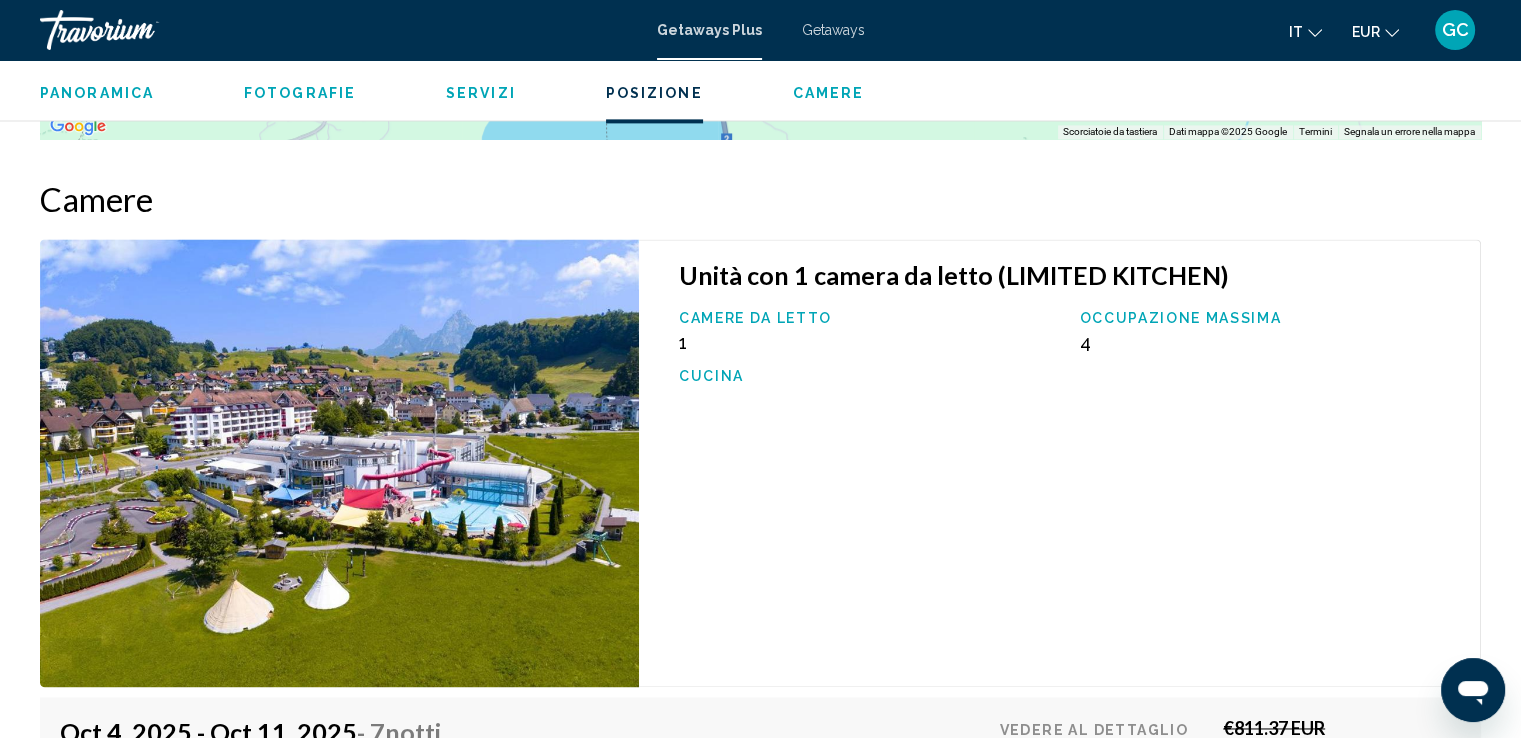 drag, startPoint x: 672, startPoint y: 256, endPoint x: 1244, endPoint y: 262, distance: 572.0315 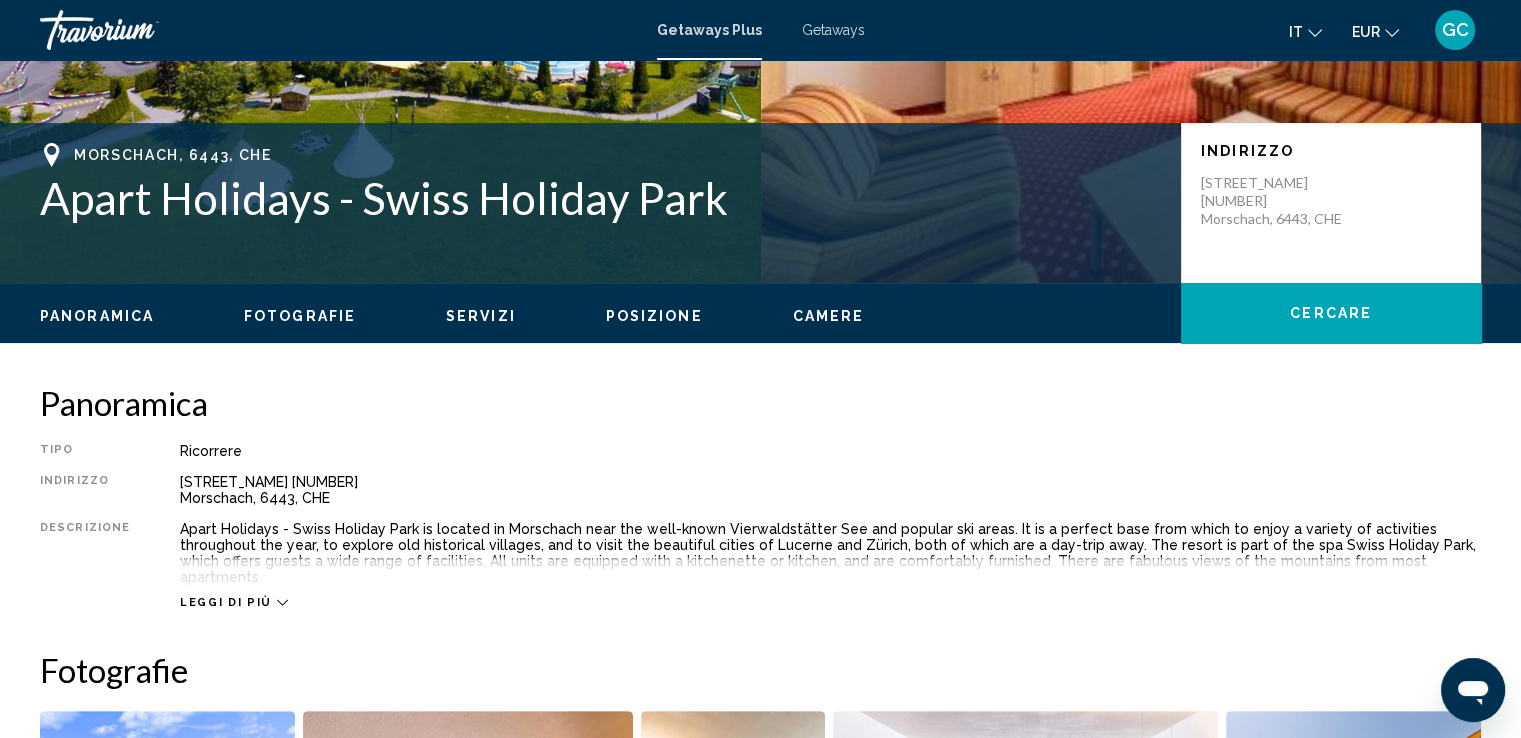 scroll, scrollTop: 177, scrollLeft: 0, axis: vertical 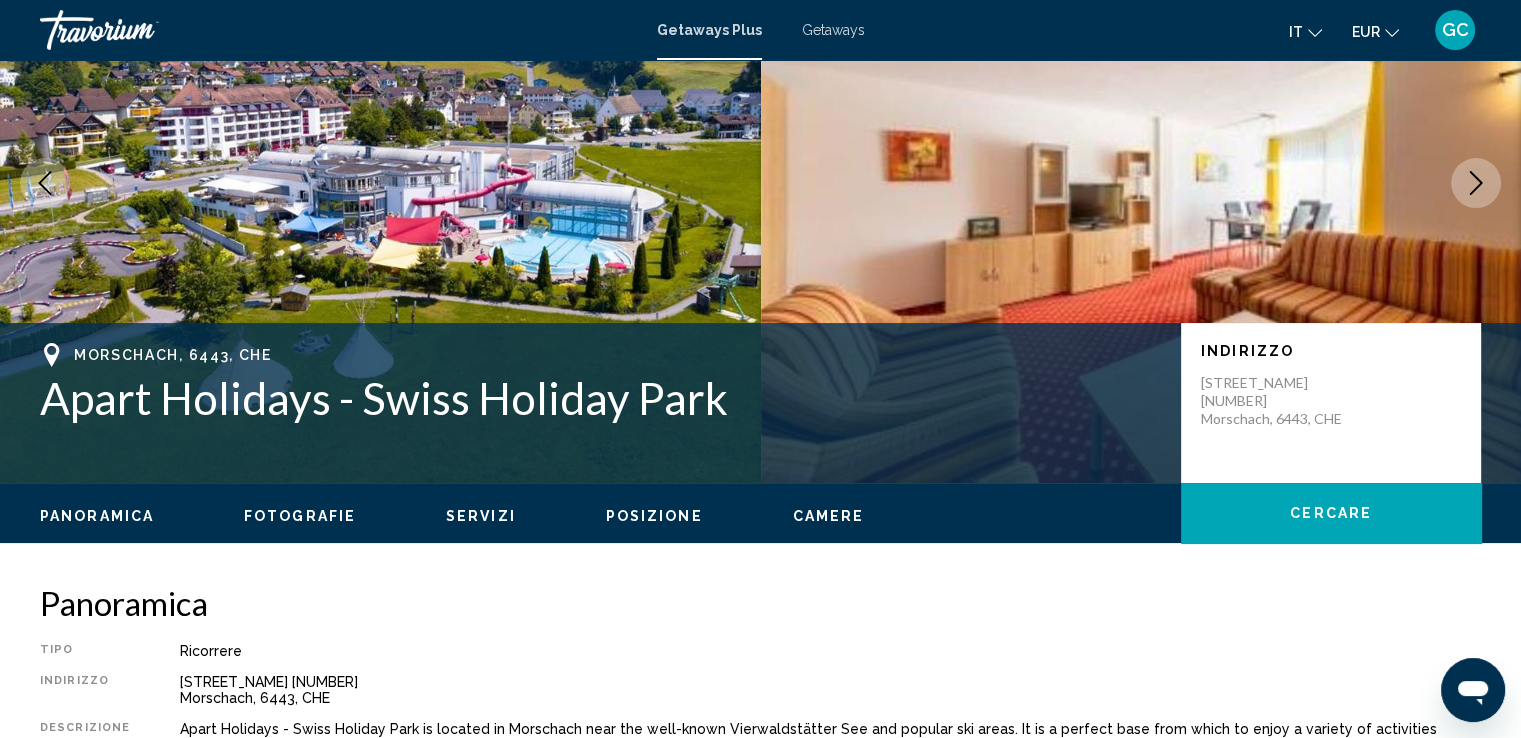click on "Camere" at bounding box center [829, 516] 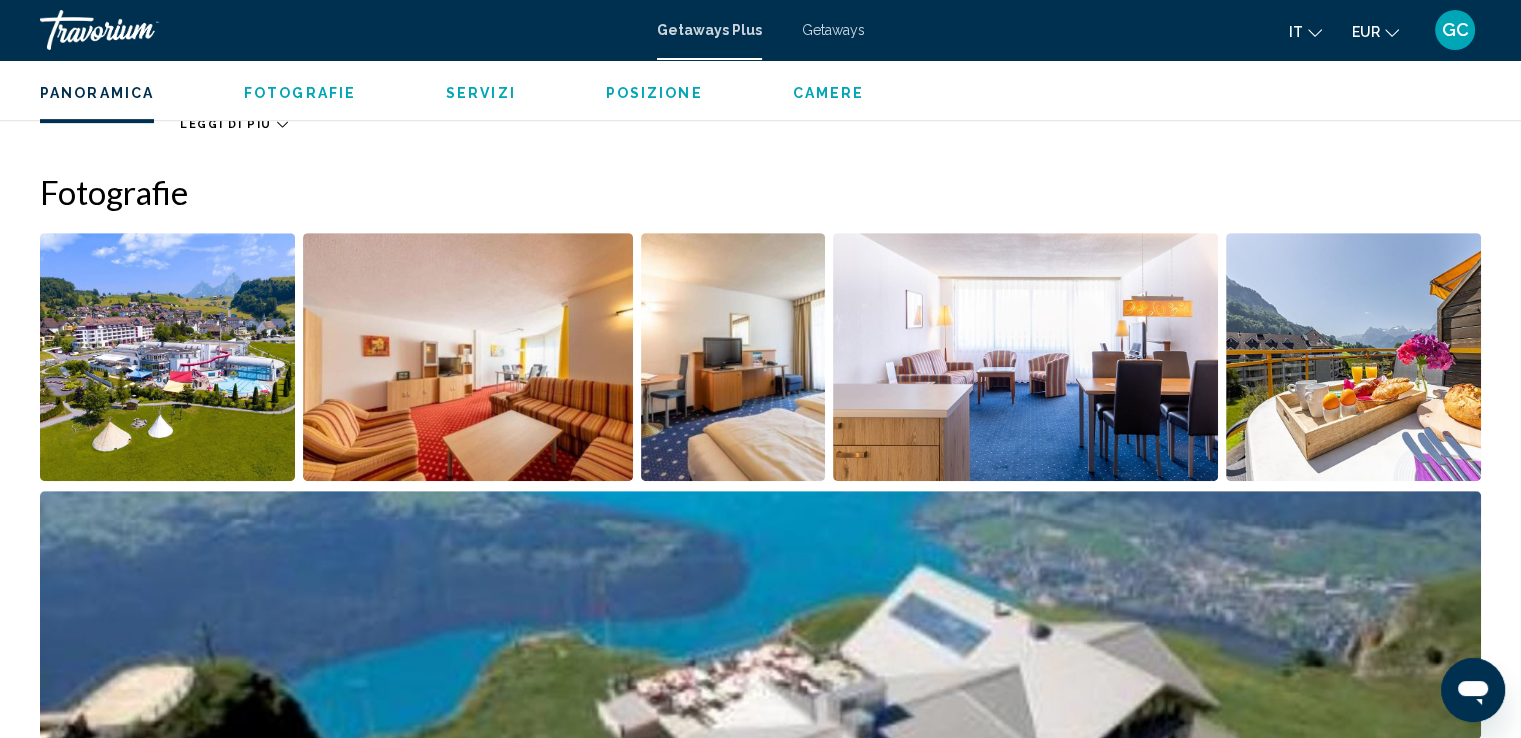 scroll, scrollTop: 1019, scrollLeft: 0, axis: vertical 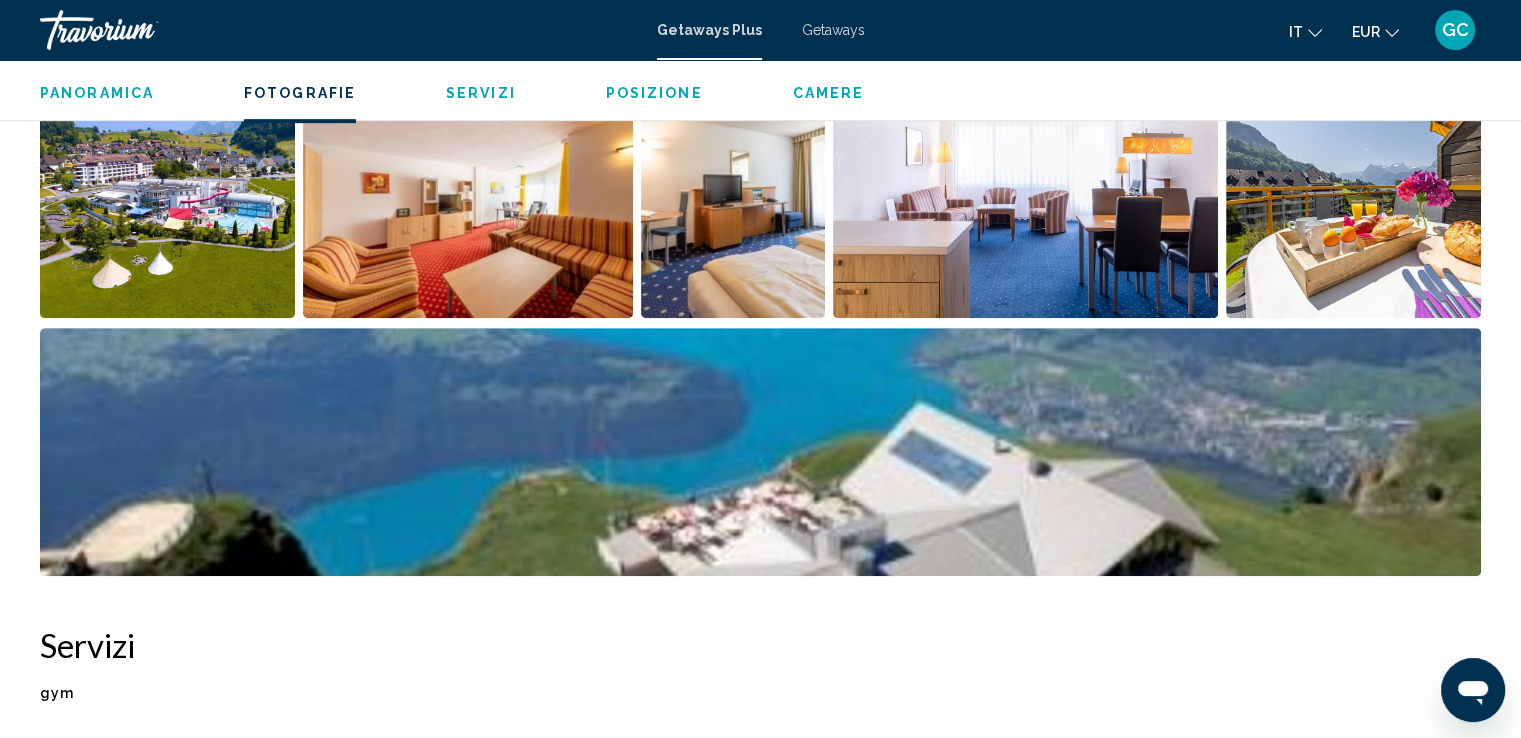 click on "Servizi" at bounding box center (481, 93) 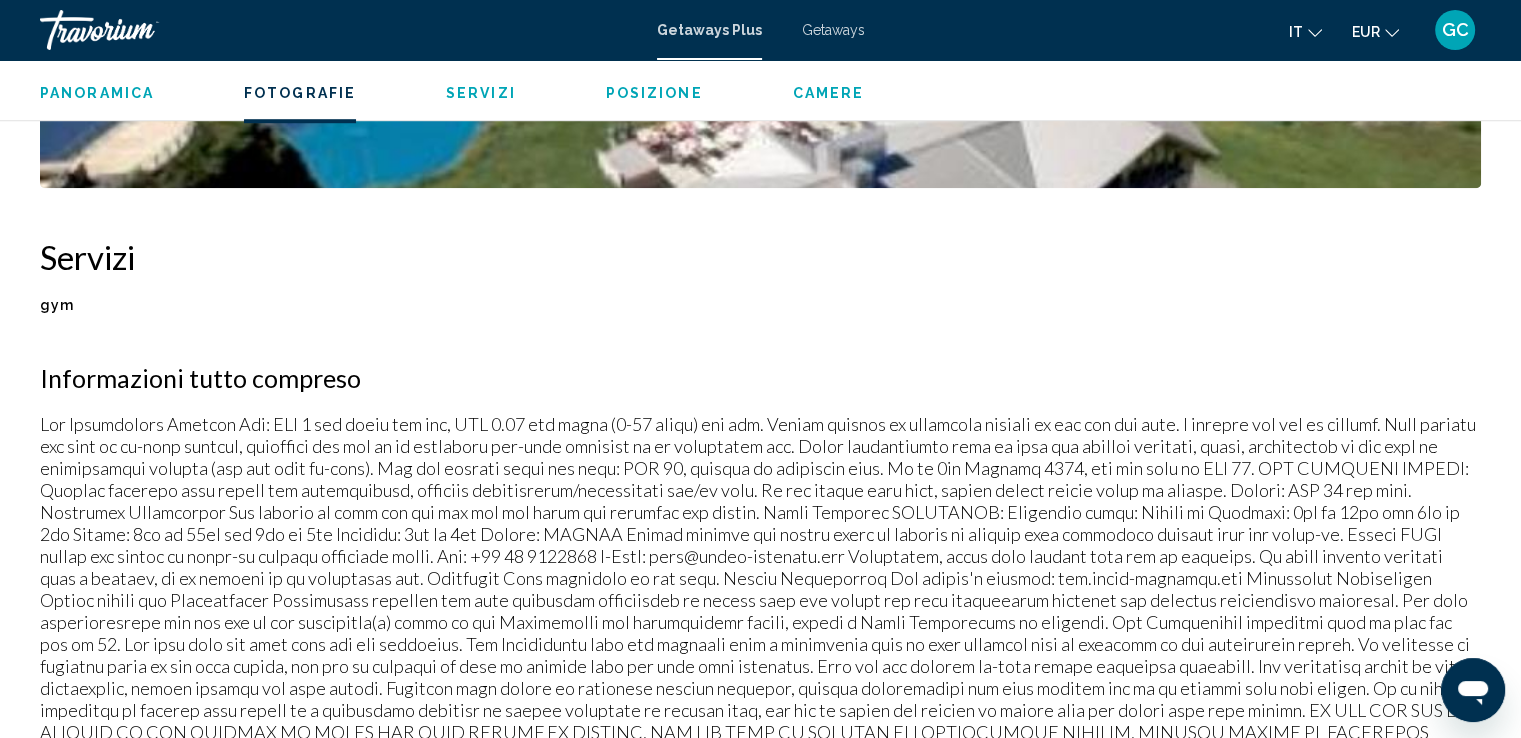 scroll, scrollTop: 1508, scrollLeft: 0, axis: vertical 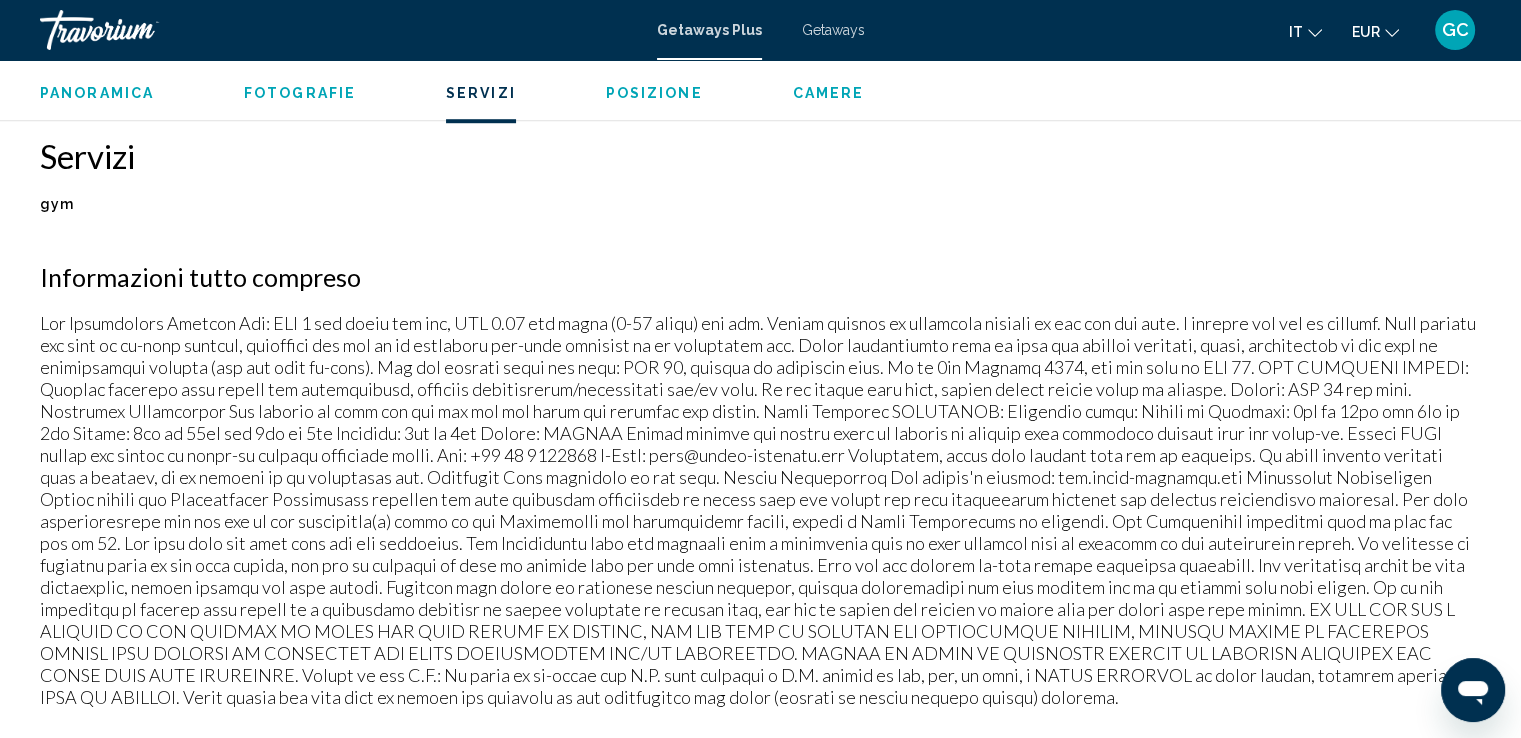 click on "Posizione" at bounding box center [654, 93] 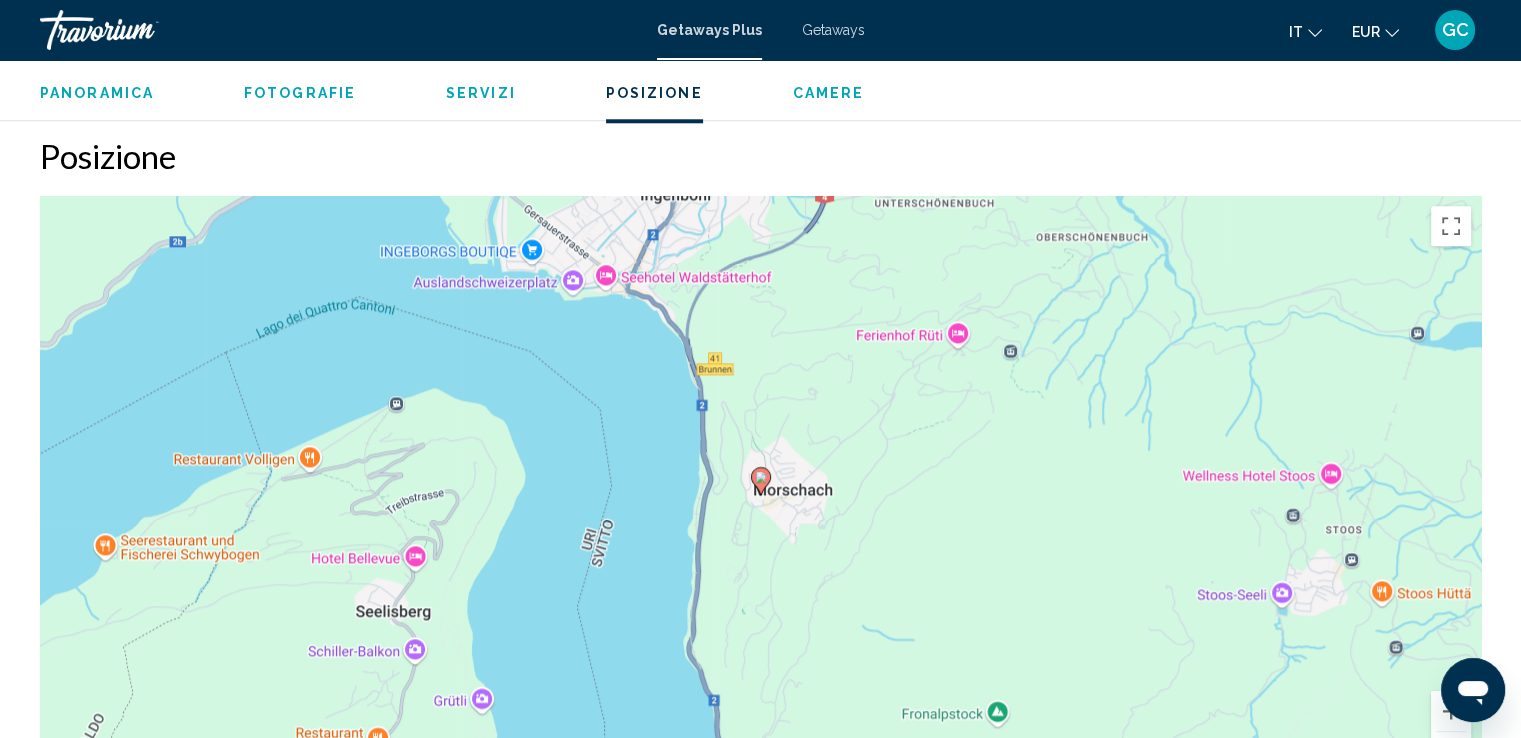 click on "Panoramica" at bounding box center [97, 93] 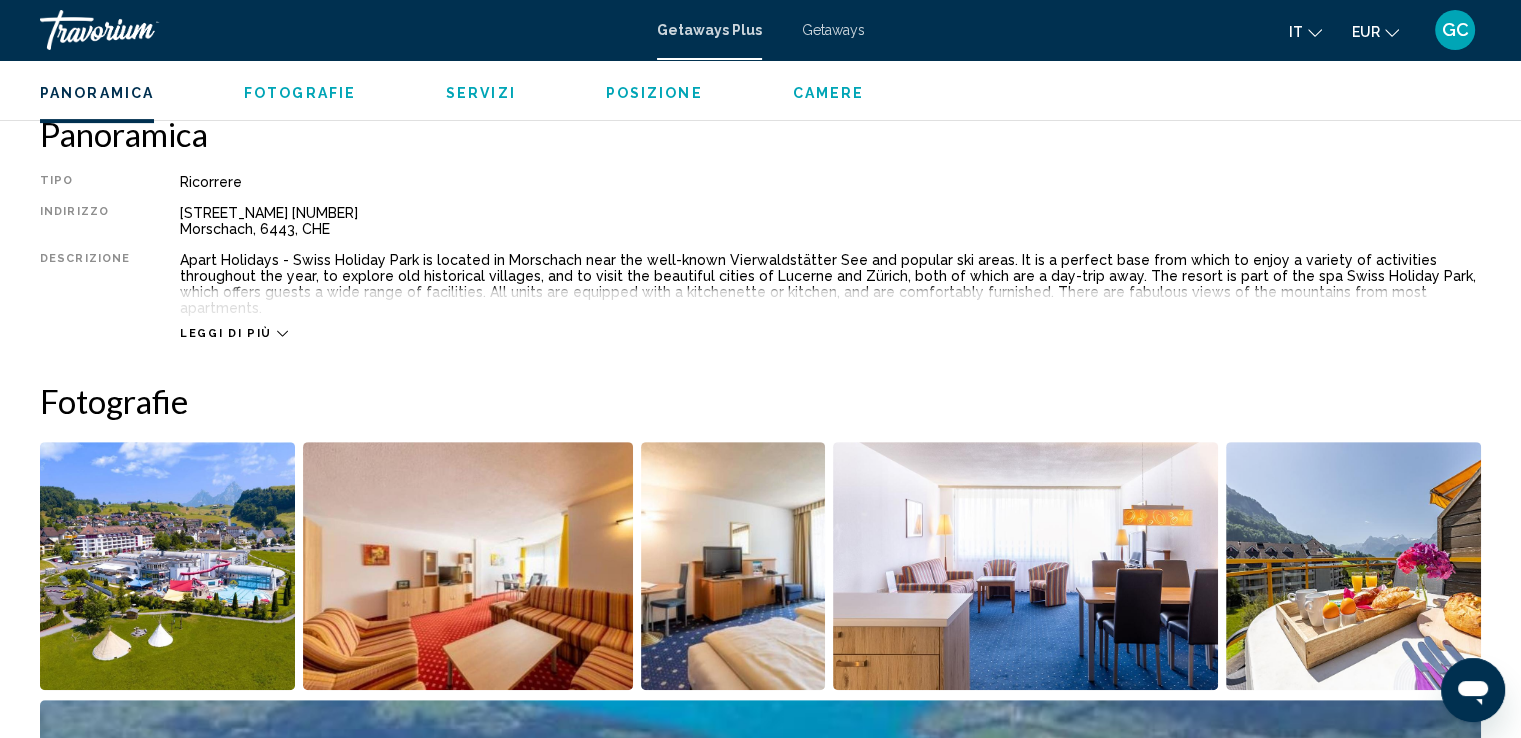 scroll, scrollTop: 640, scrollLeft: 0, axis: vertical 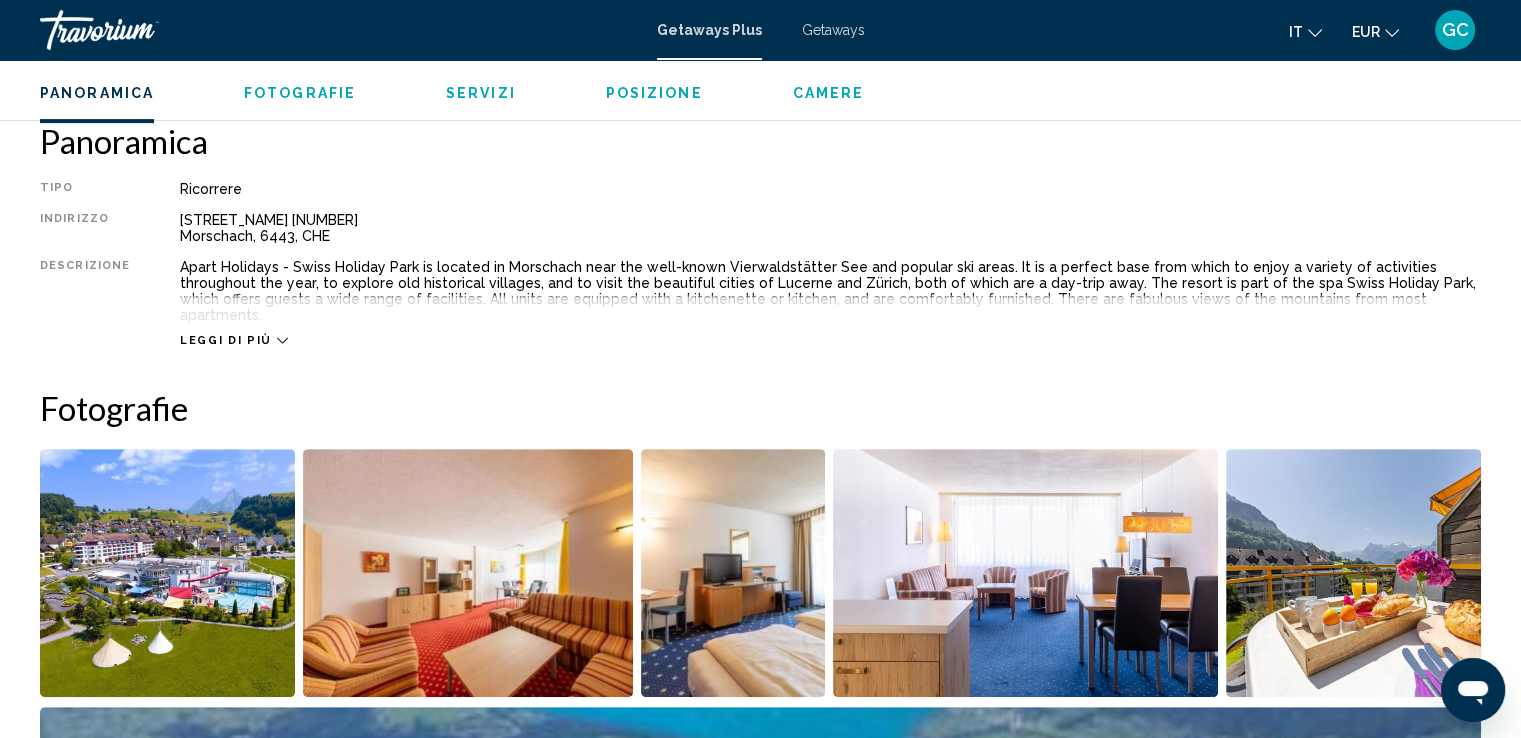 click on "Leggi di più" at bounding box center (830, 320) 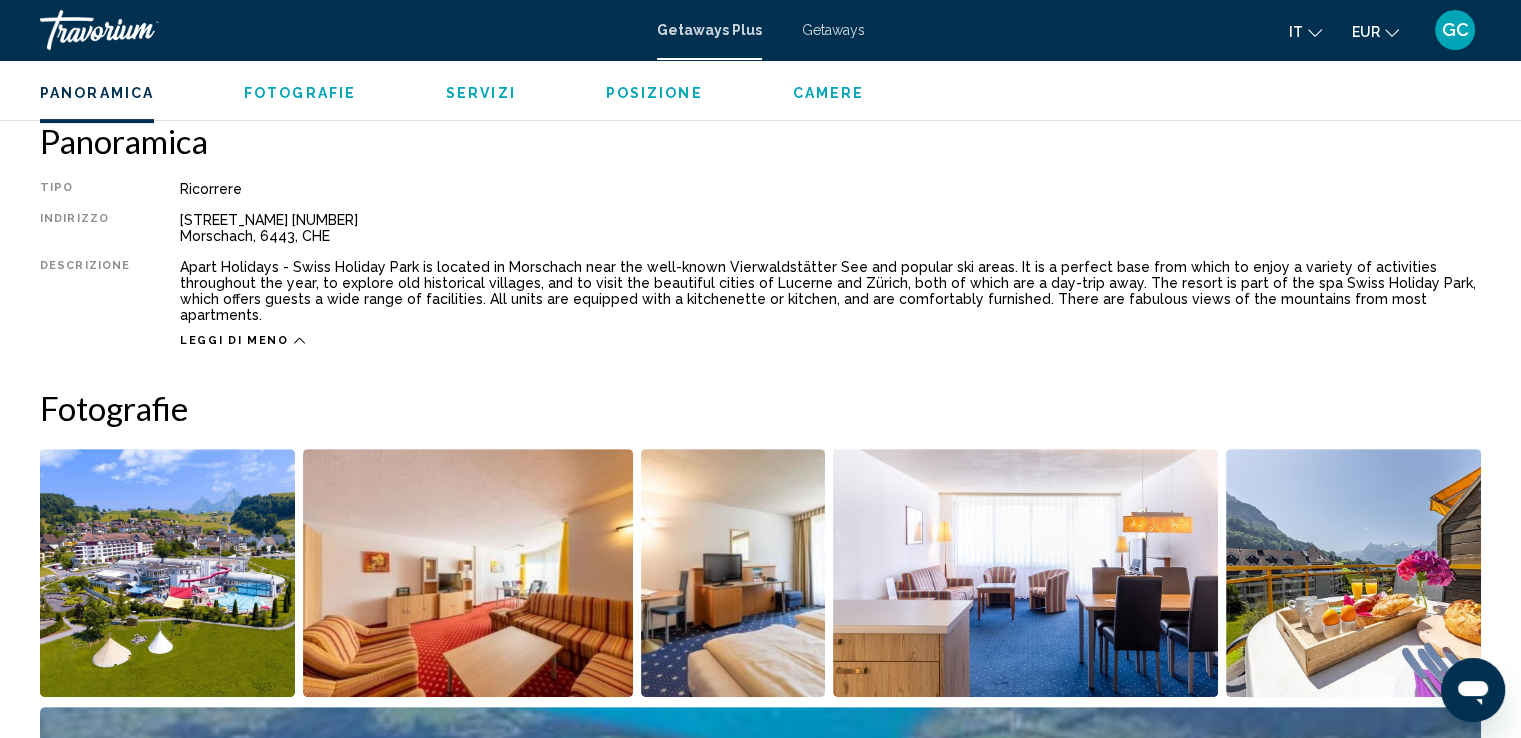 drag, startPoint x: 299, startPoint y: 297, endPoint x: 1259, endPoint y: 305, distance: 960.0333 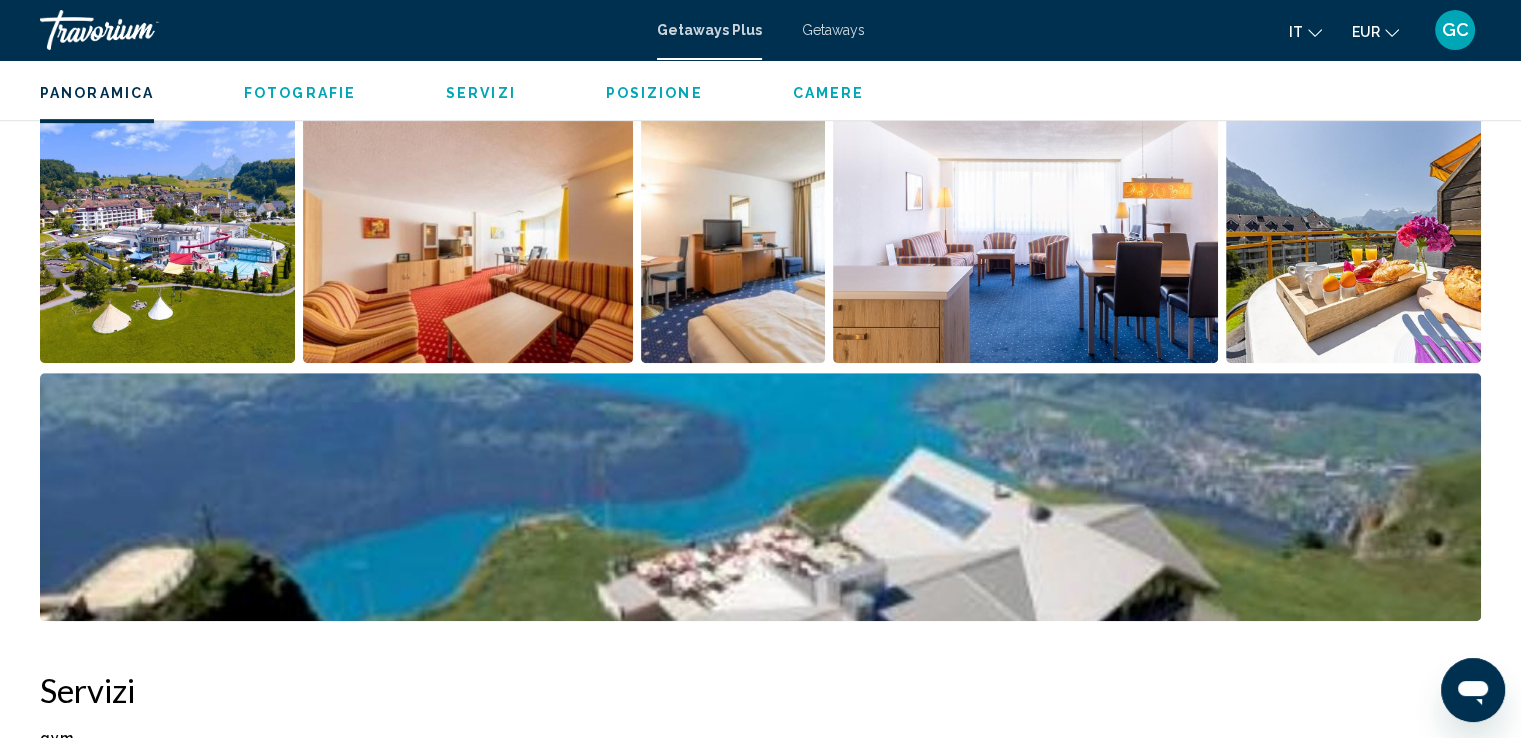 scroll, scrollTop: 740, scrollLeft: 0, axis: vertical 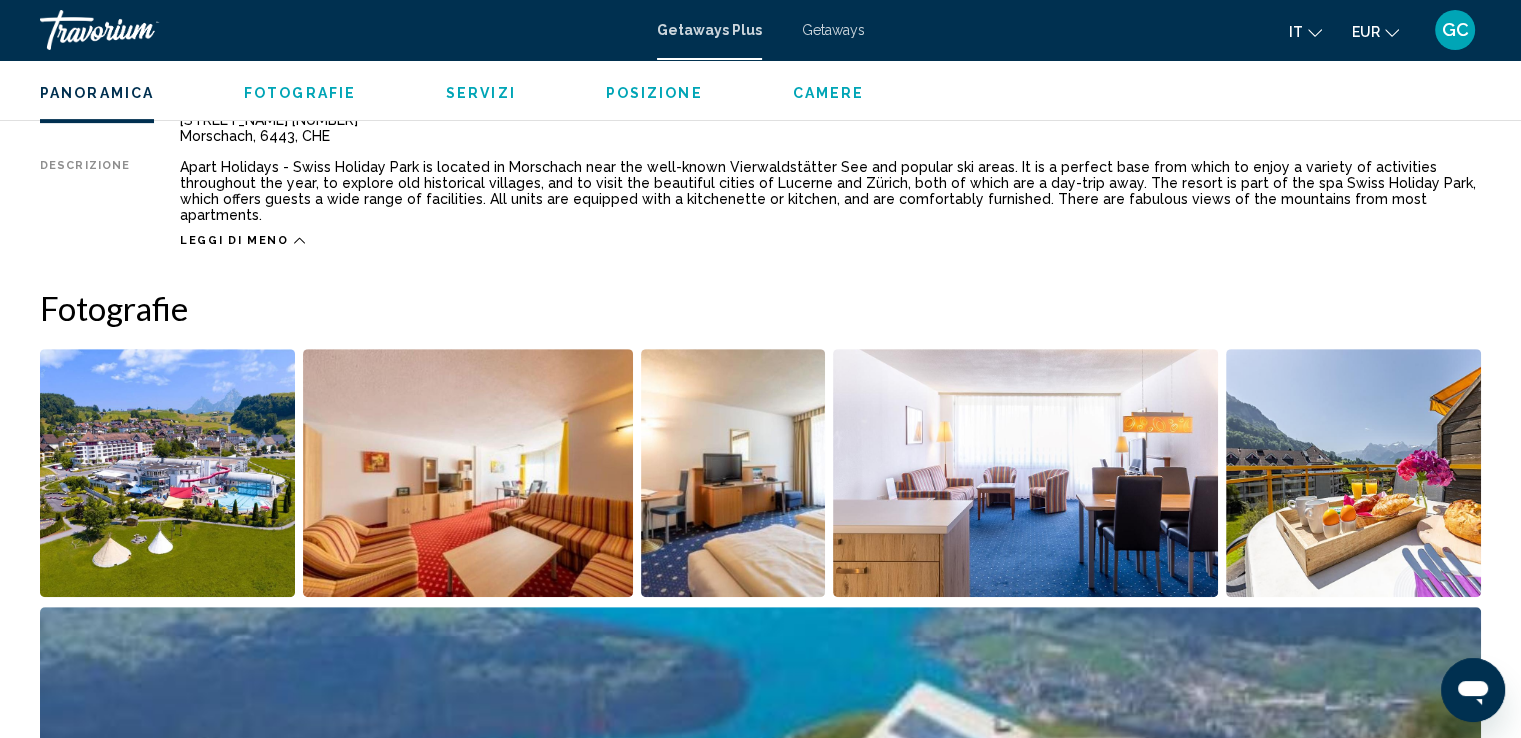 click on "Panoramica
Fotografie
Servizi
Posizione
Camere
Cercare" 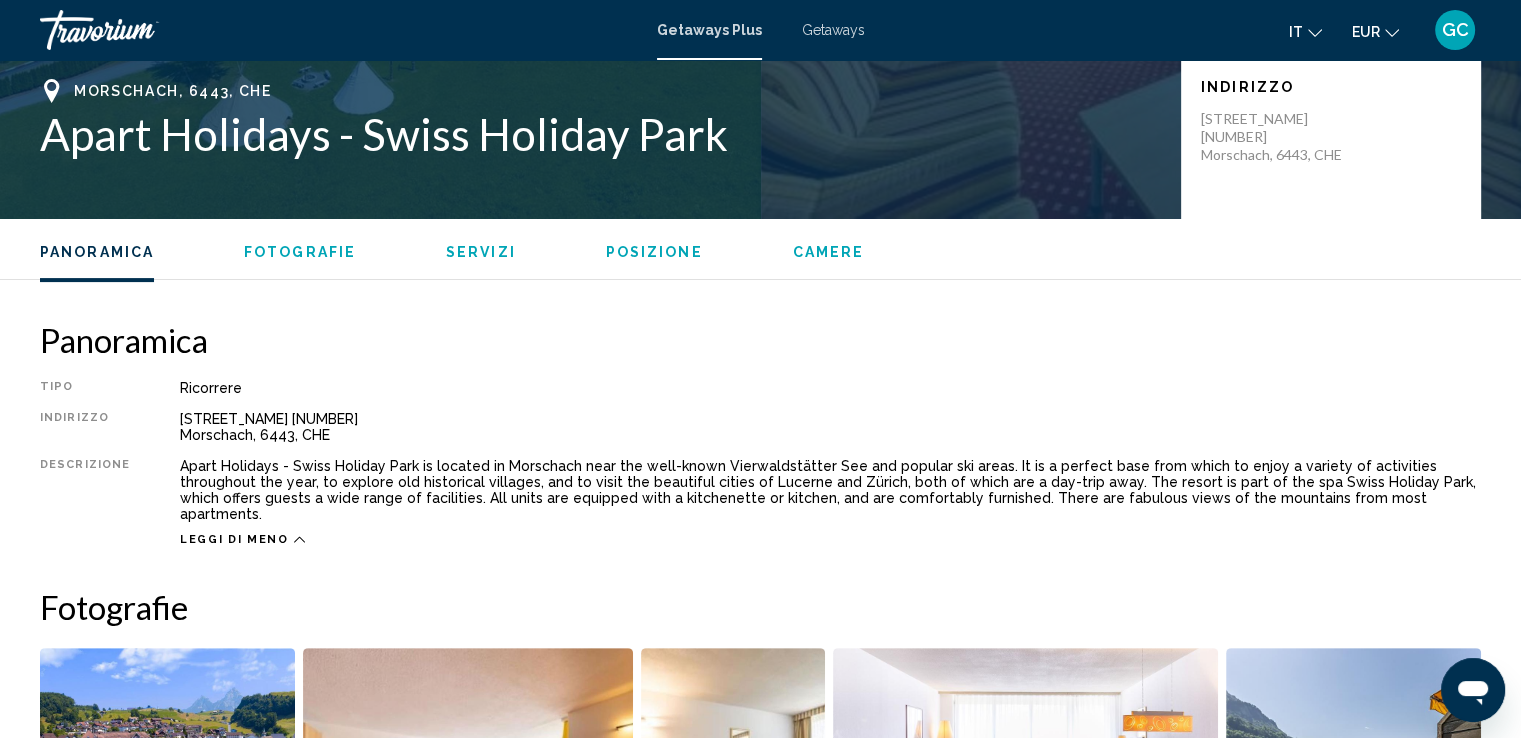 scroll, scrollTop: 140, scrollLeft: 0, axis: vertical 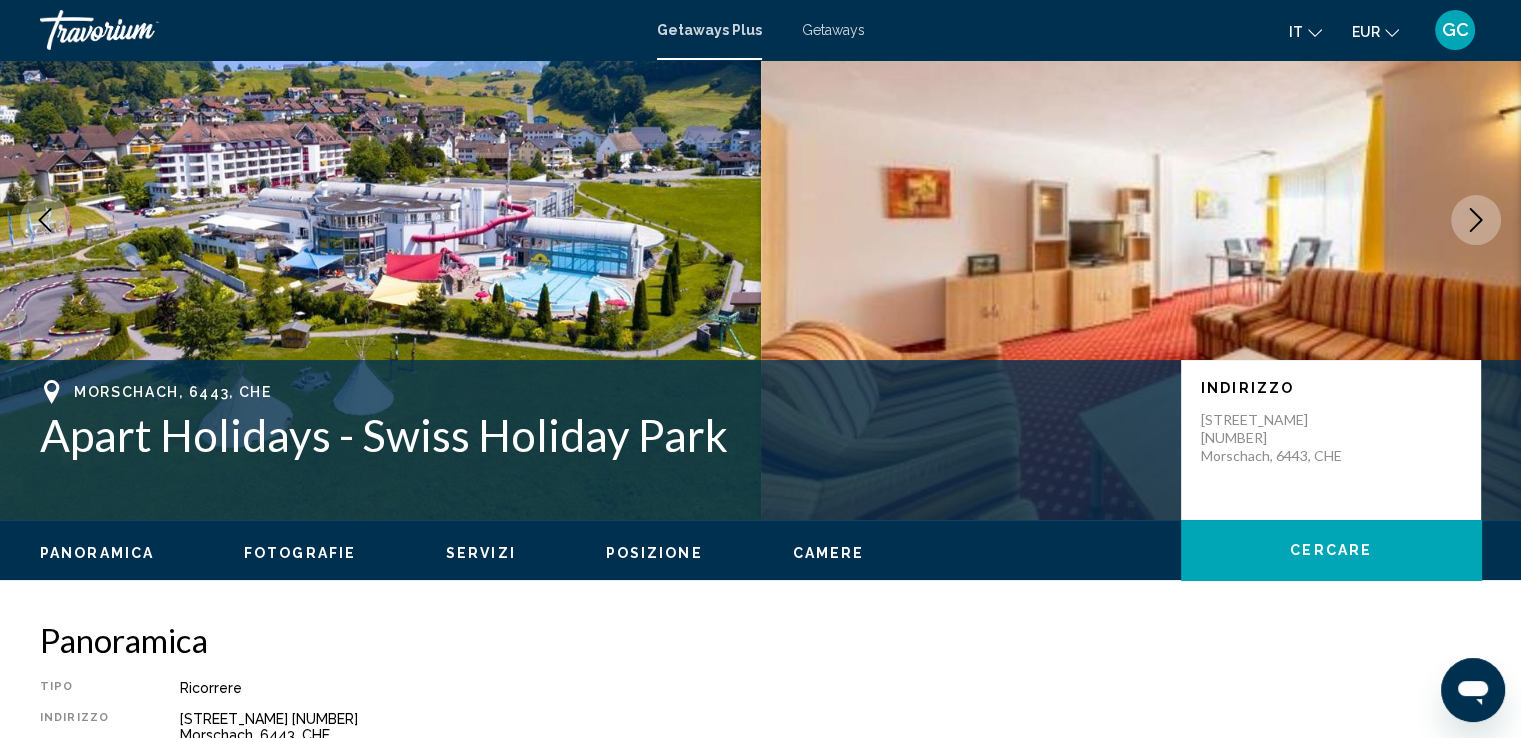 drag, startPoint x: 25, startPoint y: 435, endPoint x: 800, endPoint y: 461, distance: 775.43604 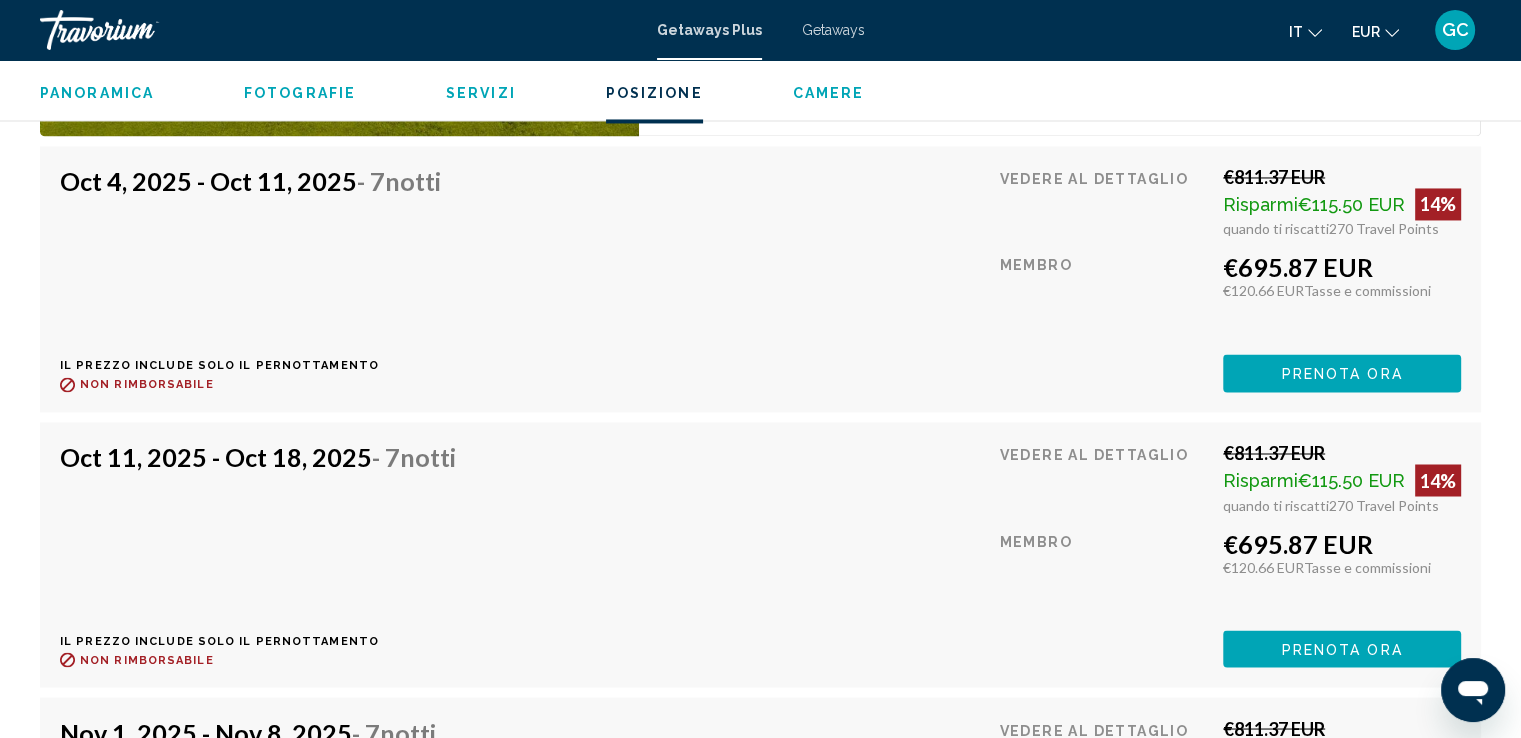 scroll, scrollTop: 3440, scrollLeft: 0, axis: vertical 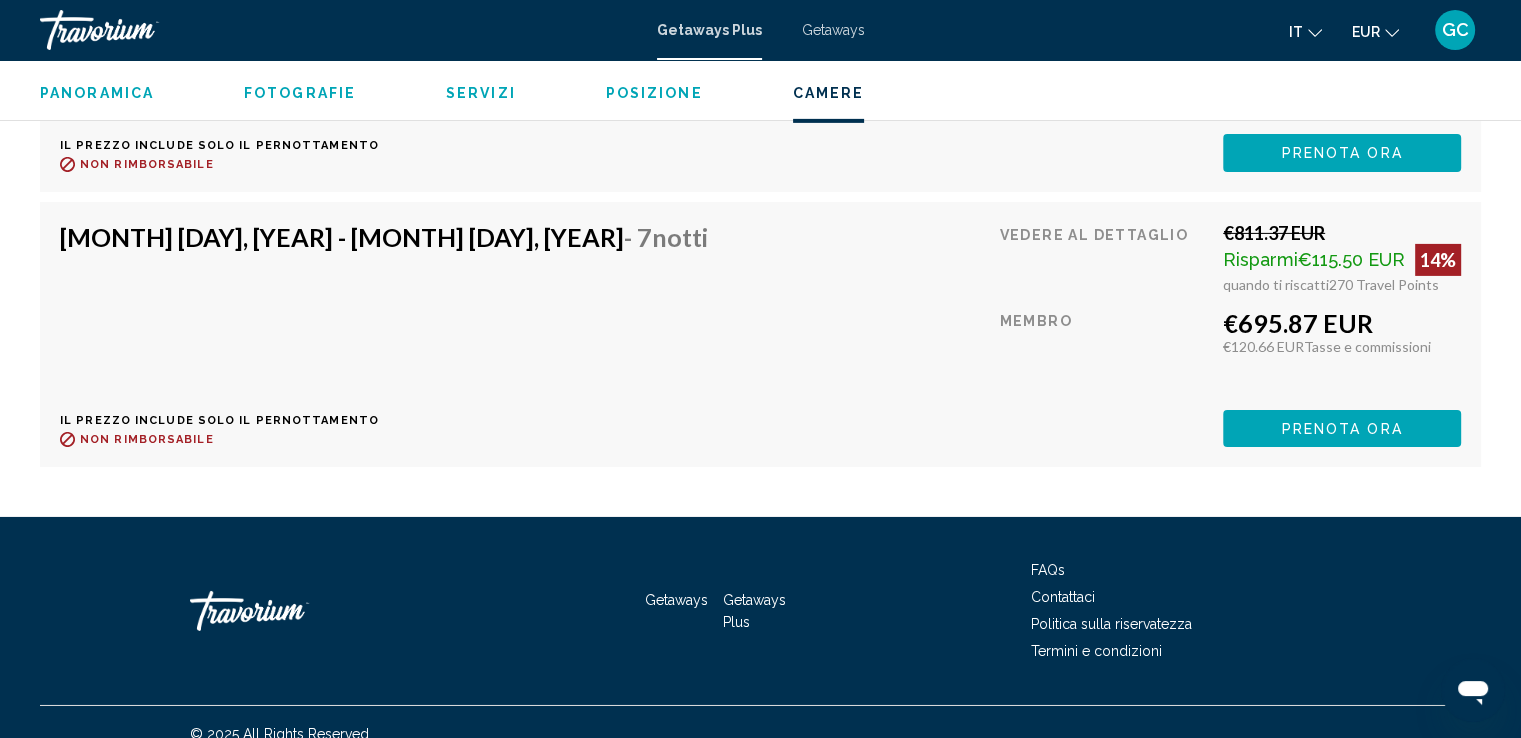 click on "[MONTH] [DAY], [YEAR] - [MONTH] [DAY], [YEAR]  - 7  notti" at bounding box center [384, 237] 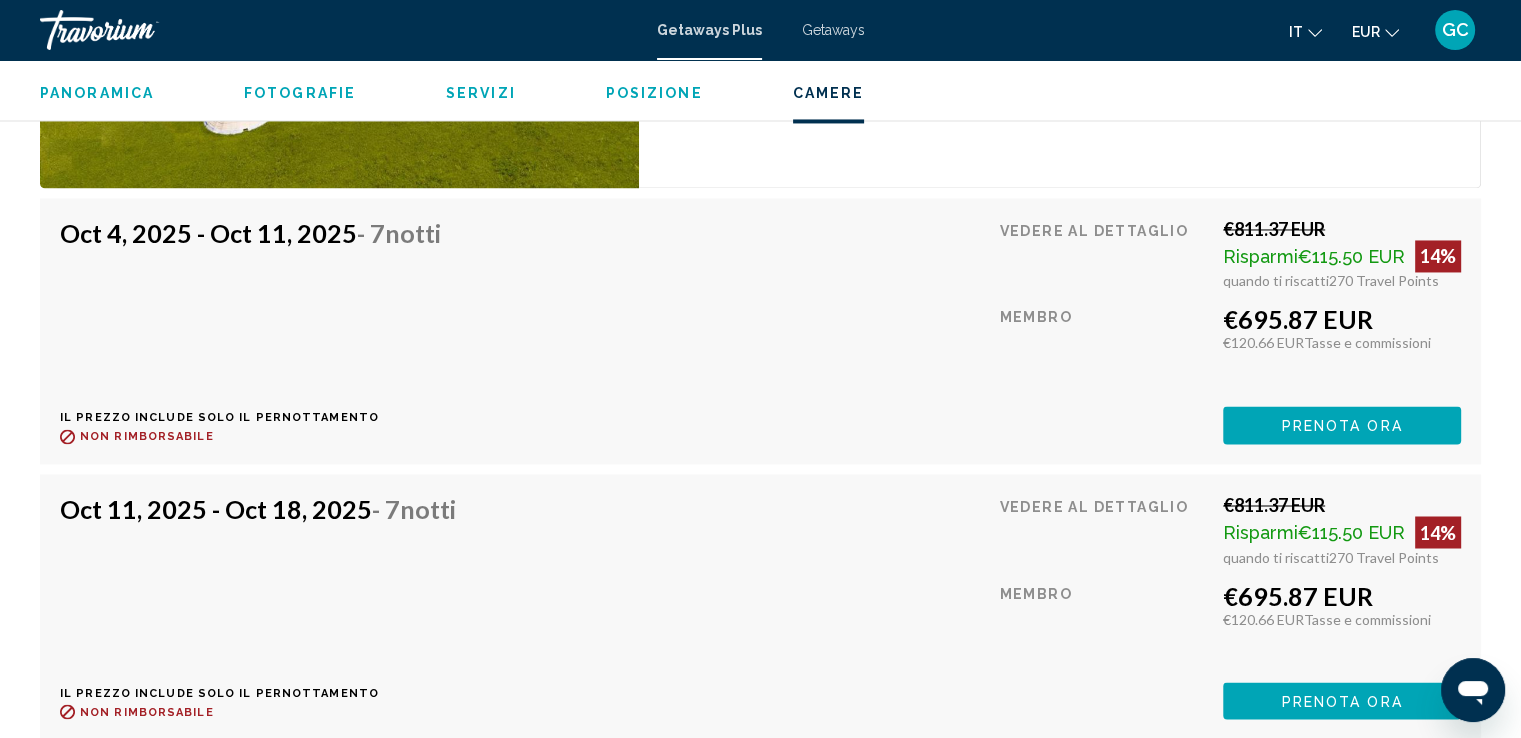 scroll, scrollTop: 3277, scrollLeft: 0, axis: vertical 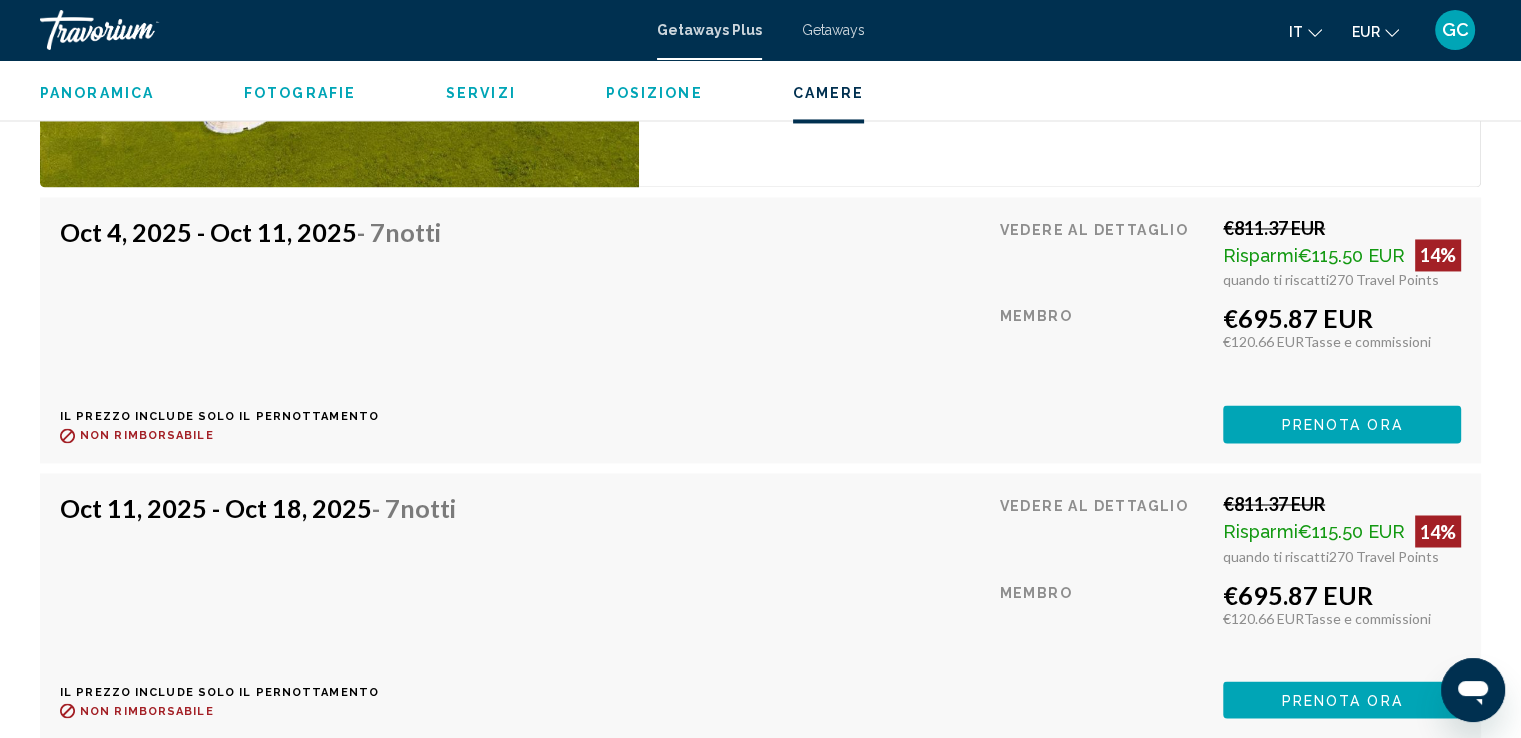 click on "[MONTH] [DAY], [YEAR] - [MONTH] [DAY], [YEAR]  - 7  notti" at bounding box center [250, 232] 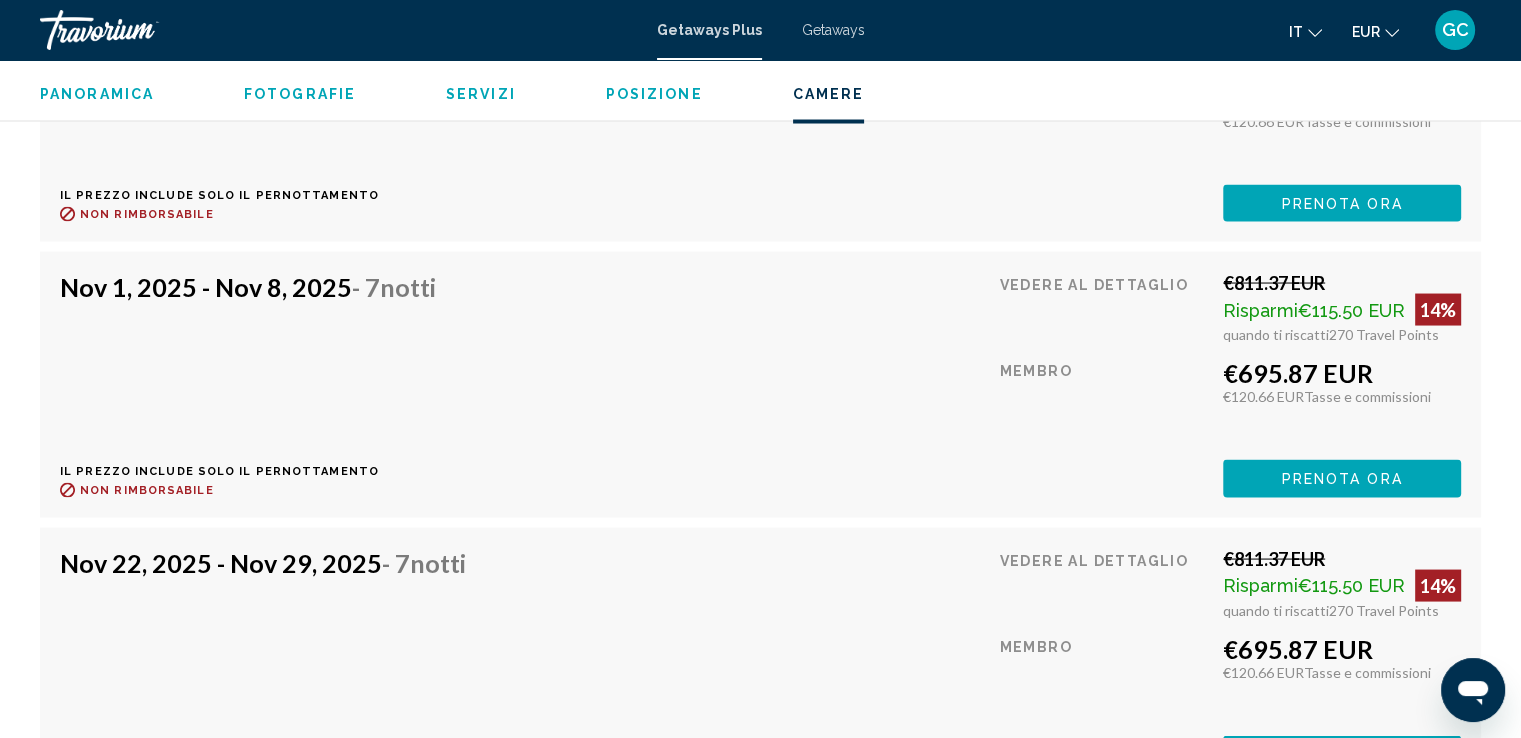 scroll, scrollTop: 3777, scrollLeft: 0, axis: vertical 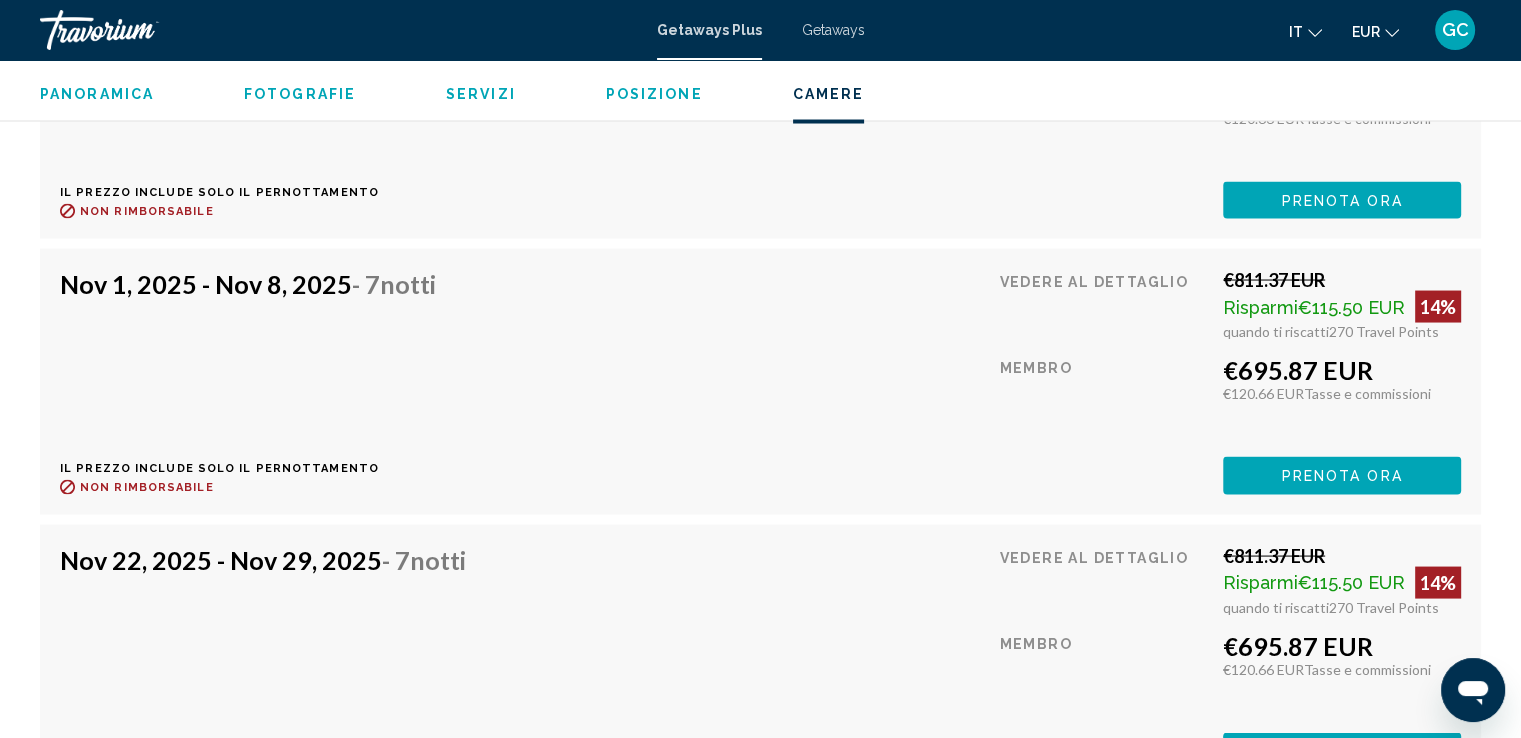 click on "[MONTH] [DAY], [YEAR] - [MONTH] [DAY], [YEAR]  - 7  notti" at bounding box center [248, 283] 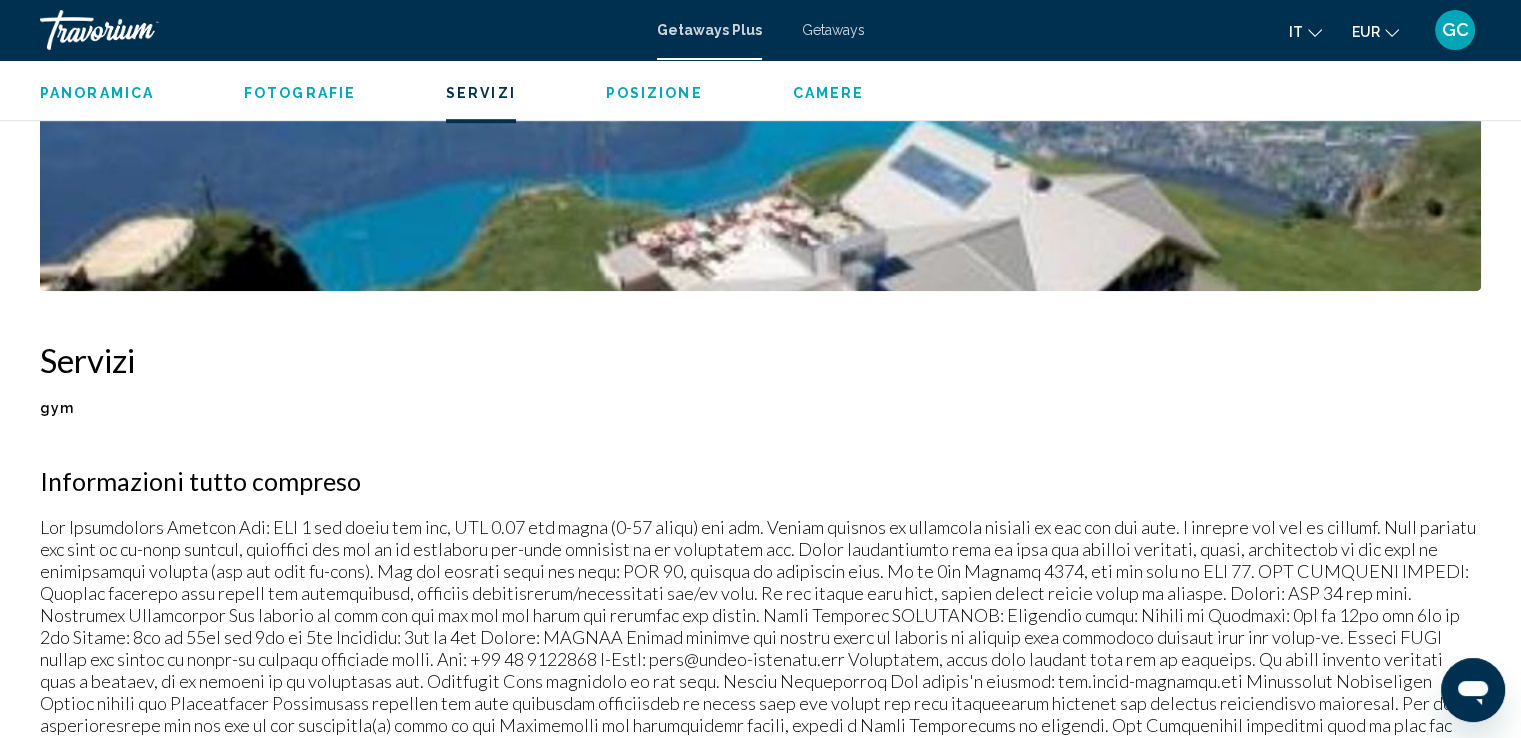 scroll, scrollTop: 892, scrollLeft: 0, axis: vertical 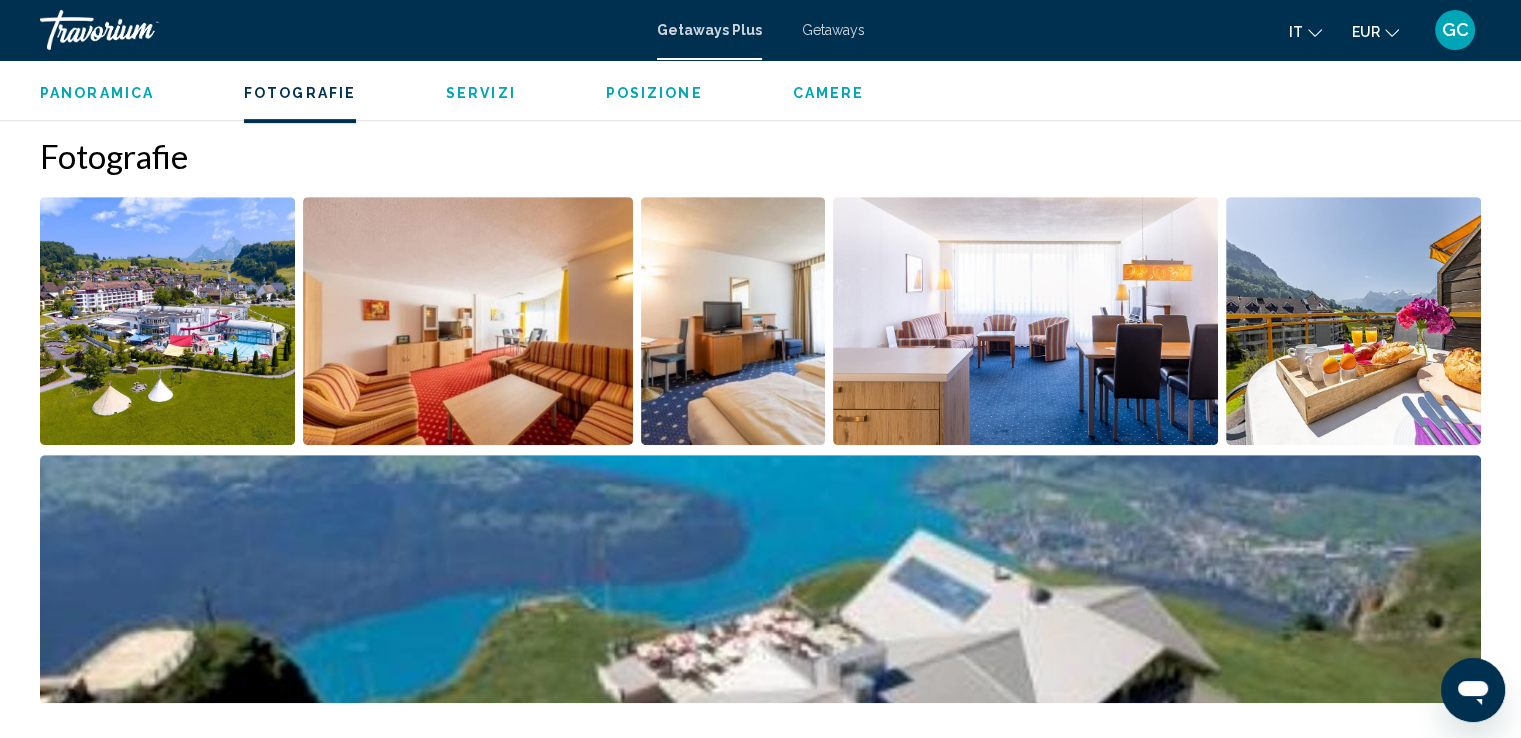 click on "Servizi" at bounding box center [481, 93] 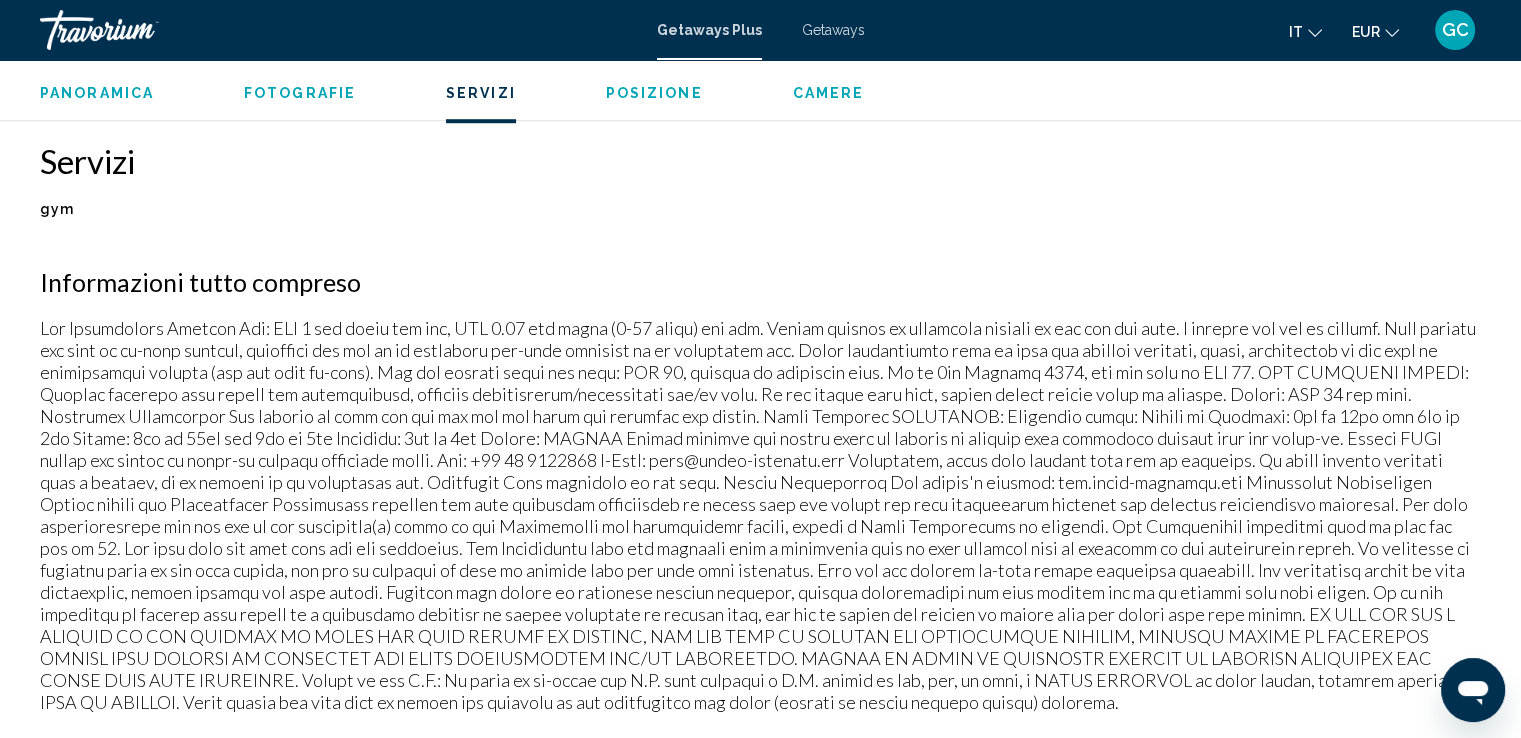scroll, scrollTop: 1508, scrollLeft: 0, axis: vertical 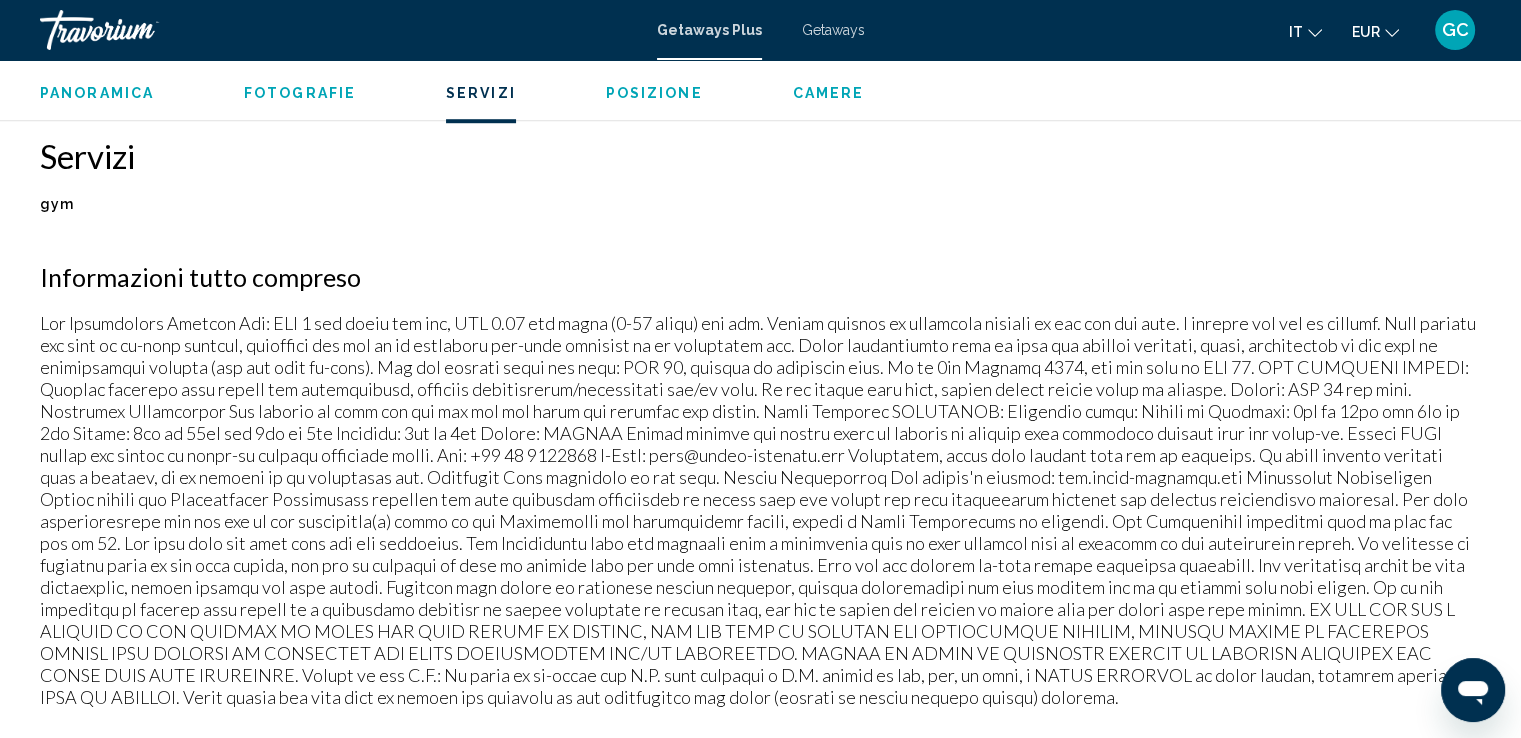 click on "Posizione" at bounding box center (654, 93) 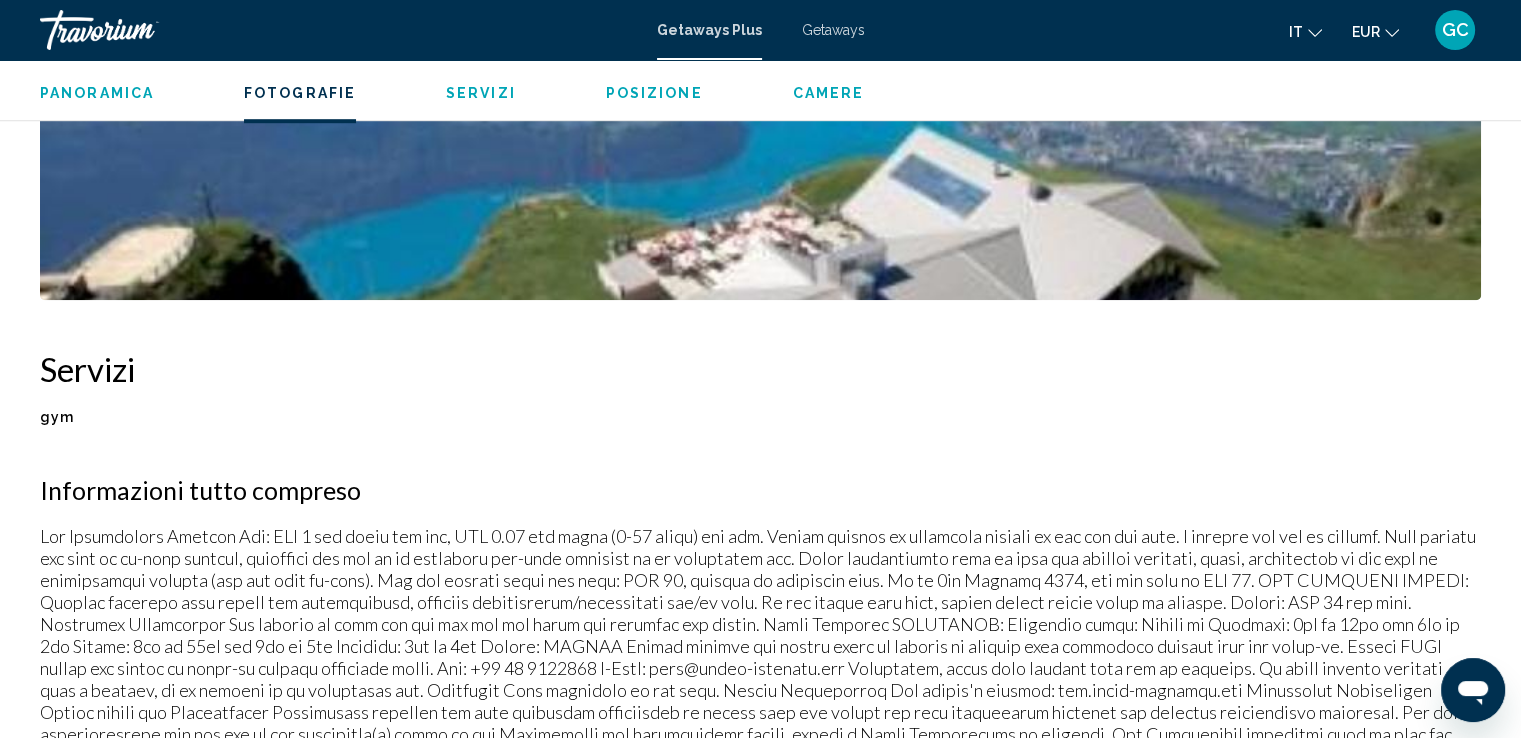 scroll, scrollTop: 920, scrollLeft: 0, axis: vertical 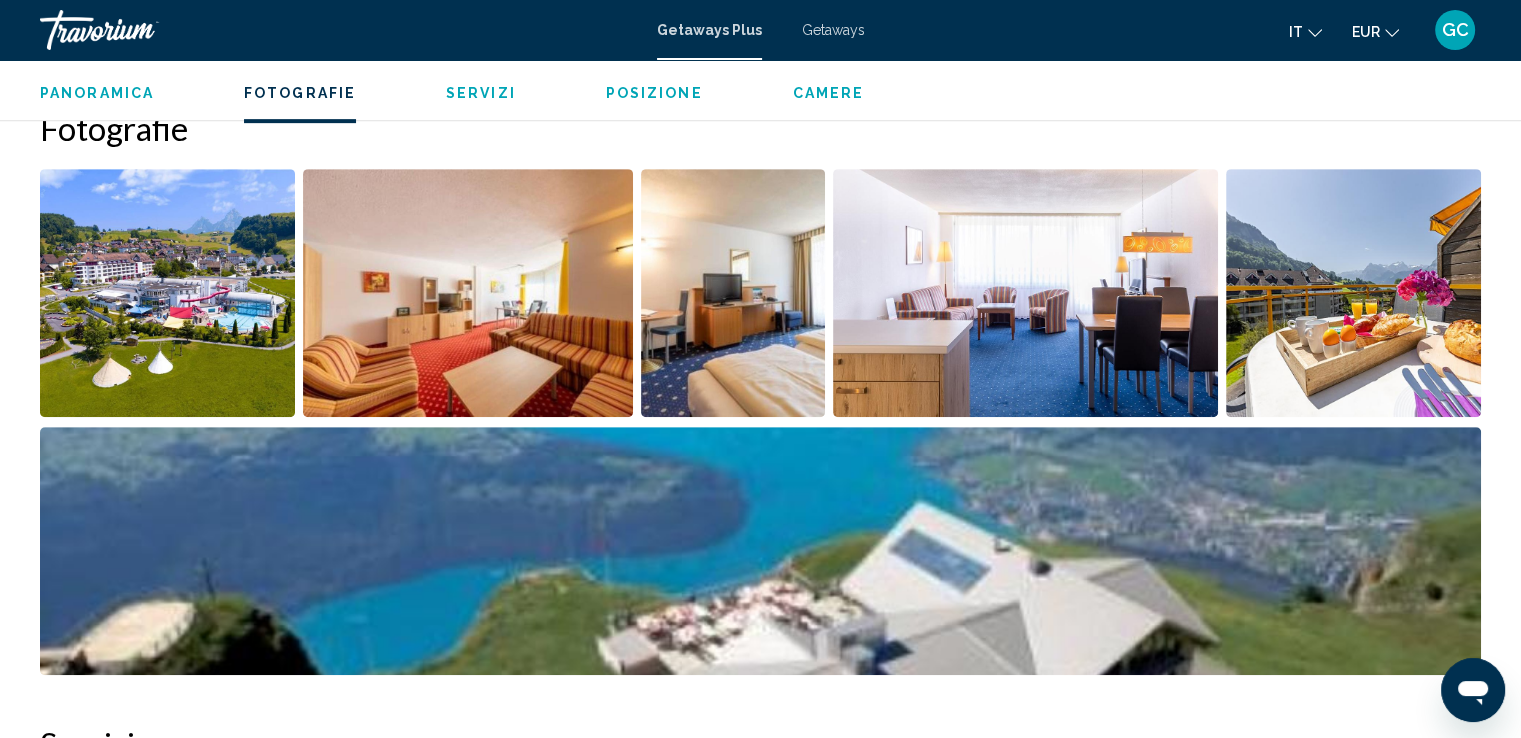 click on "Panoramica
Fotografie
Servizi
Posizione
Camere
Cercare" 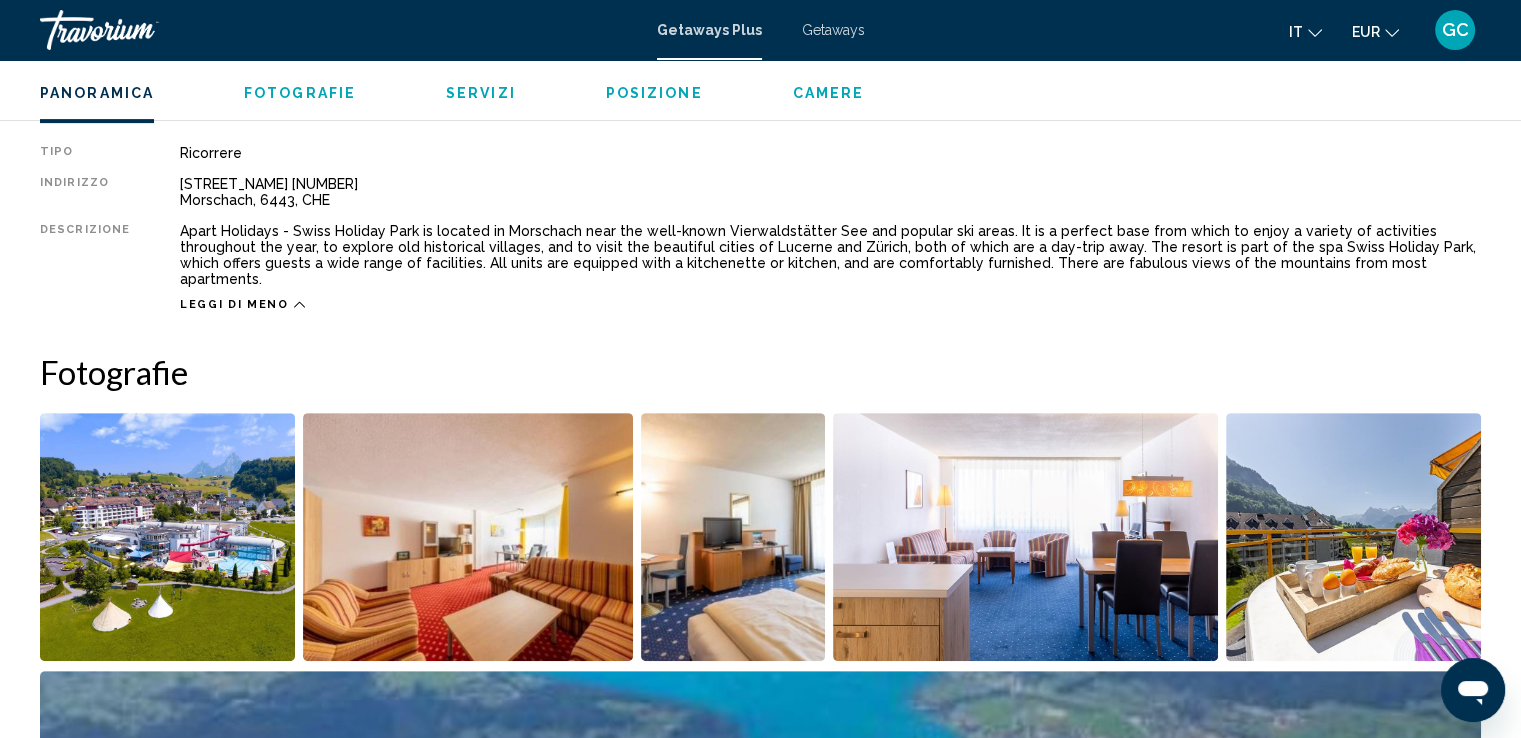 scroll, scrollTop: 640, scrollLeft: 0, axis: vertical 